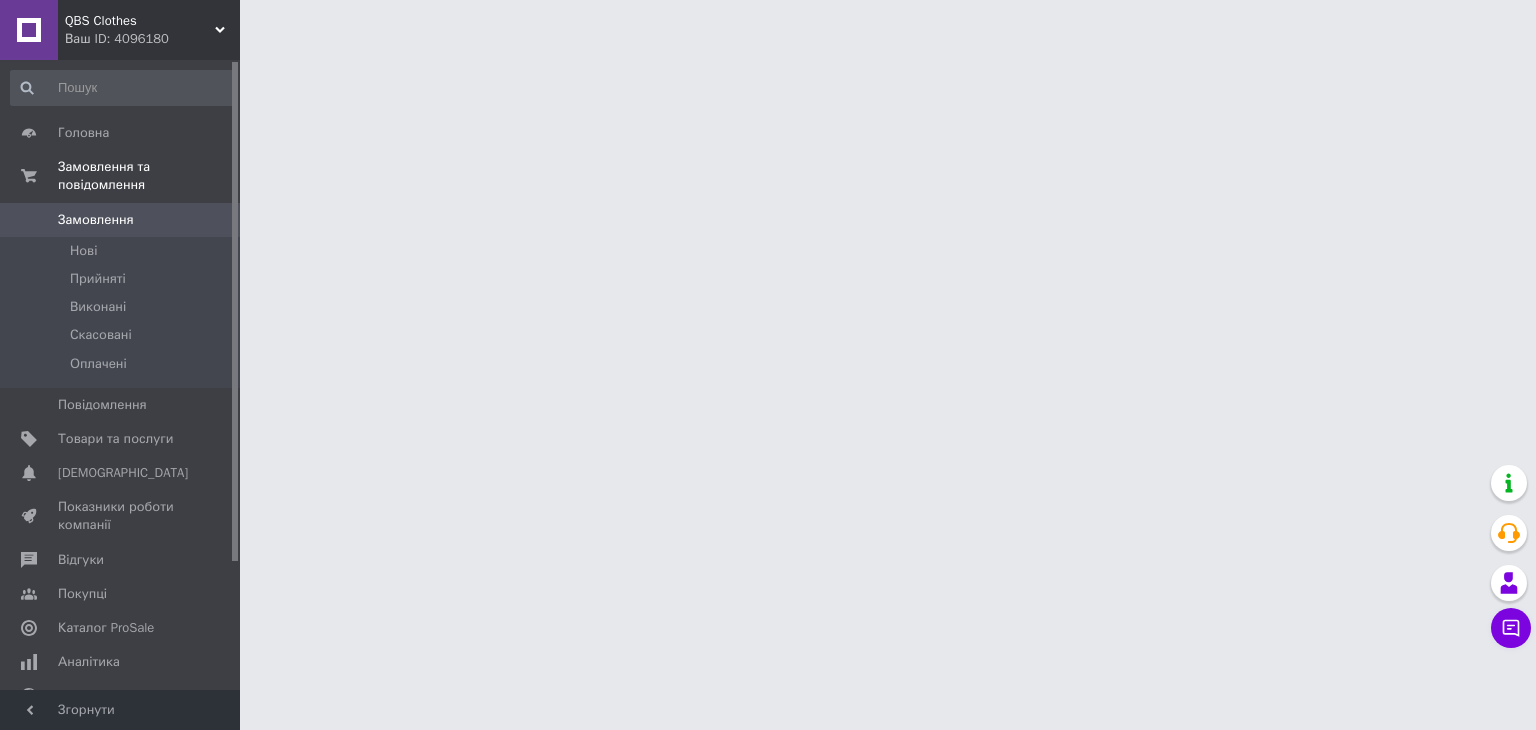 scroll, scrollTop: 0, scrollLeft: 0, axis: both 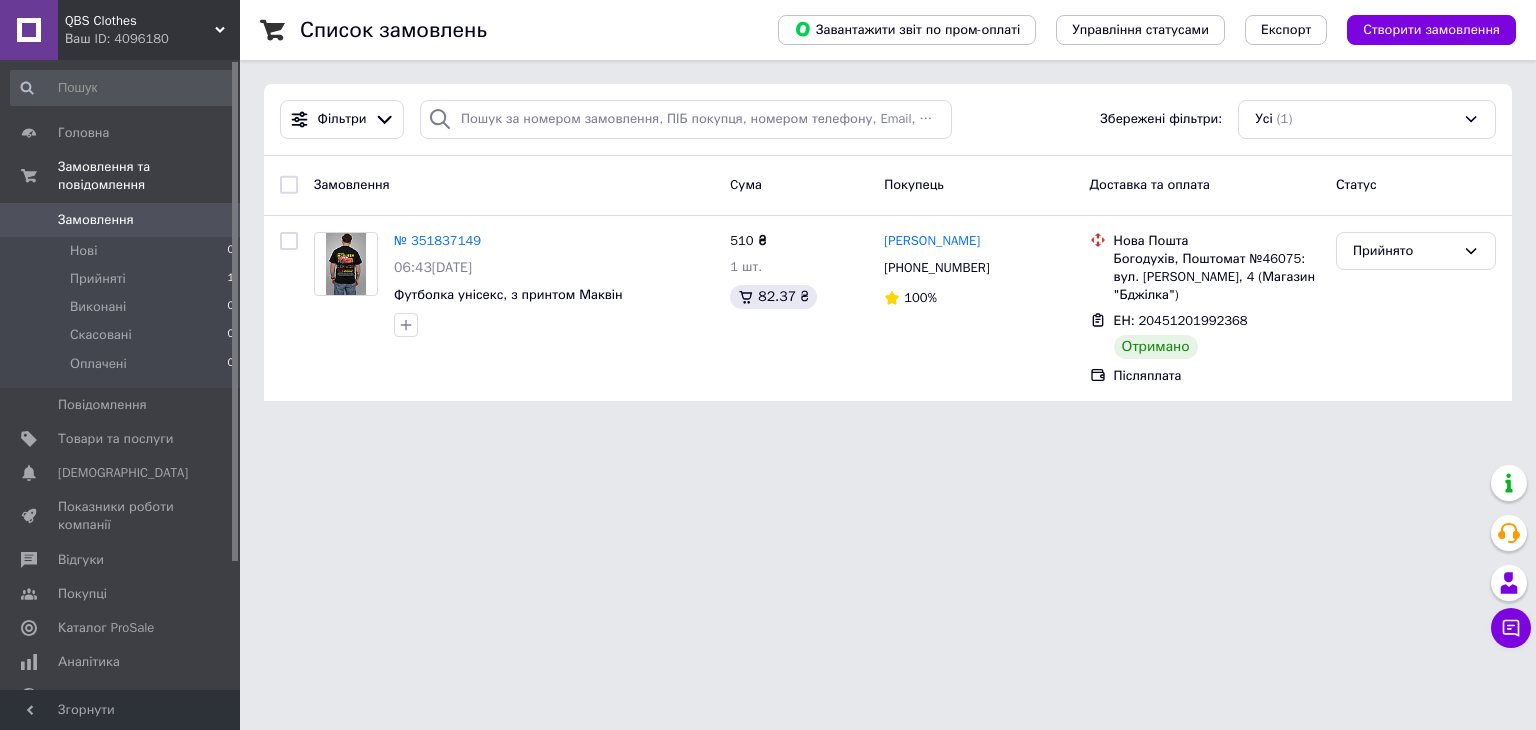 click on "Замовлення" at bounding box center [121, 220] 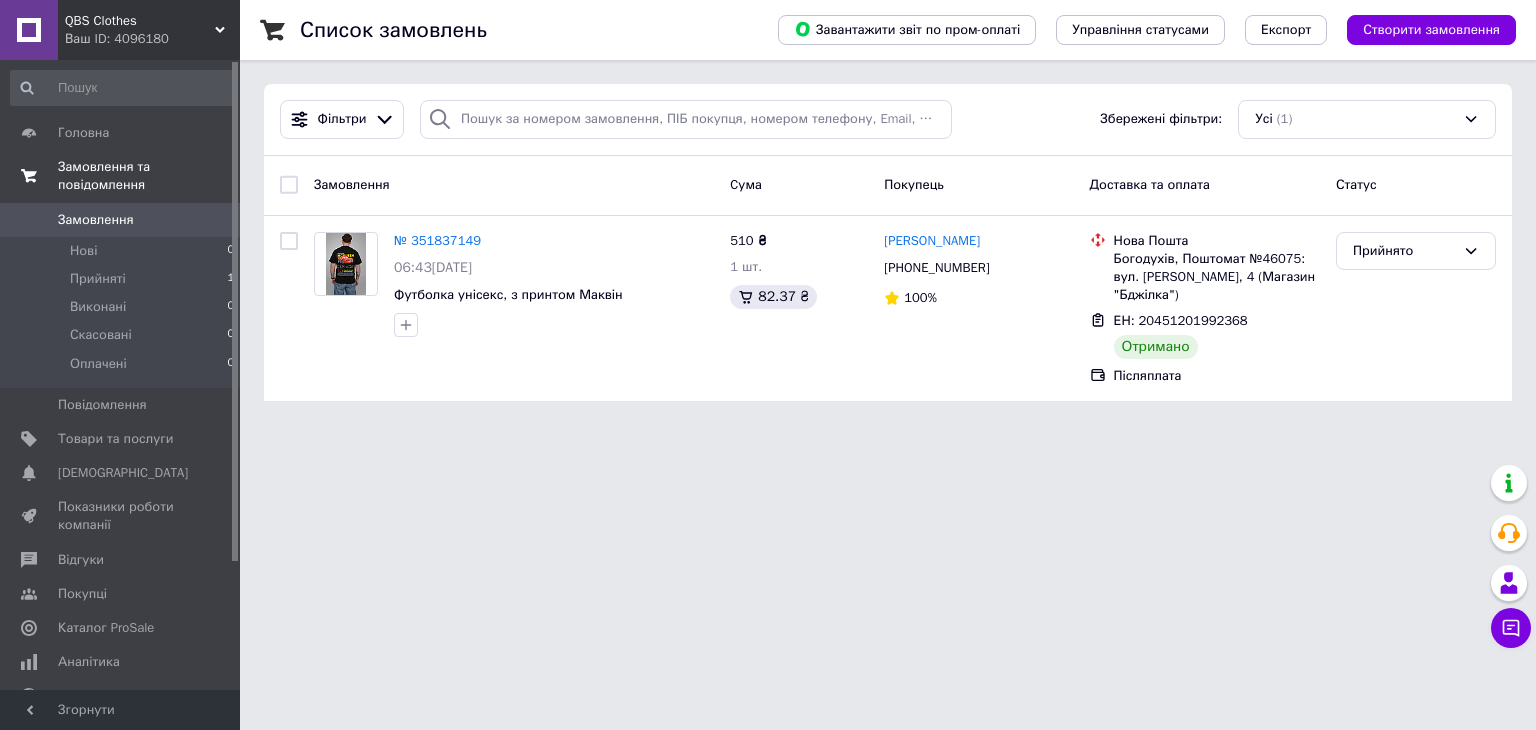 click on "Замовлення та повідомлення" at bounding box center [149, 176] 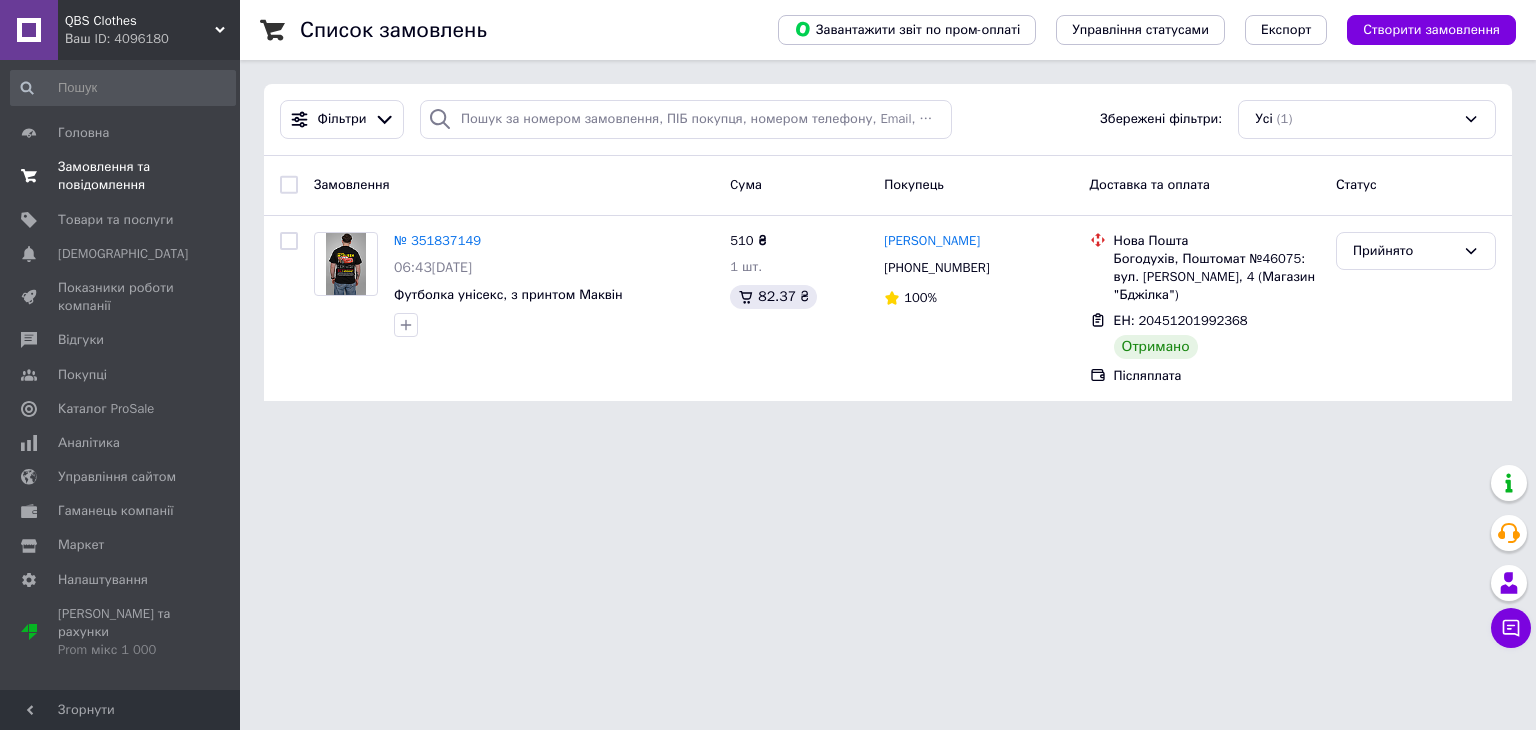 click on "Замовлення та повідомлення" at bounding box center [121, 176] 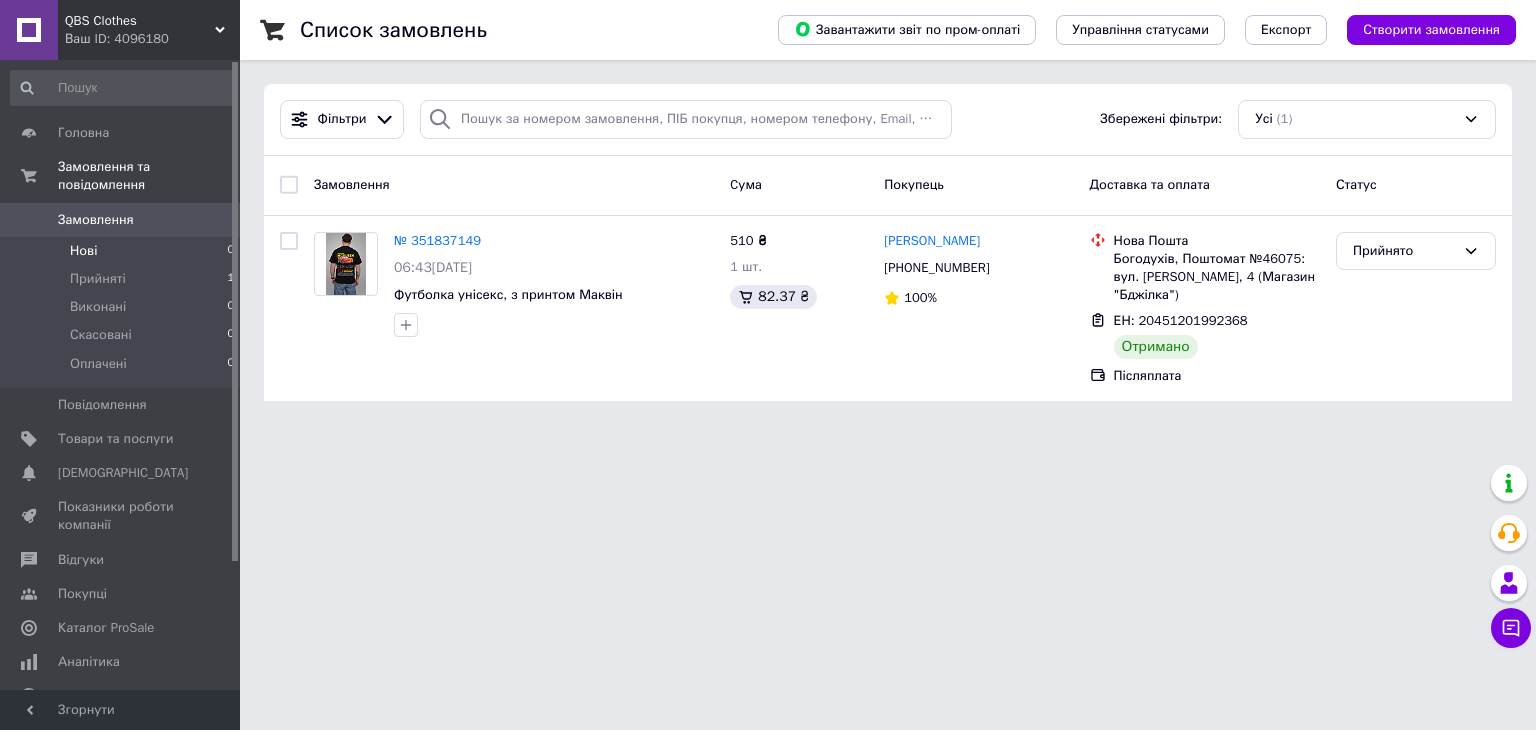 click on "Нові" at bounding box center [83, 251] 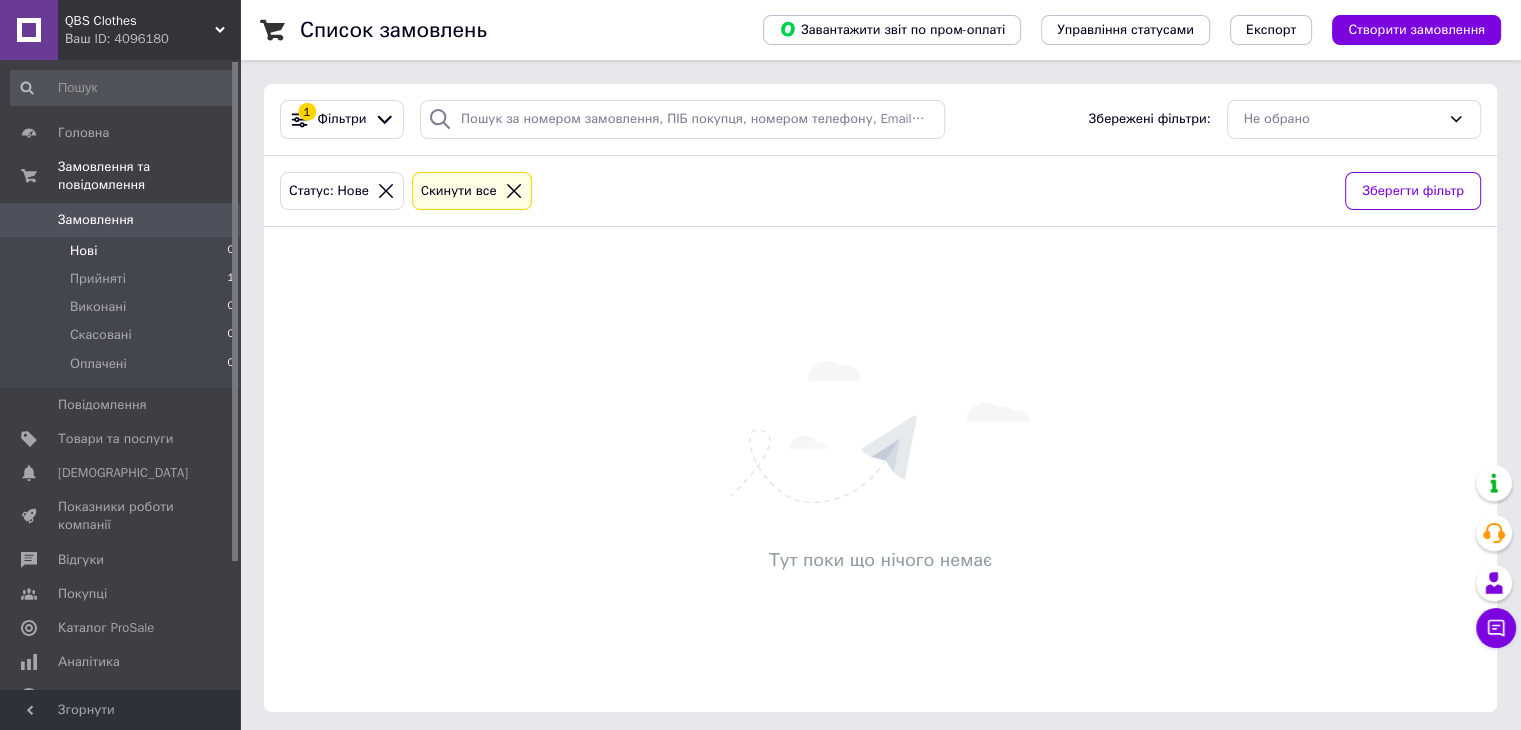 click on "Замовлення 0" at bounding box center (123, 220) 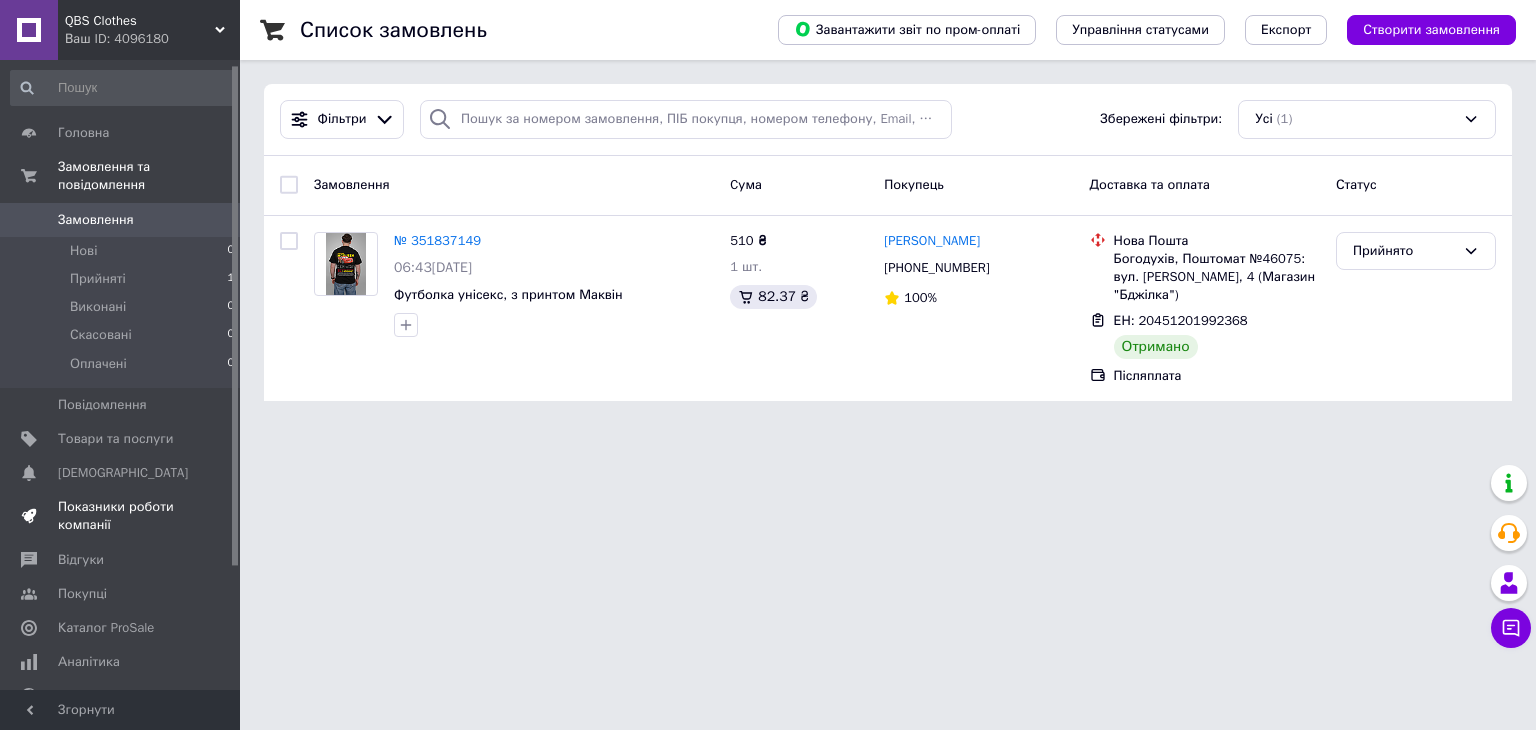 scroll, scrollTop: 100, scrollLeft: 0, axis: vertical 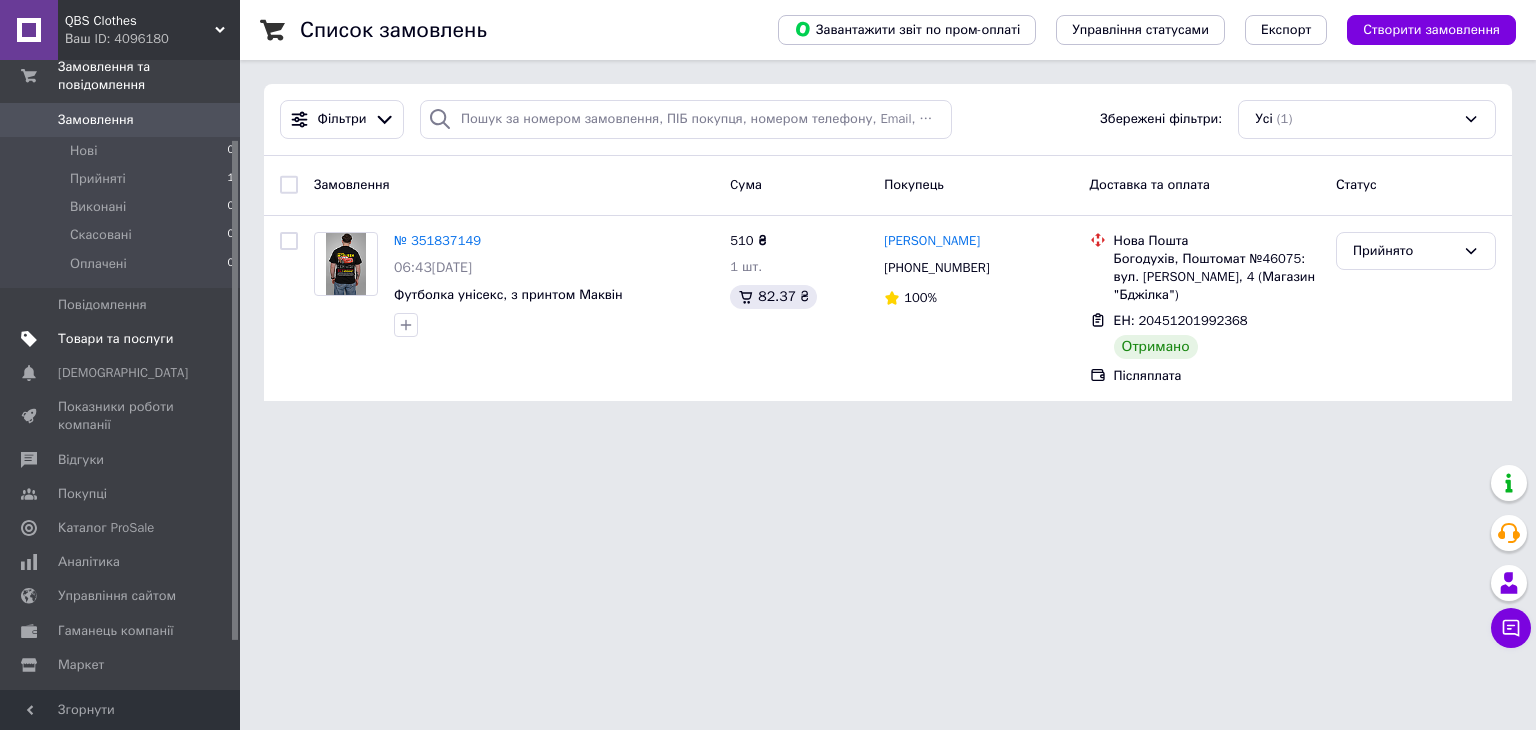 click on "Товари та послуги" at bounding box center [115, 339] 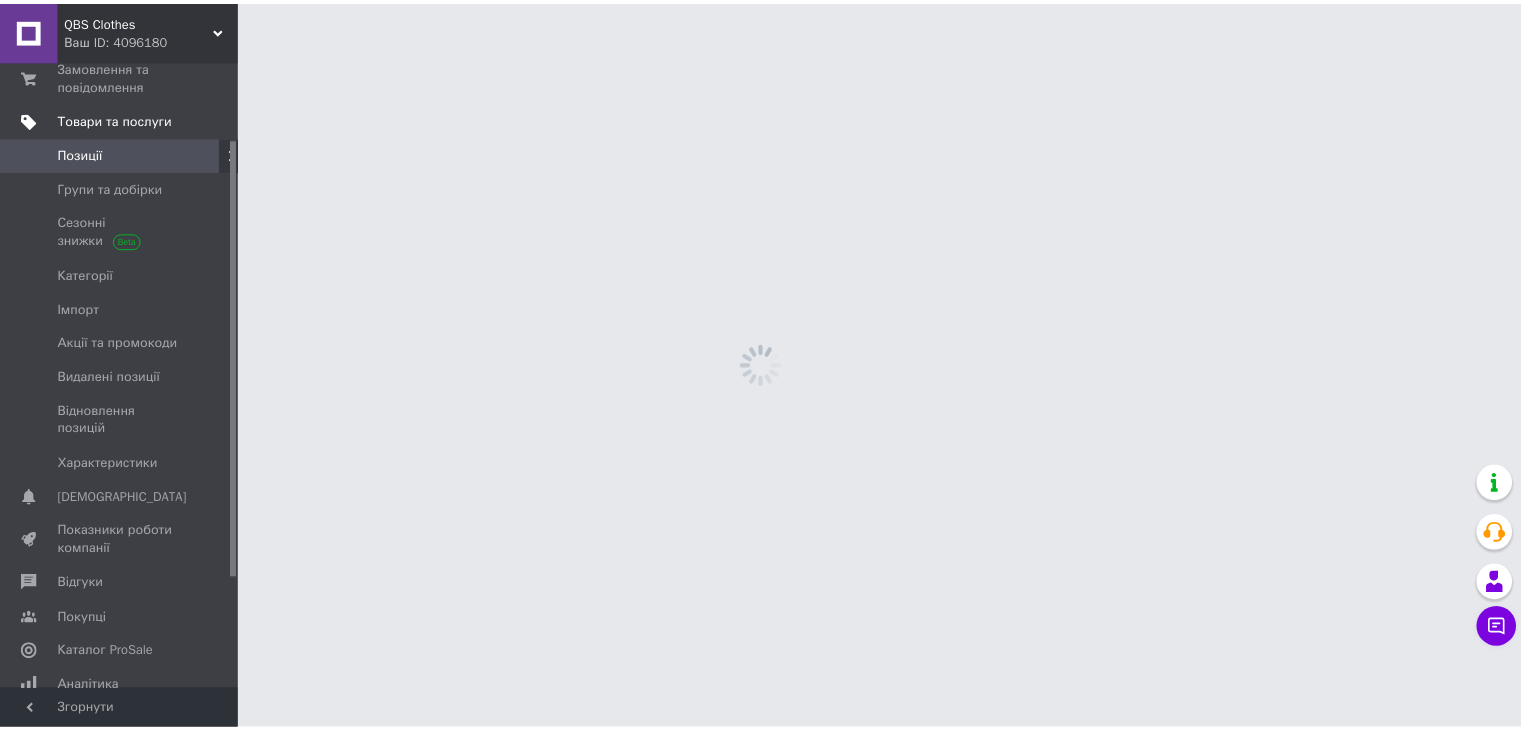 scroll, scrollTop: 109, scrollLeft: 0, axis: vertical 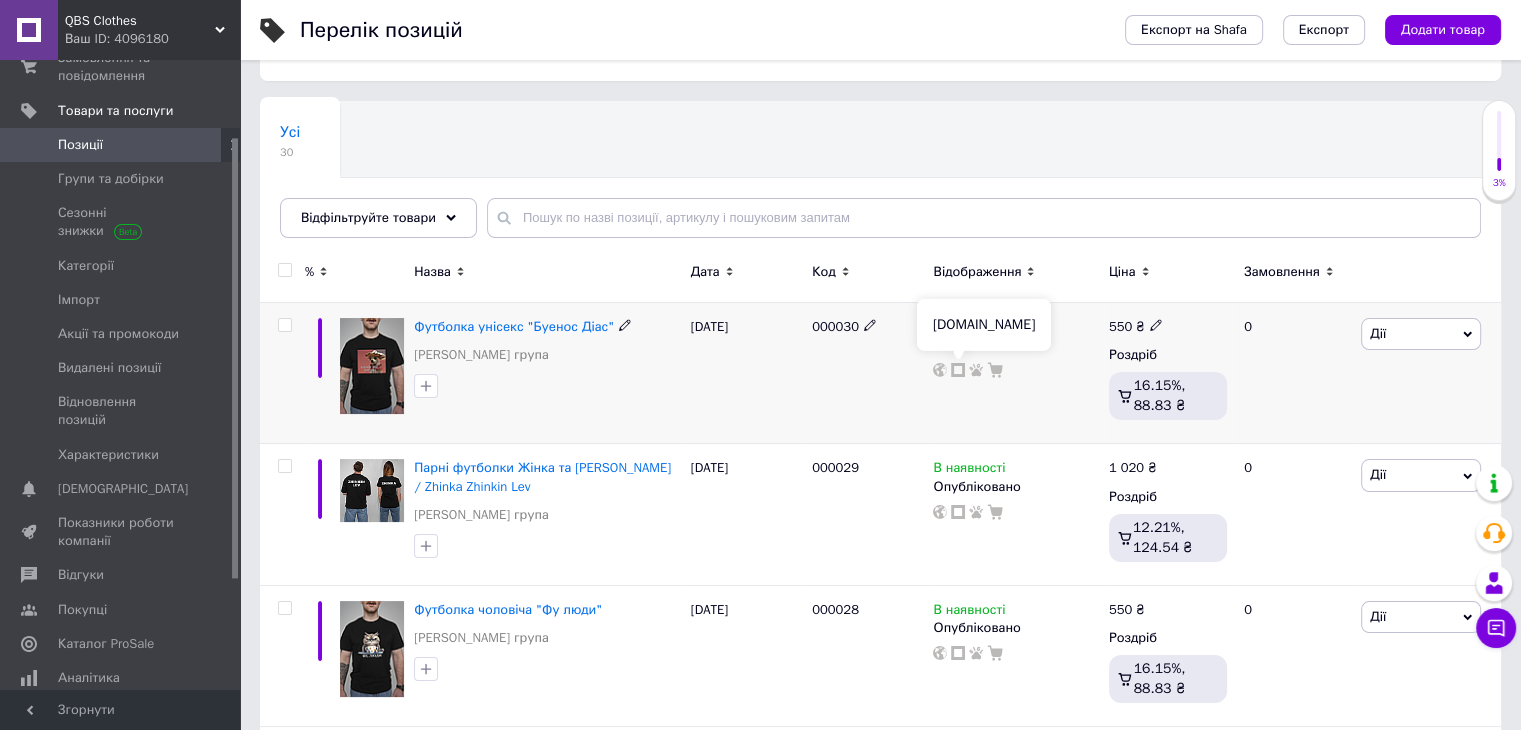 click 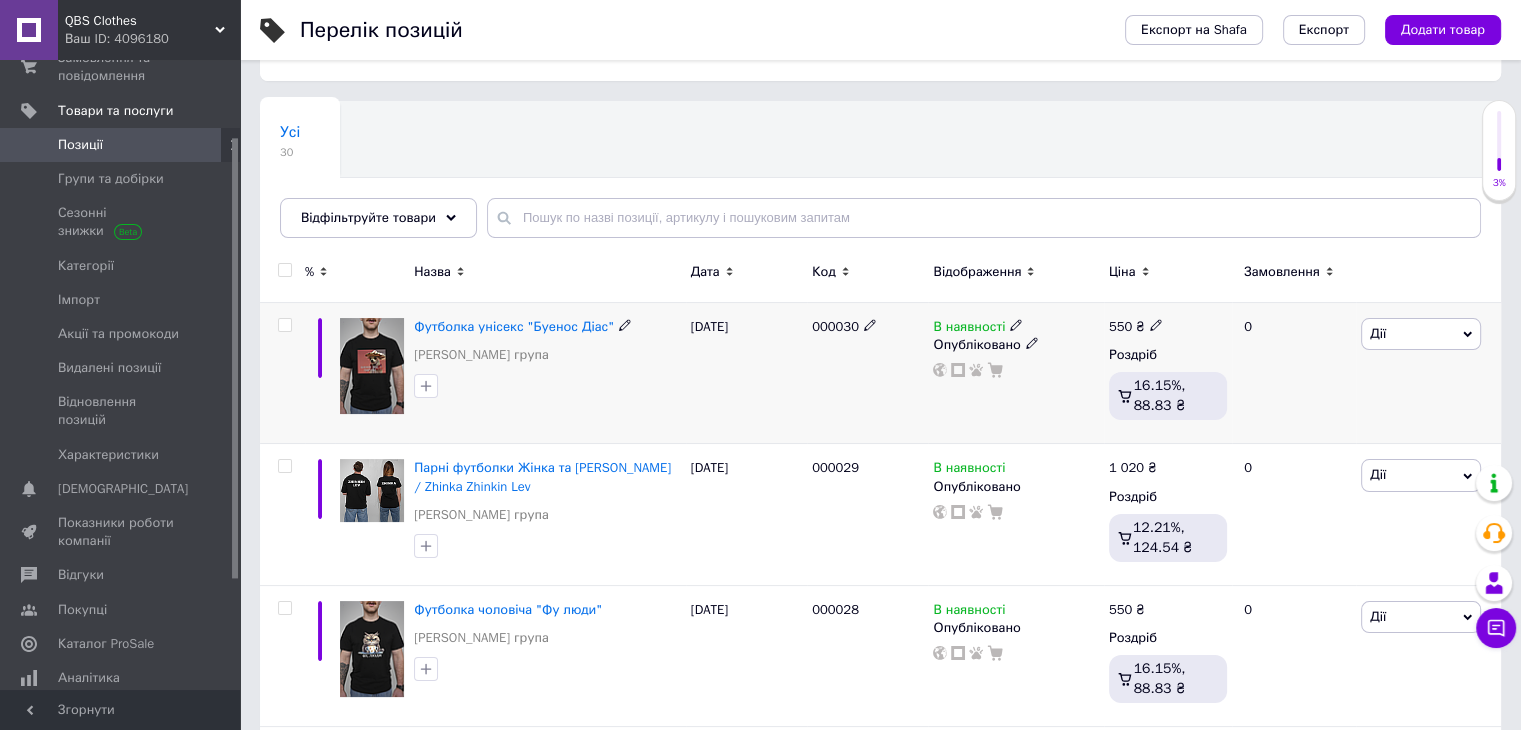click on "000030" at bounding box center (835, 326) 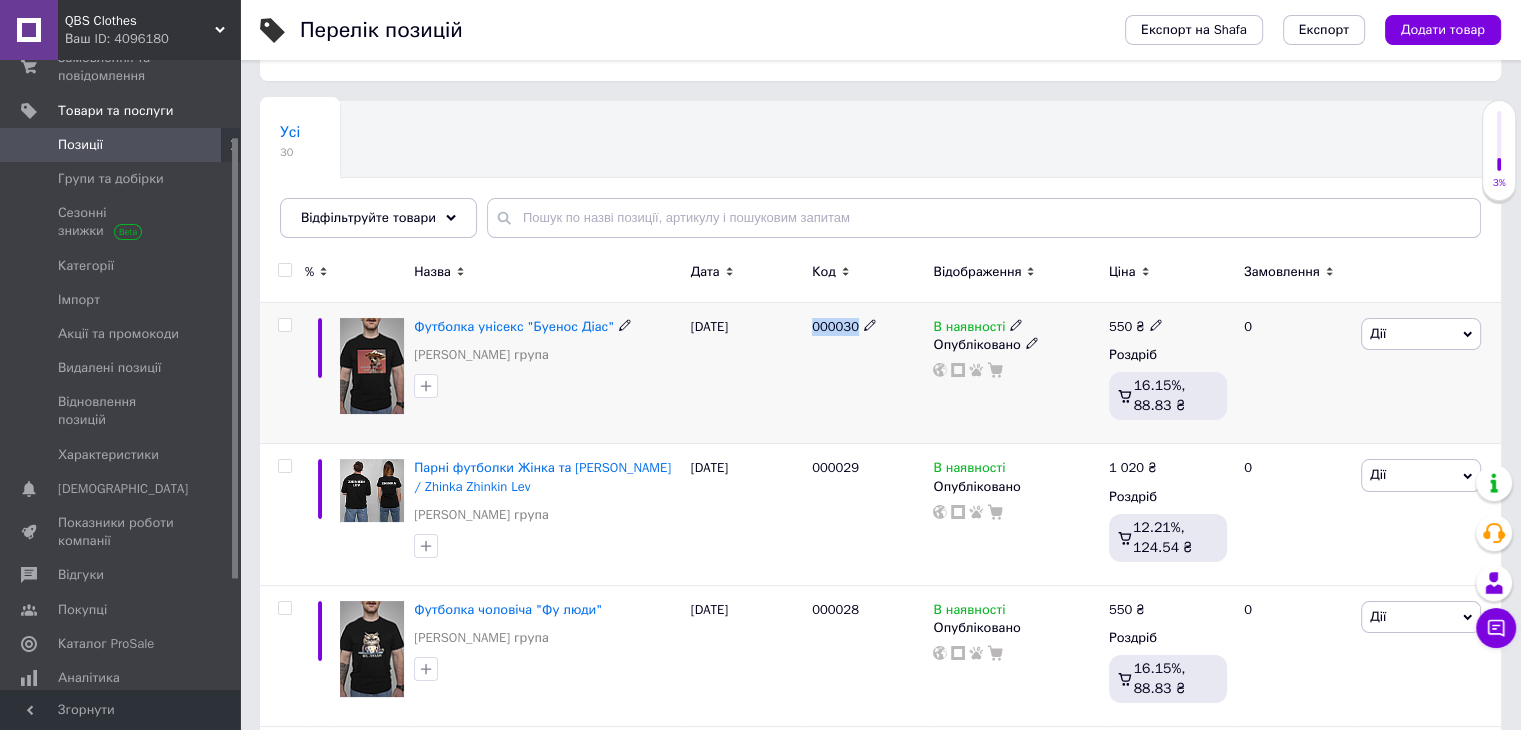 click on "000030" at bounding box center (835, 326) 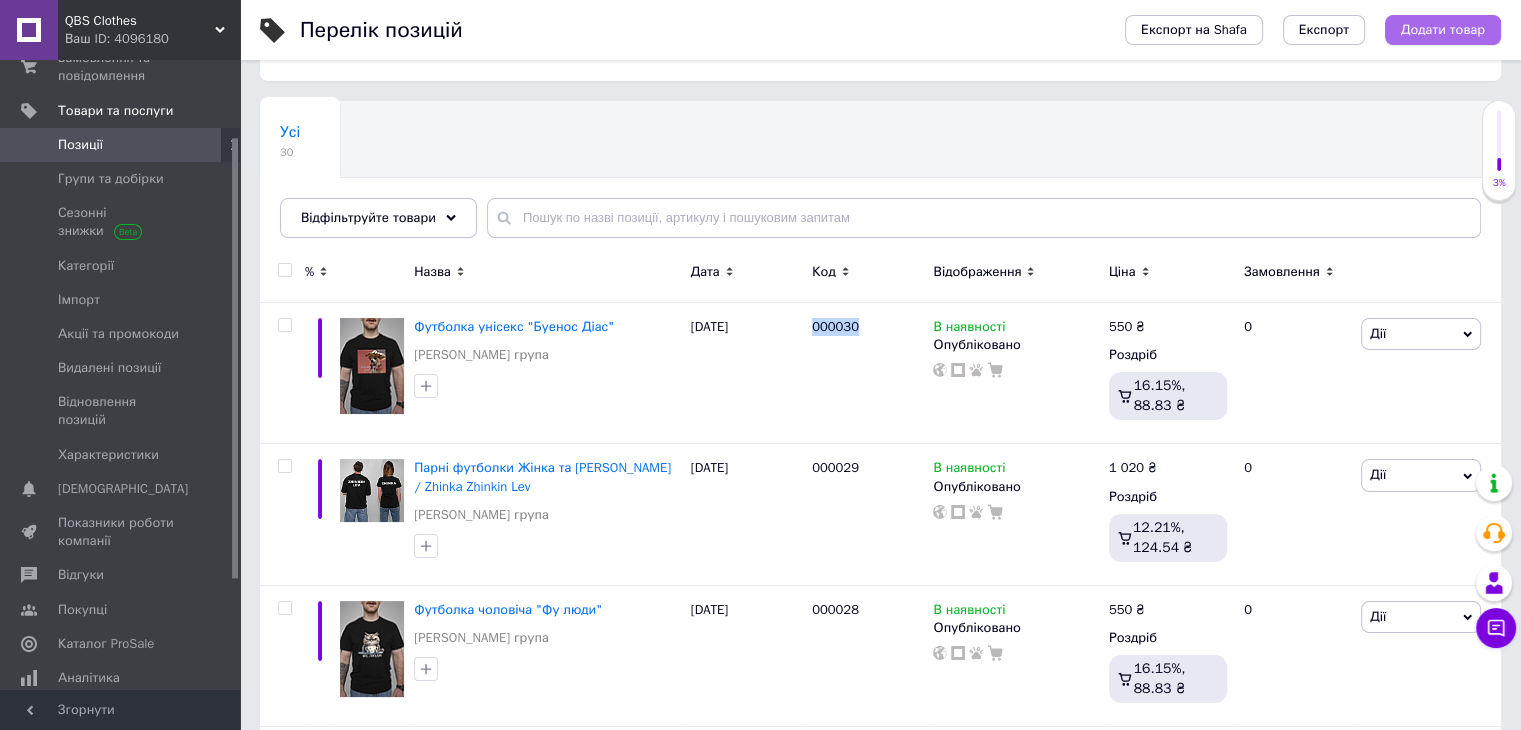 click on "Додати товар" at bounding box center (1443, 30) 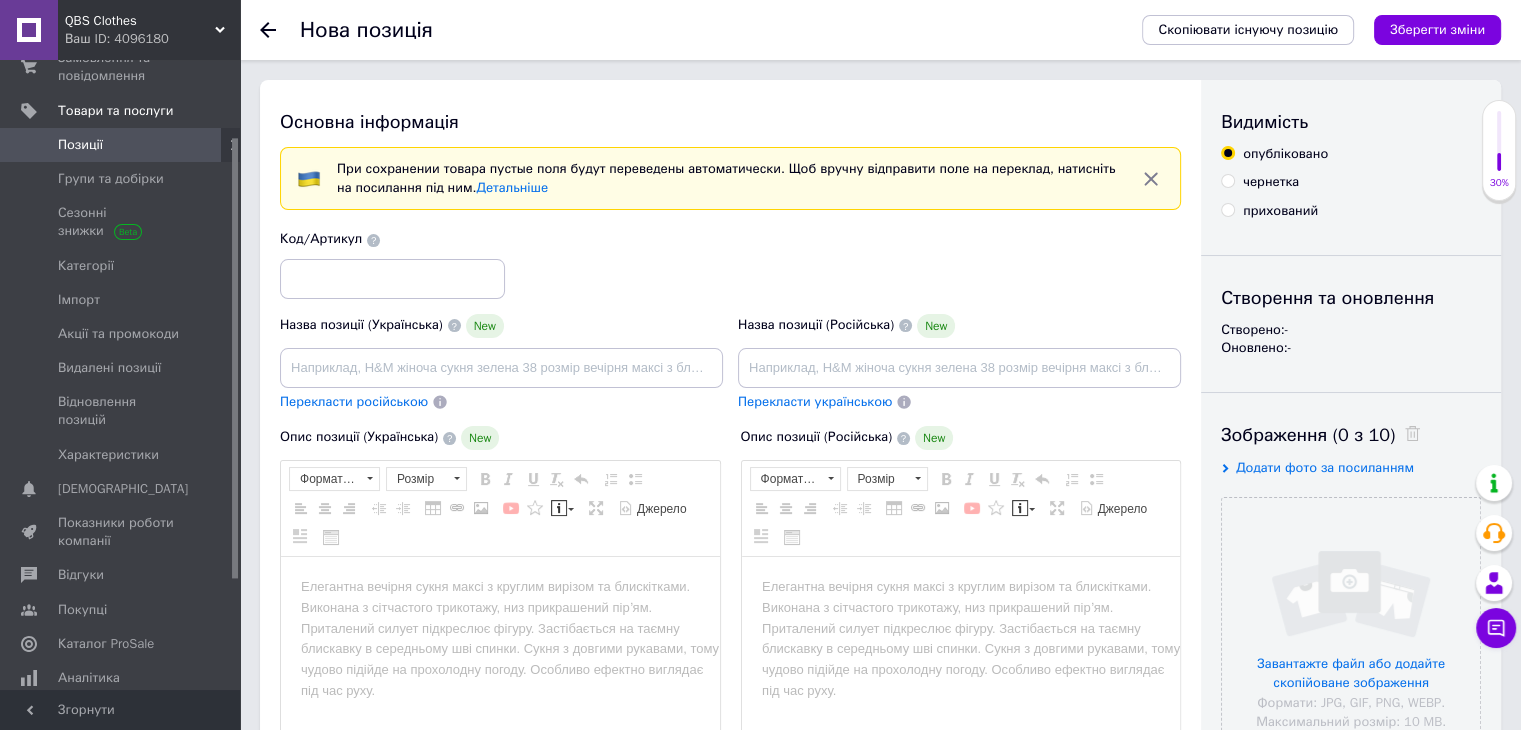 scroll, scrollTop: 0, scrollLeft: 0, axis: both 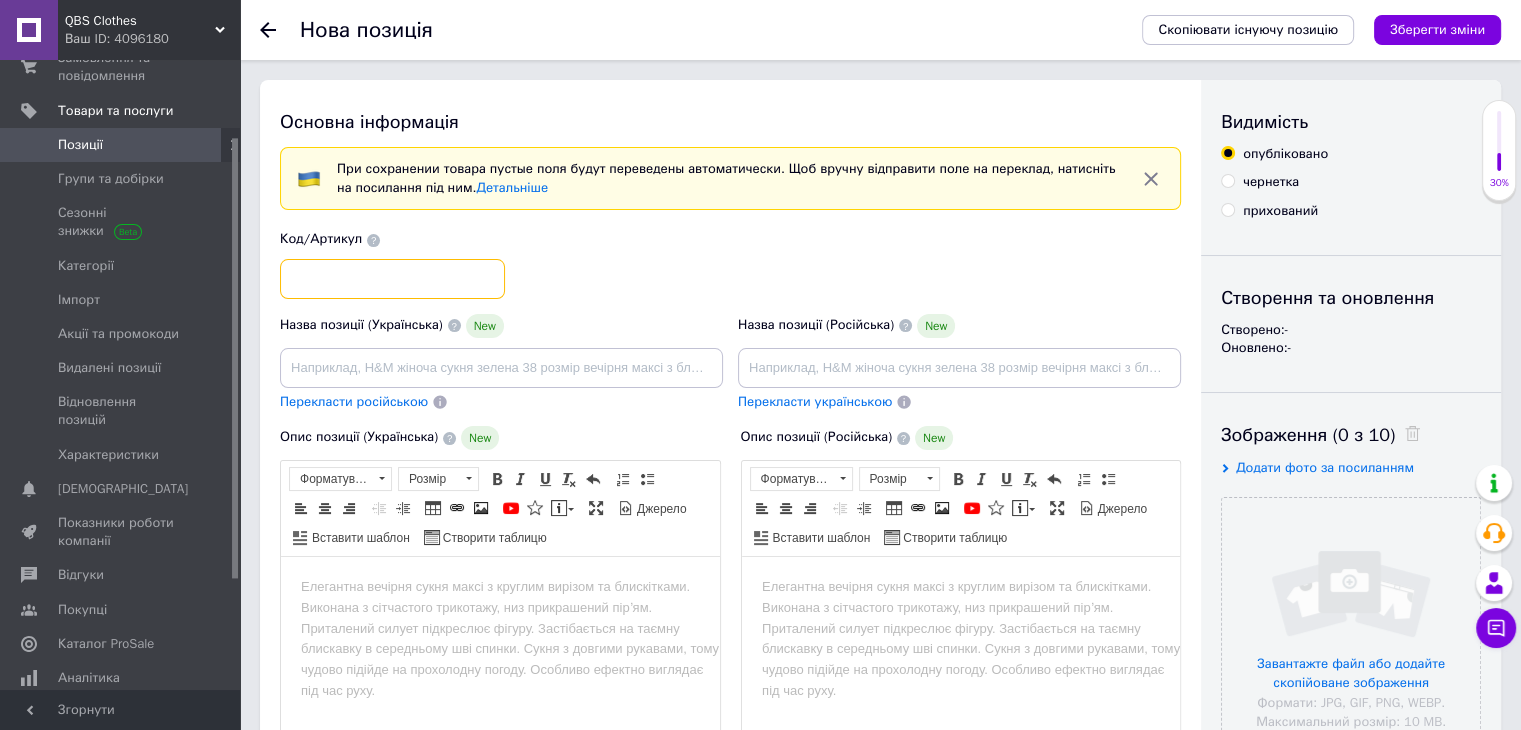 click at bounding box center [392, 279] 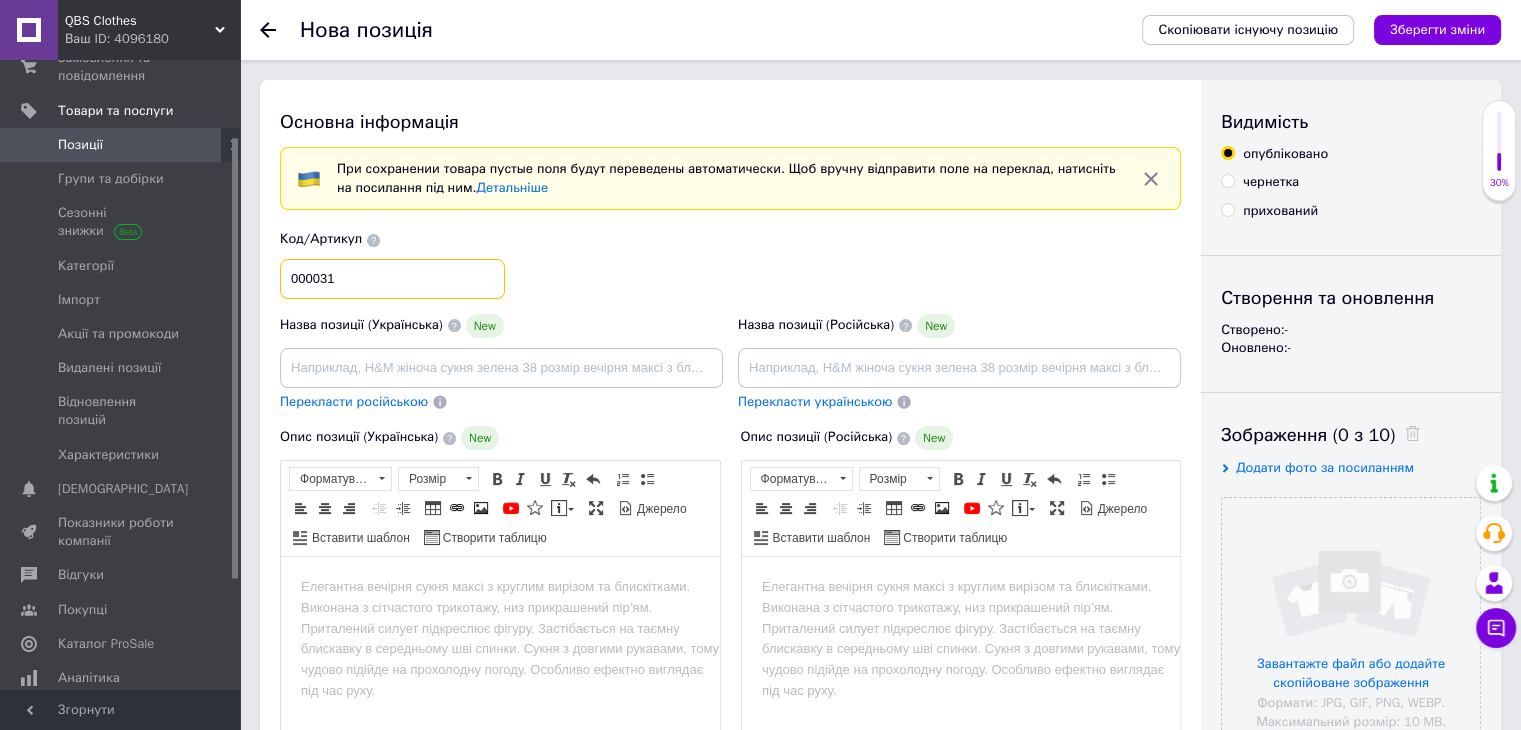 type on "000031" 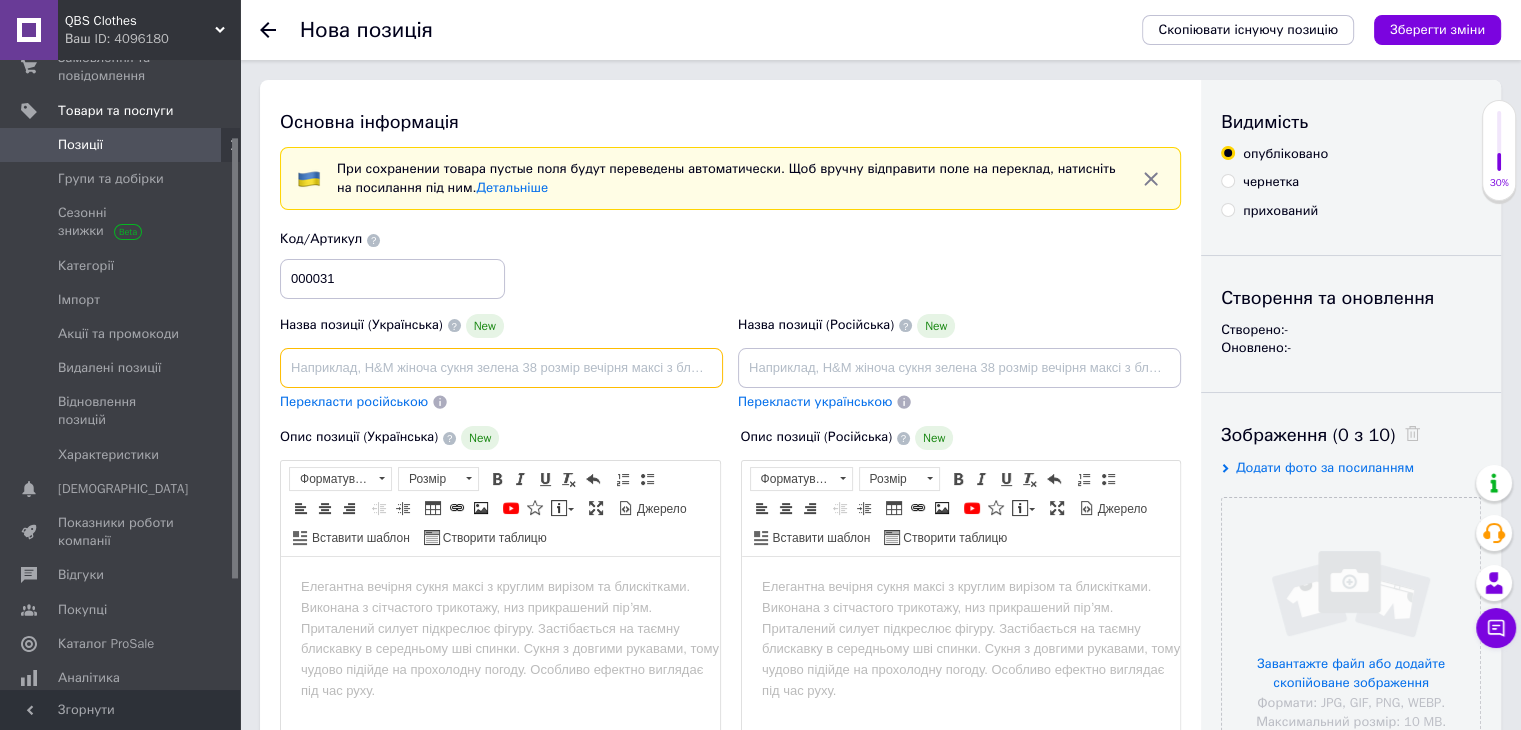 click at bounding box center [501, 368] 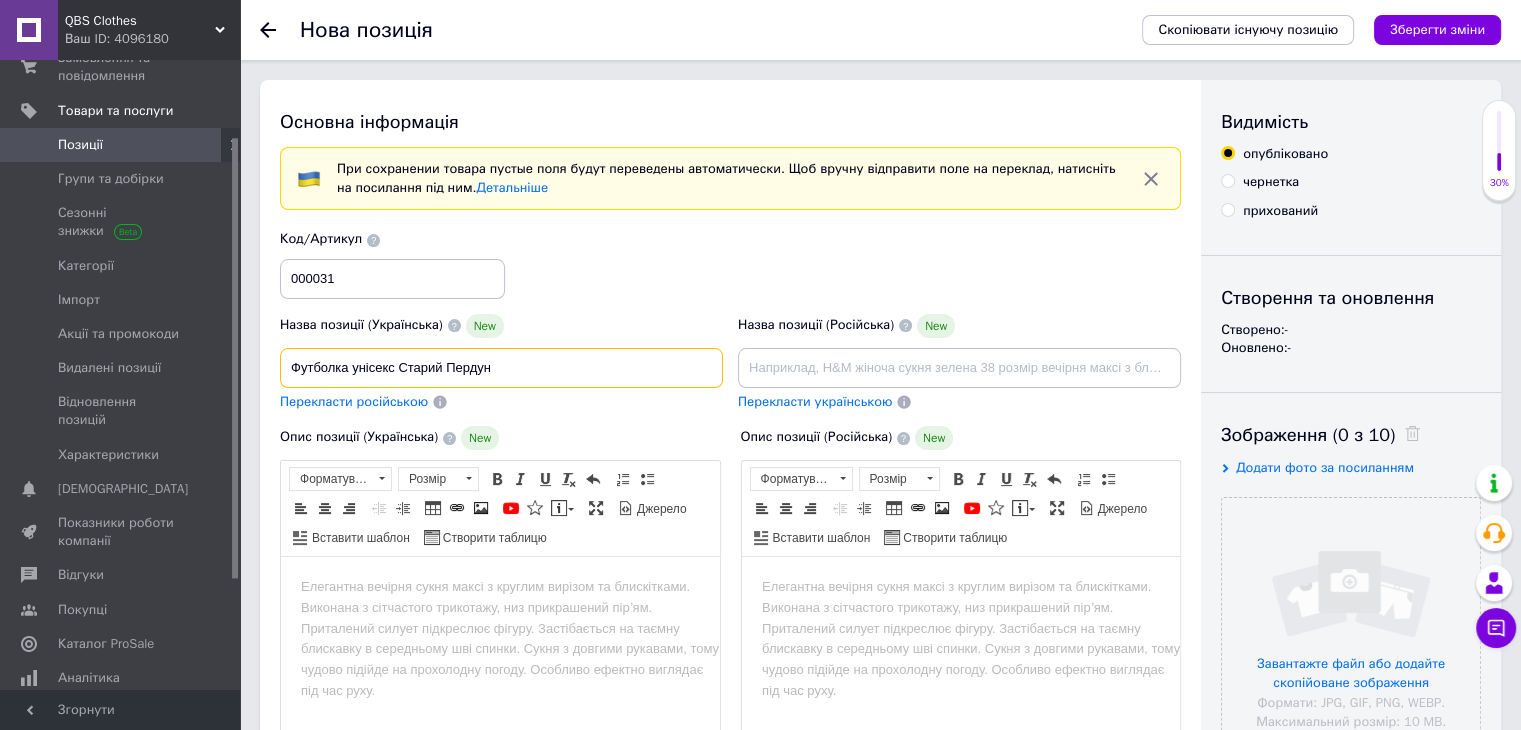 type on "Футболка унісекс Старий Пердун" 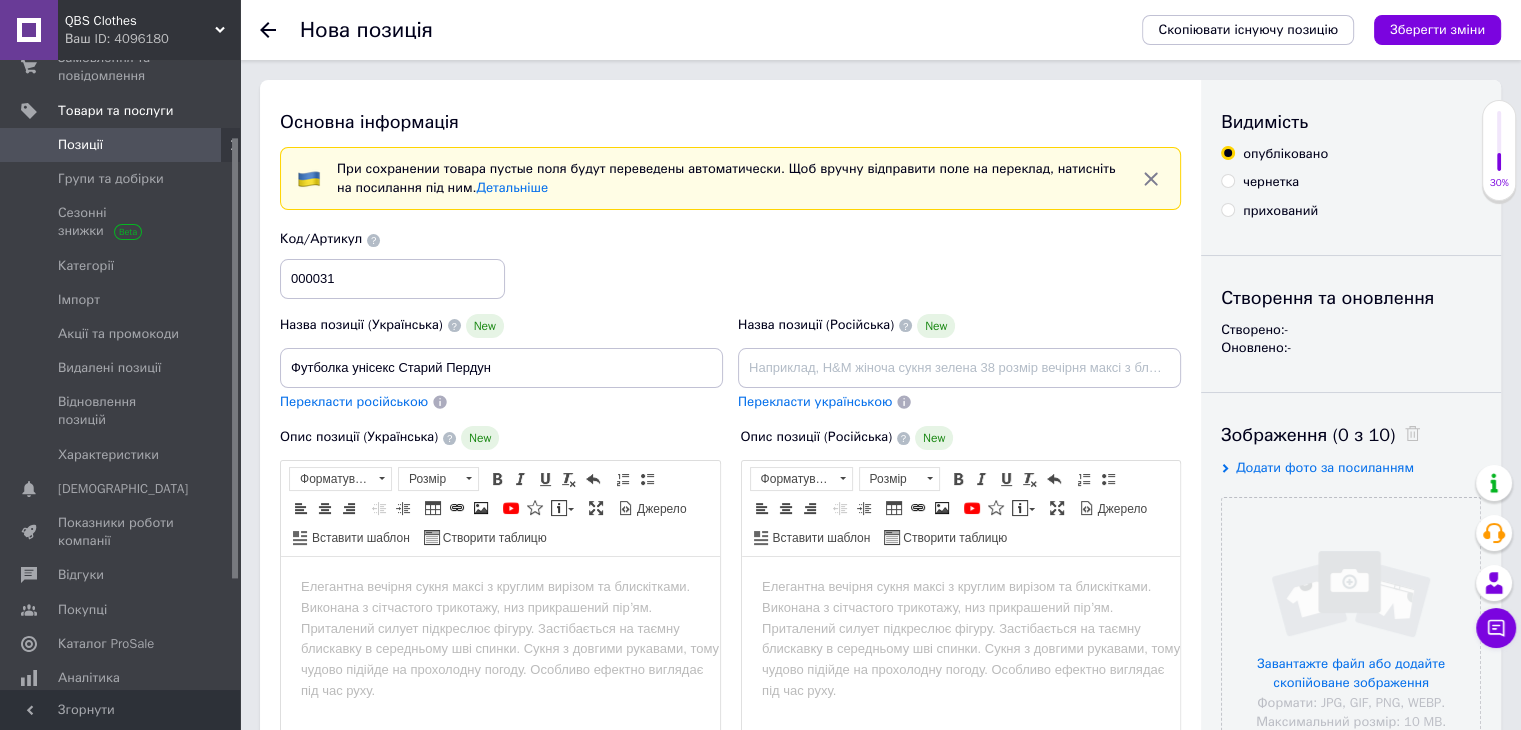 click on "Перекласти російською" at bounding box center [354, 401] 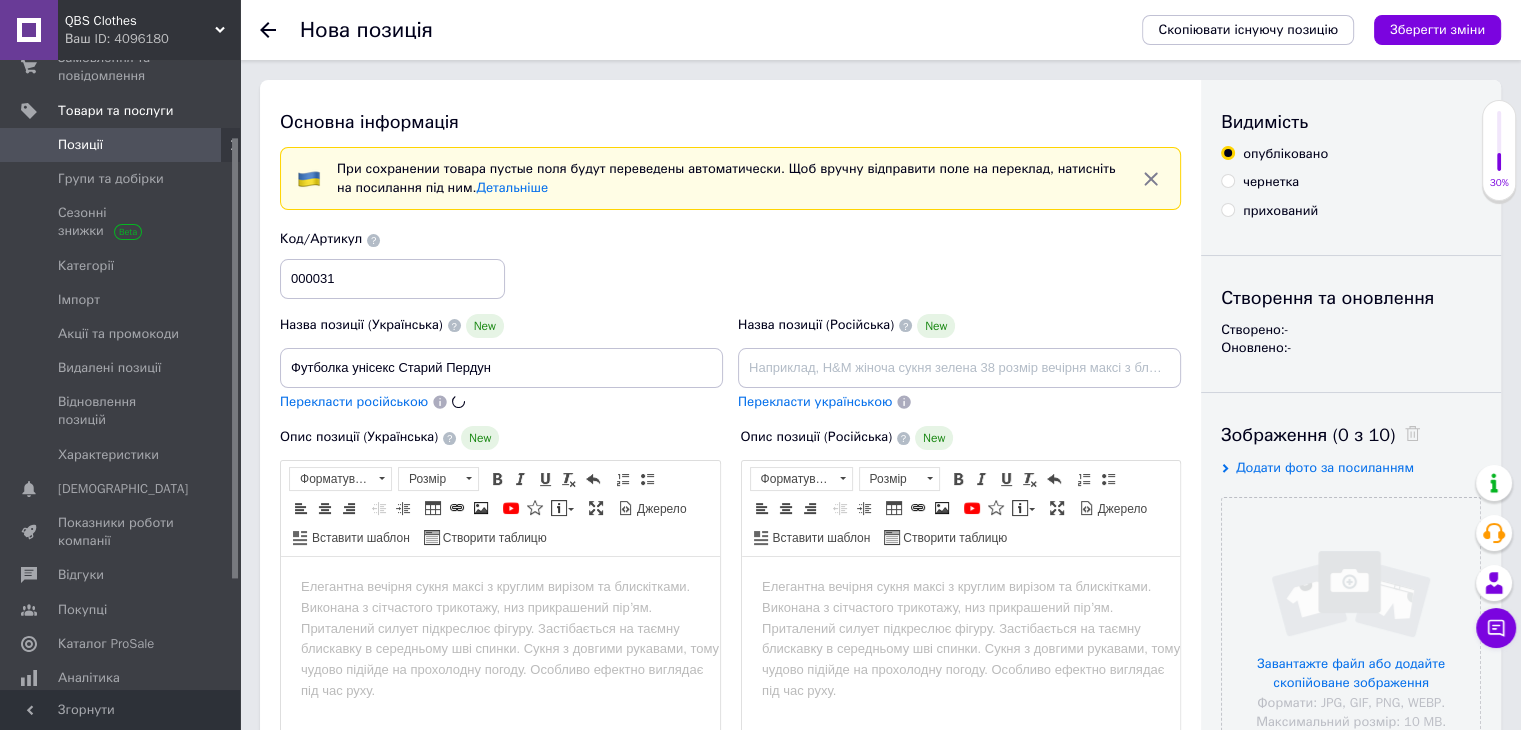 type on "Футболка унисекс Старый Пердун" 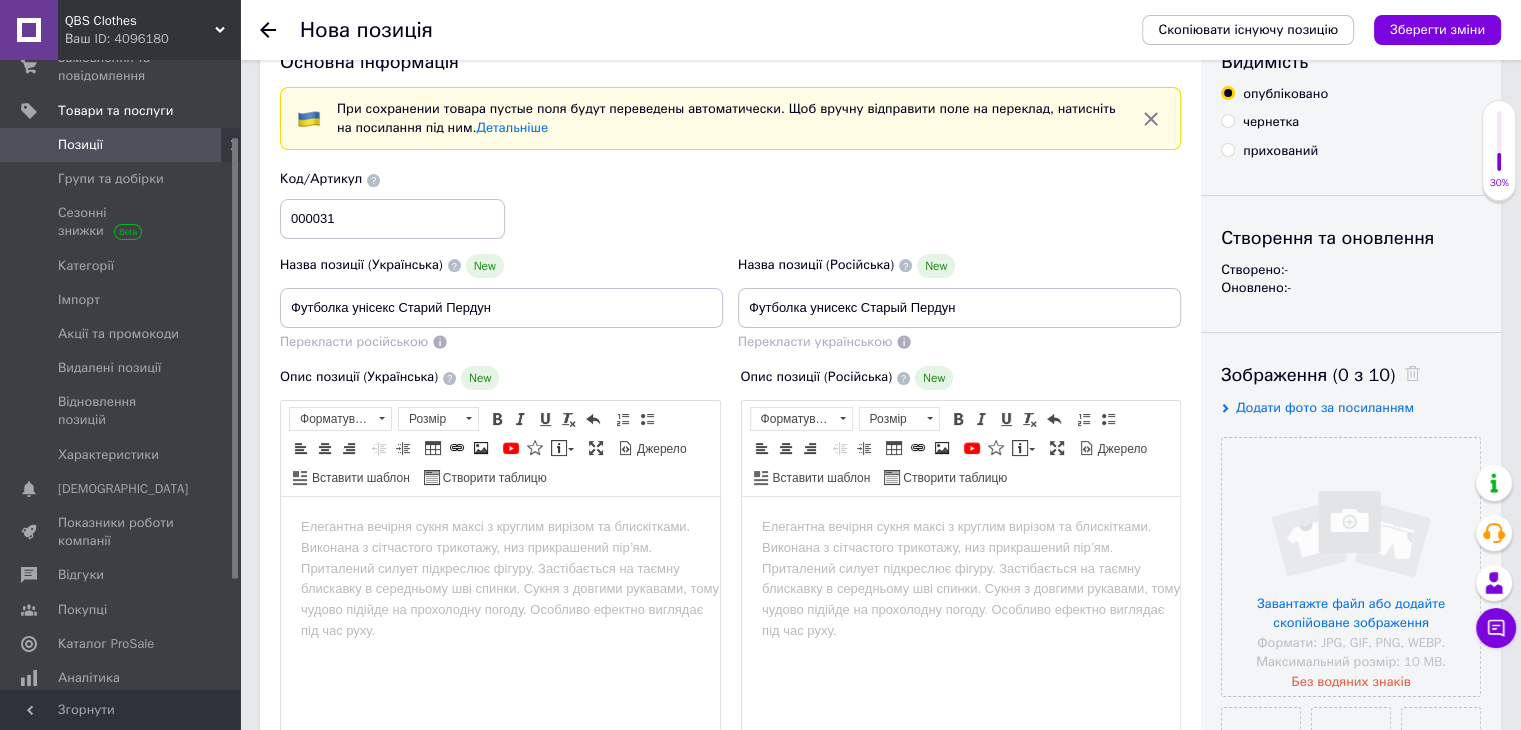 scroll, scrollTop: 100, scrollLeft: 0, axis: vertical 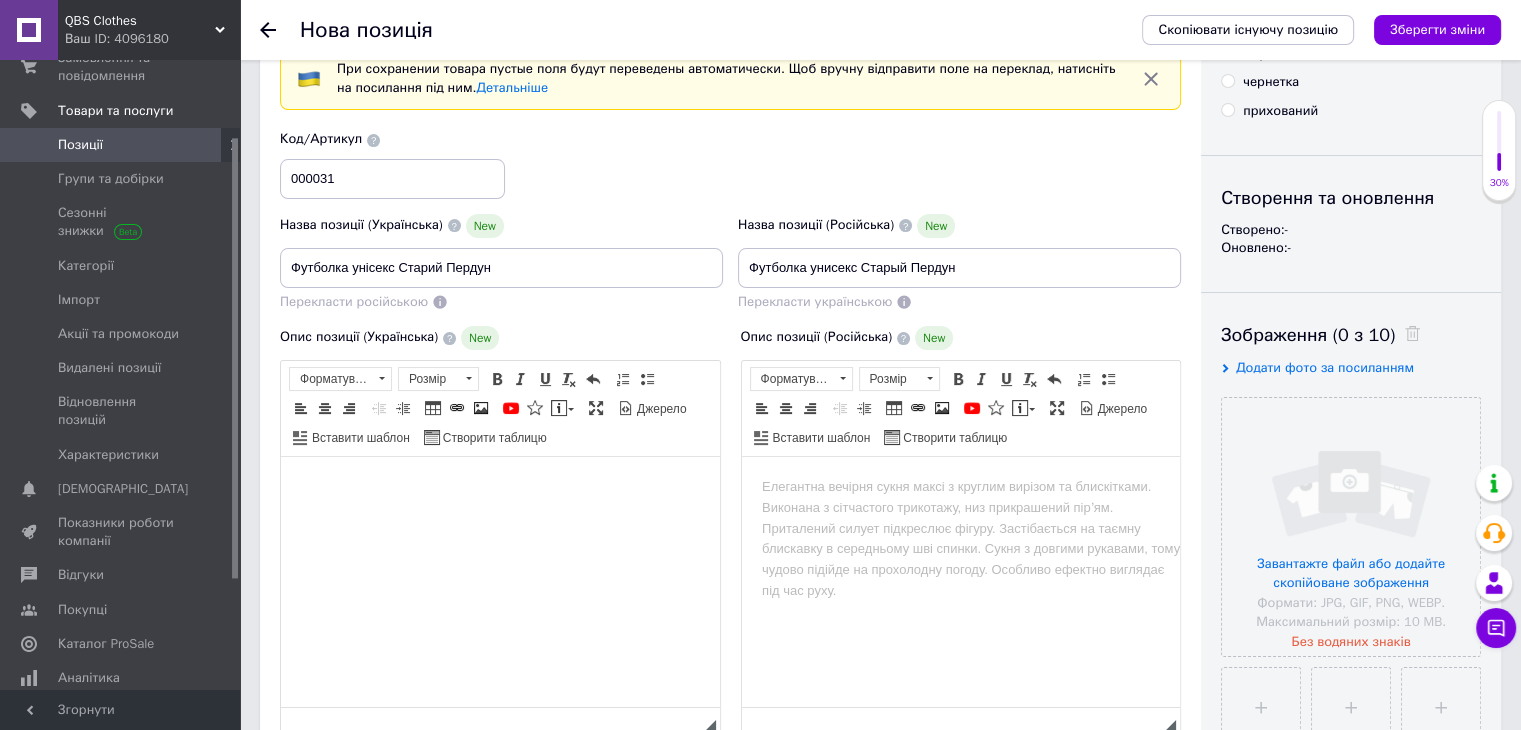 click at bounding box center [500, 487] 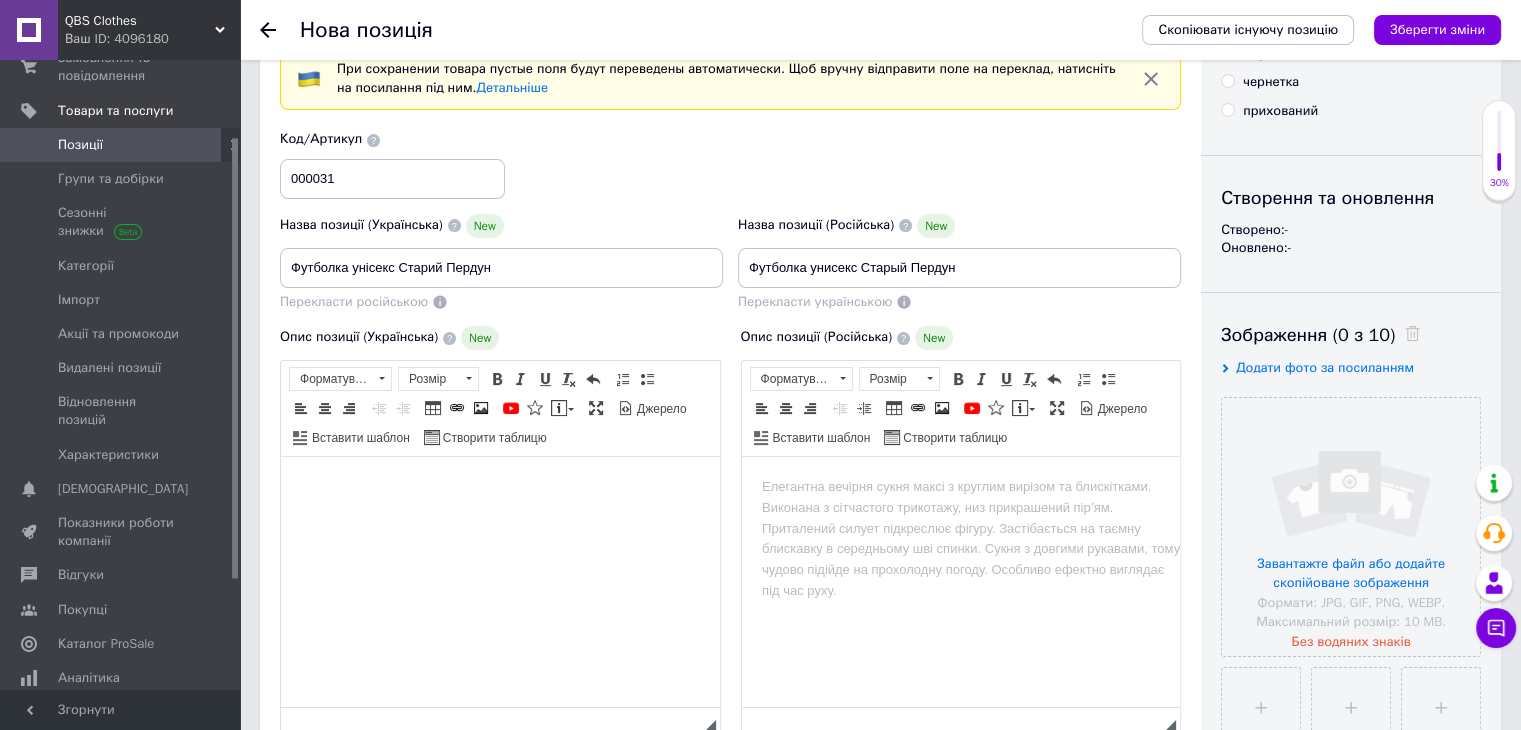type 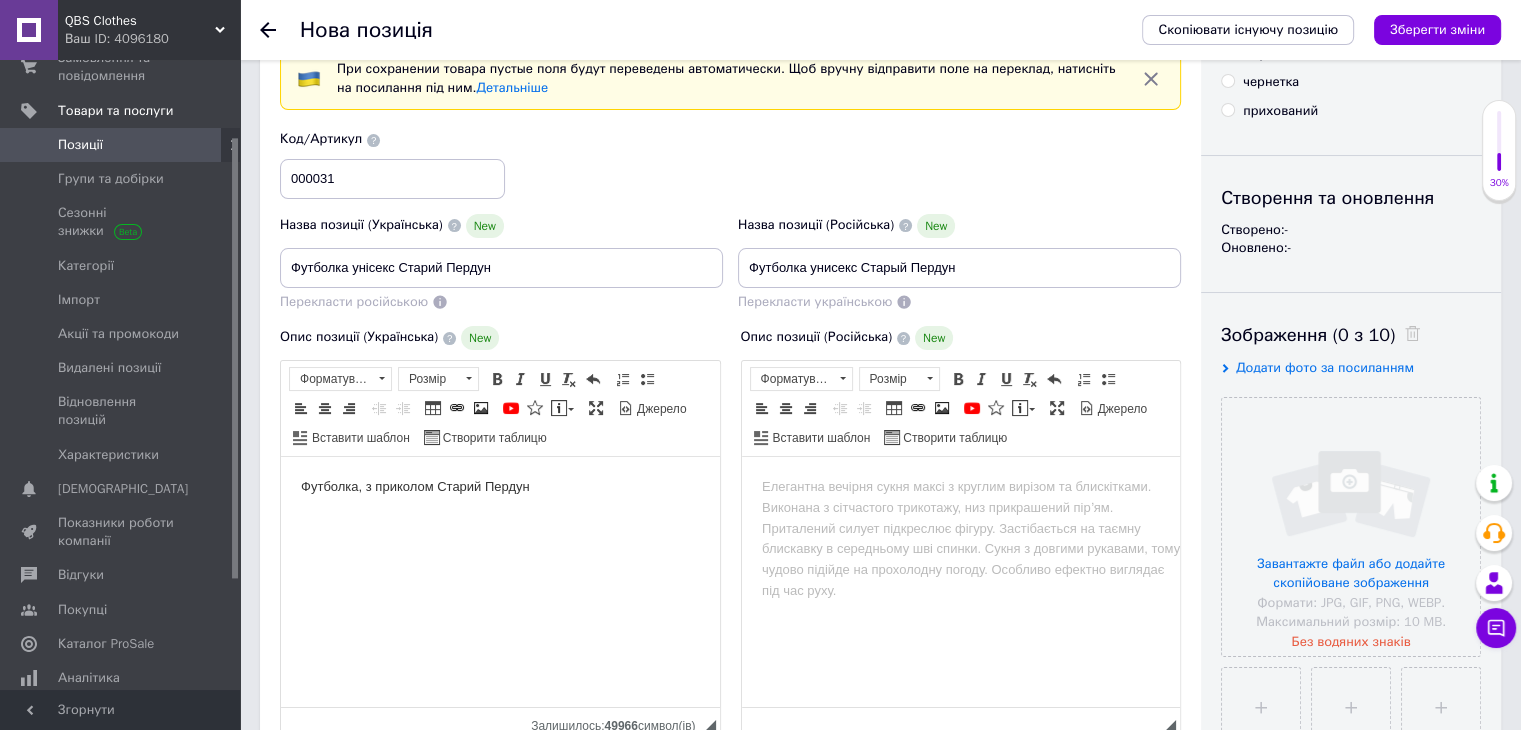 click at bounding box center (960, 487) 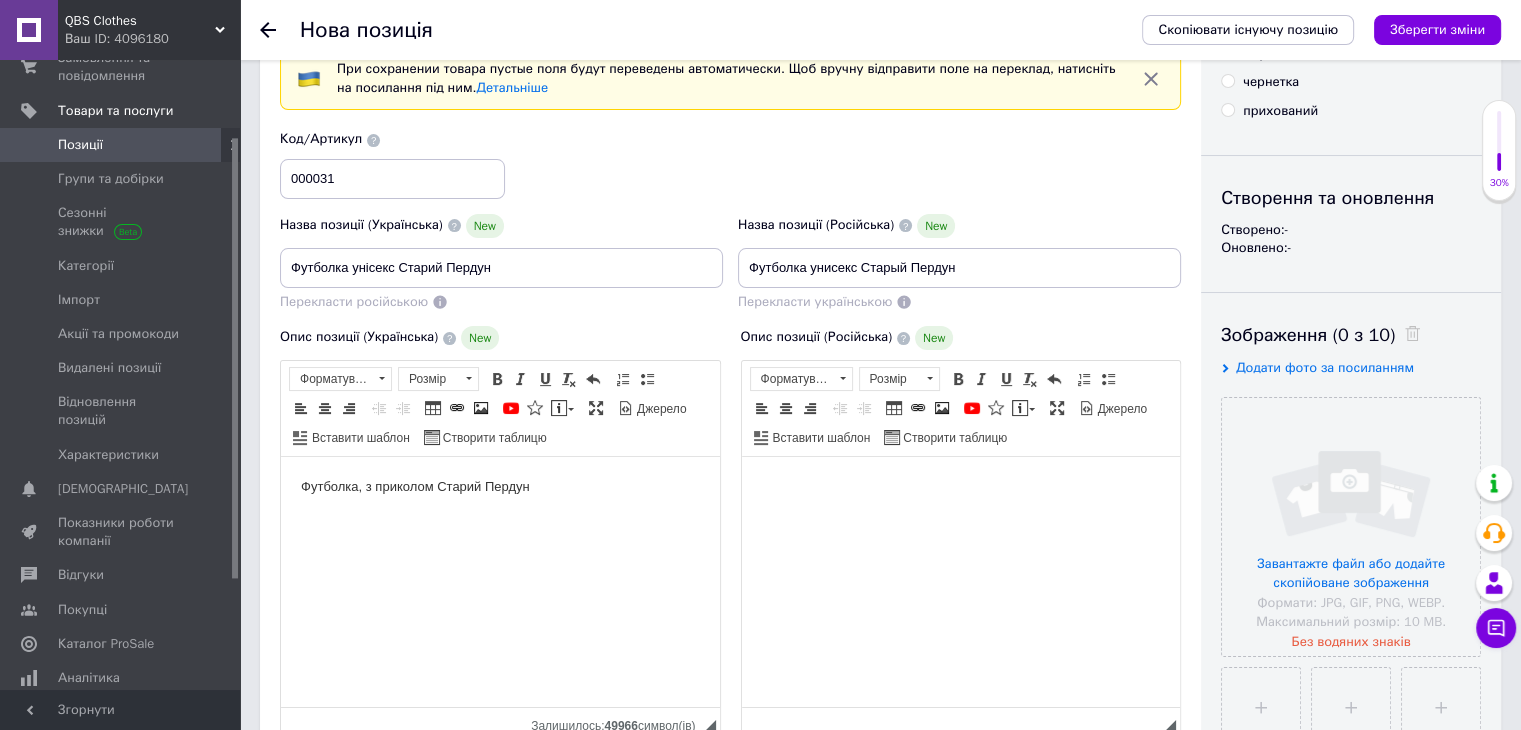 type 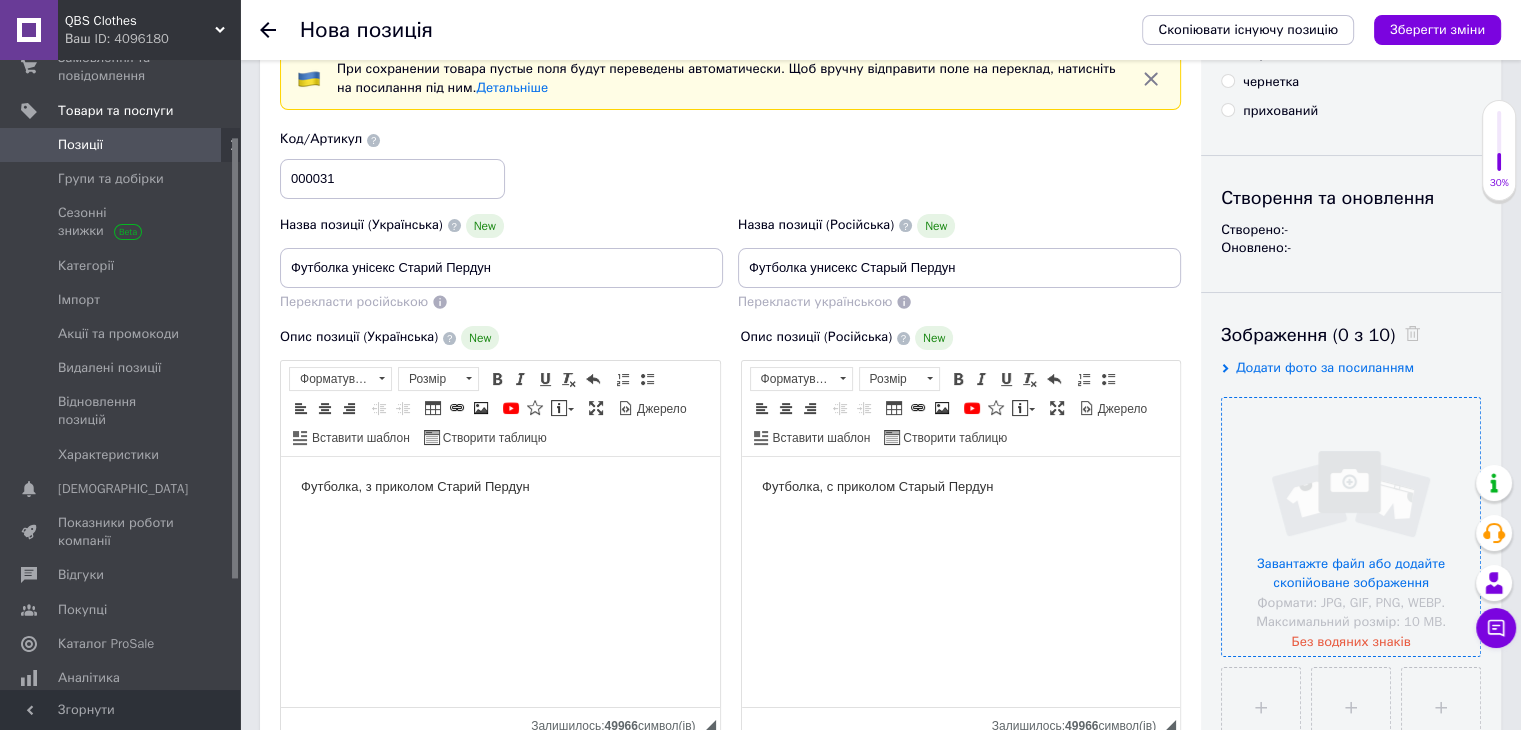 click at bounding box center [1351, 527] 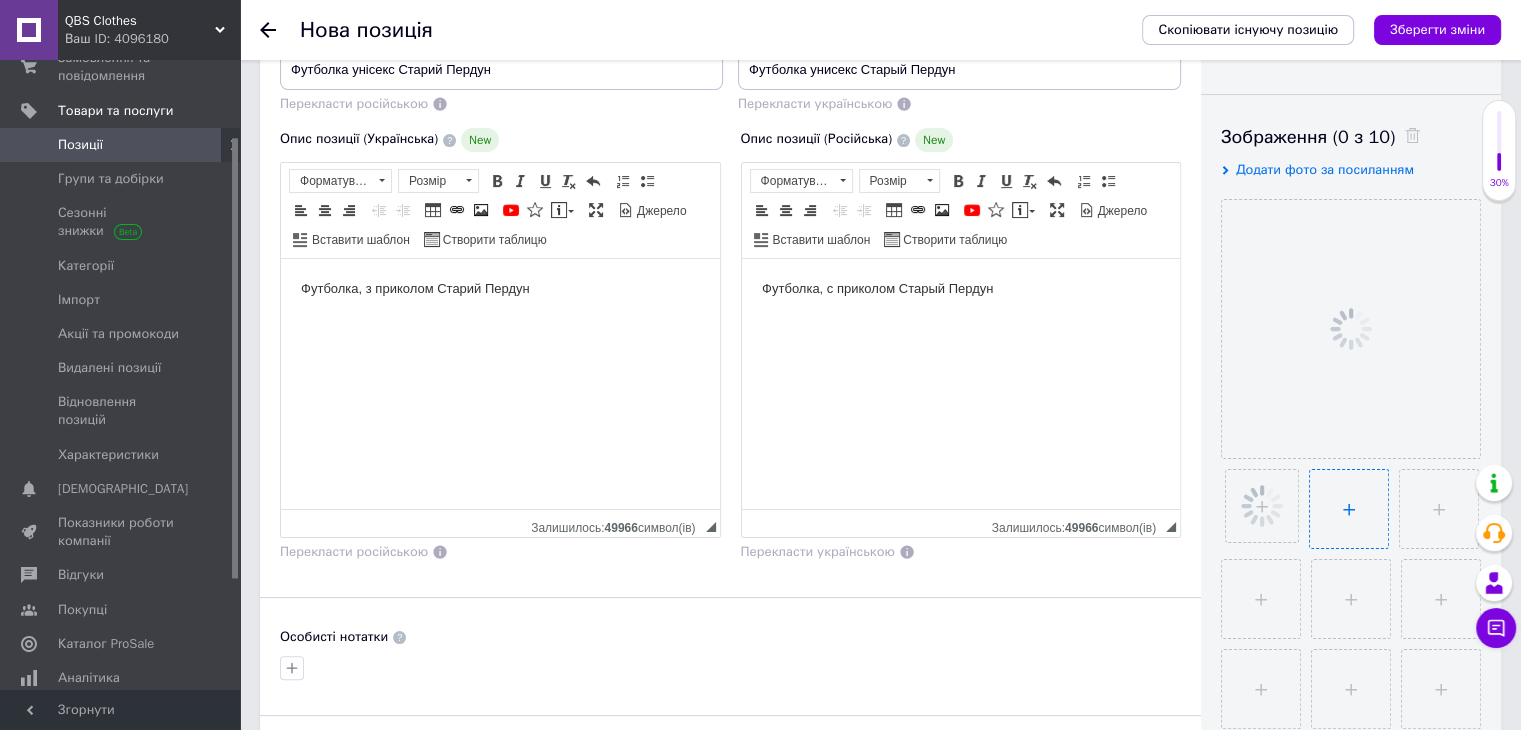 scroll, scrollTop: 300, scrollLeft: 0, axis: vertical 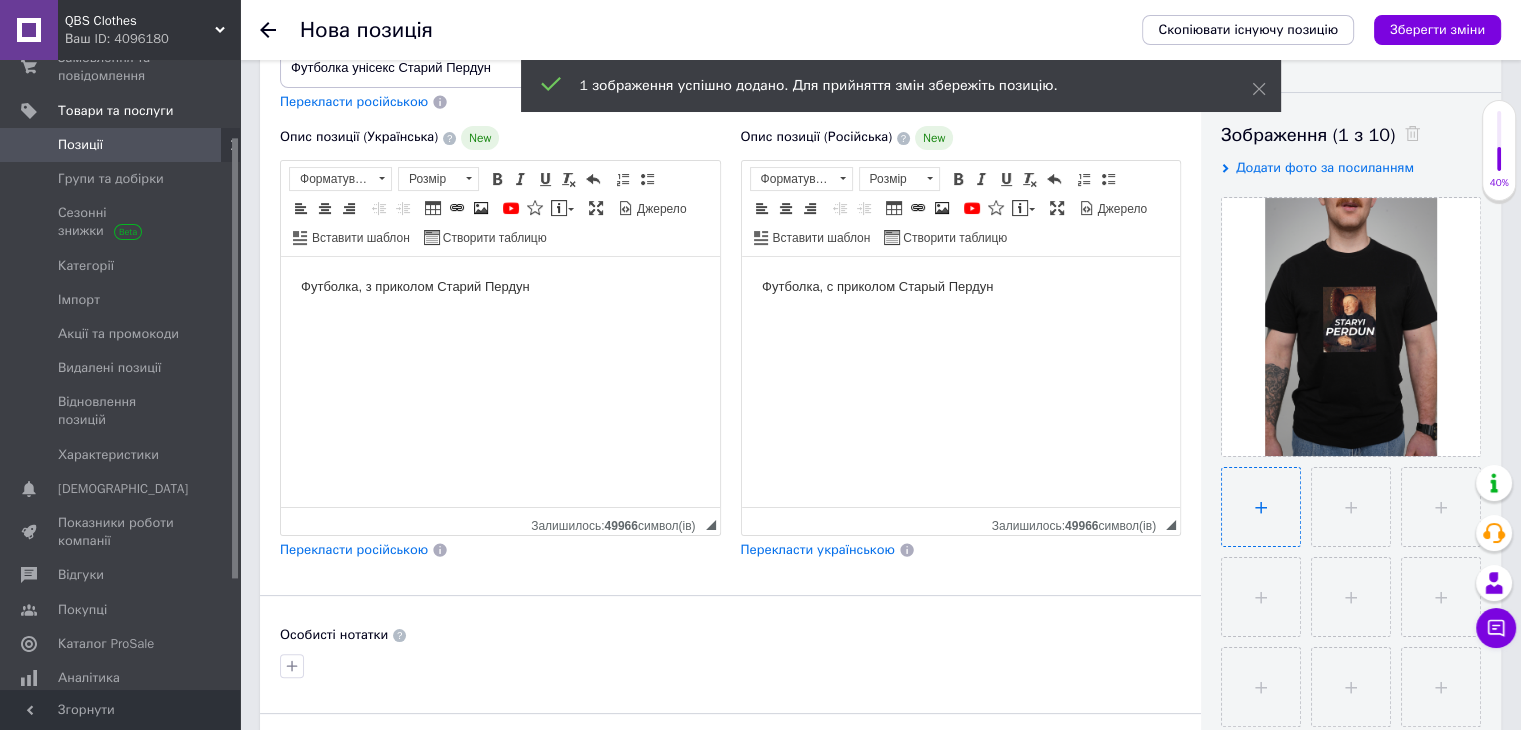 click at bounding box center [1261, 507] 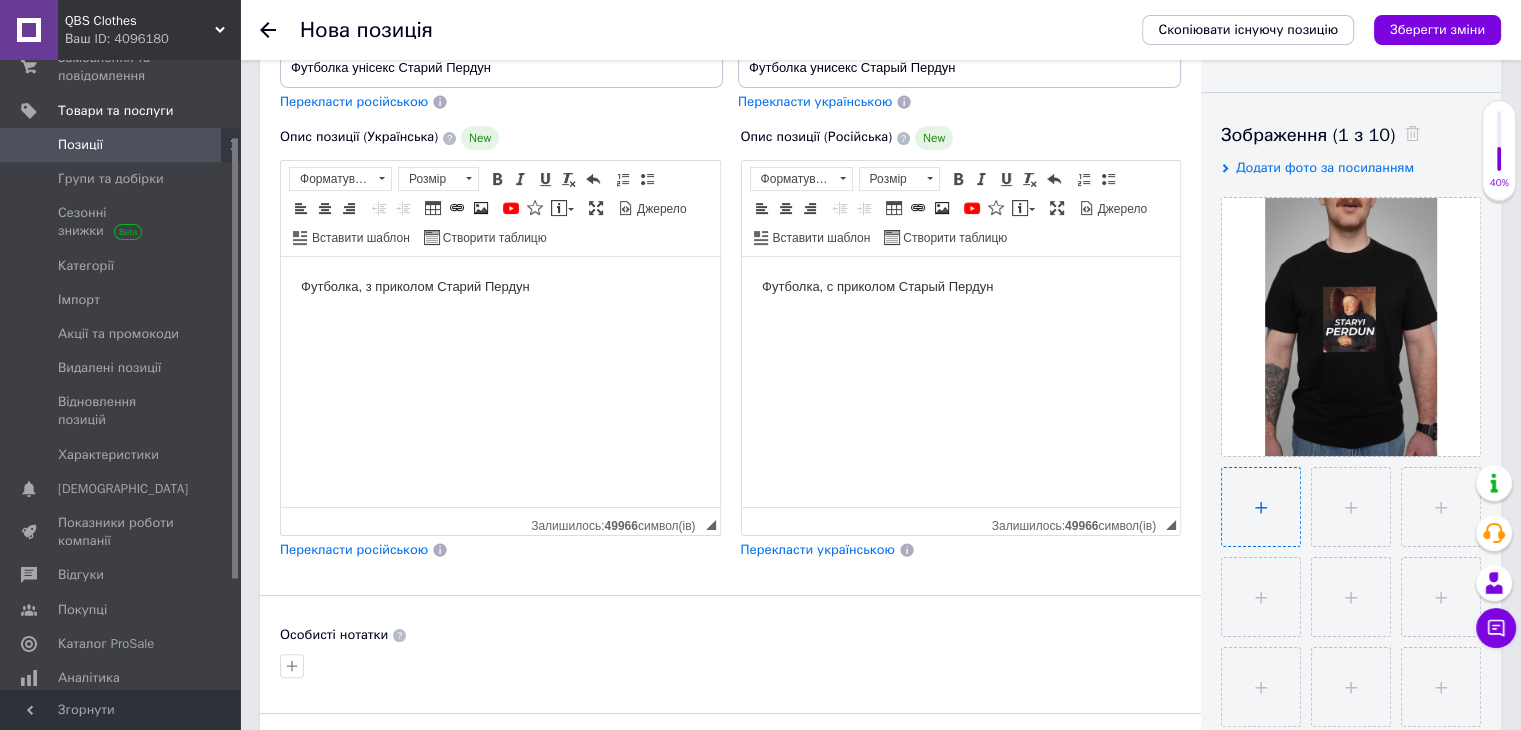 type on "C:\fakepath\6706284354_w1280_h1280_bez_imeni_4.webp" 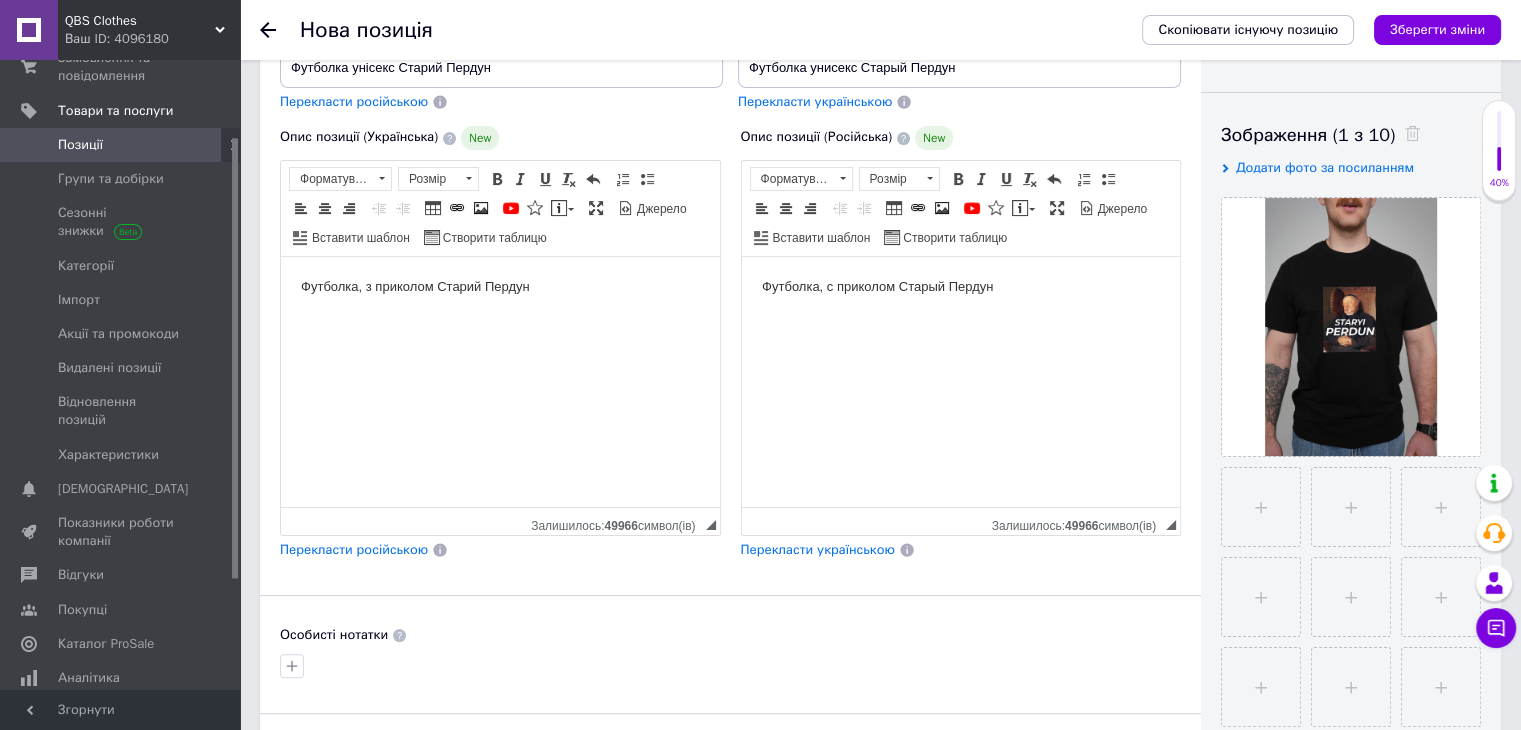 type 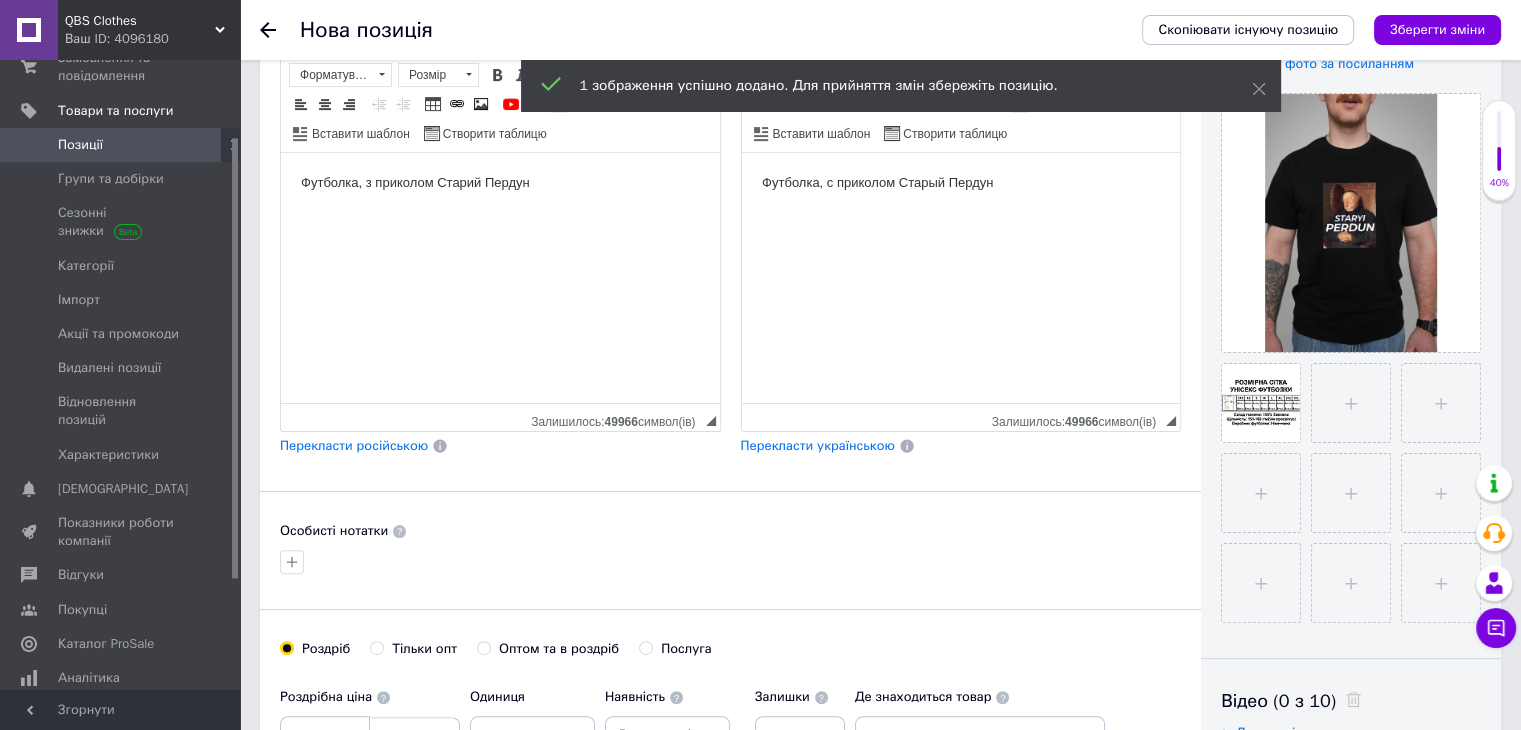 scroll, scrollTop: 500, scrollLeft: 0, axis: vertical 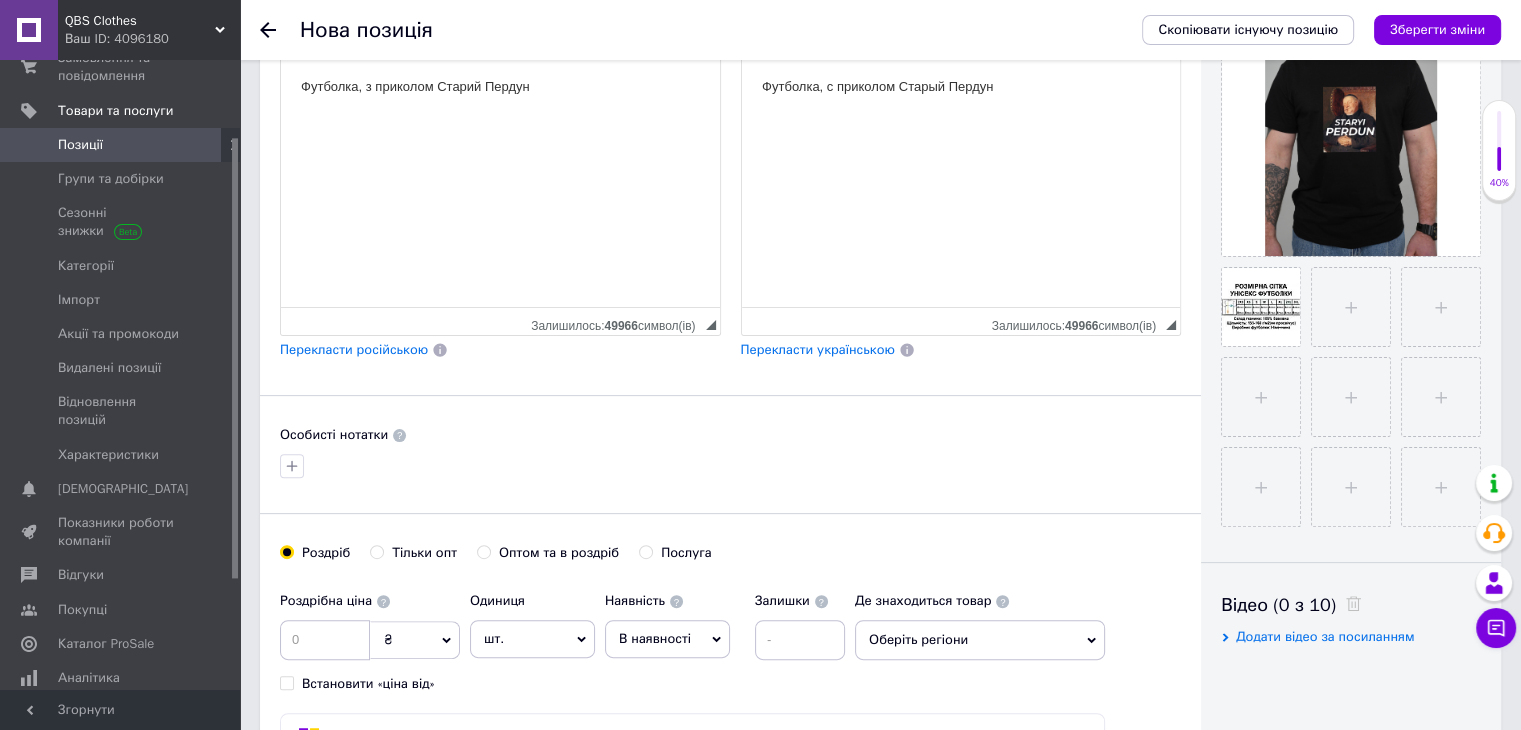 click on "Футболка, з приколом Старий Пердун" at bounding box center (500, 87) 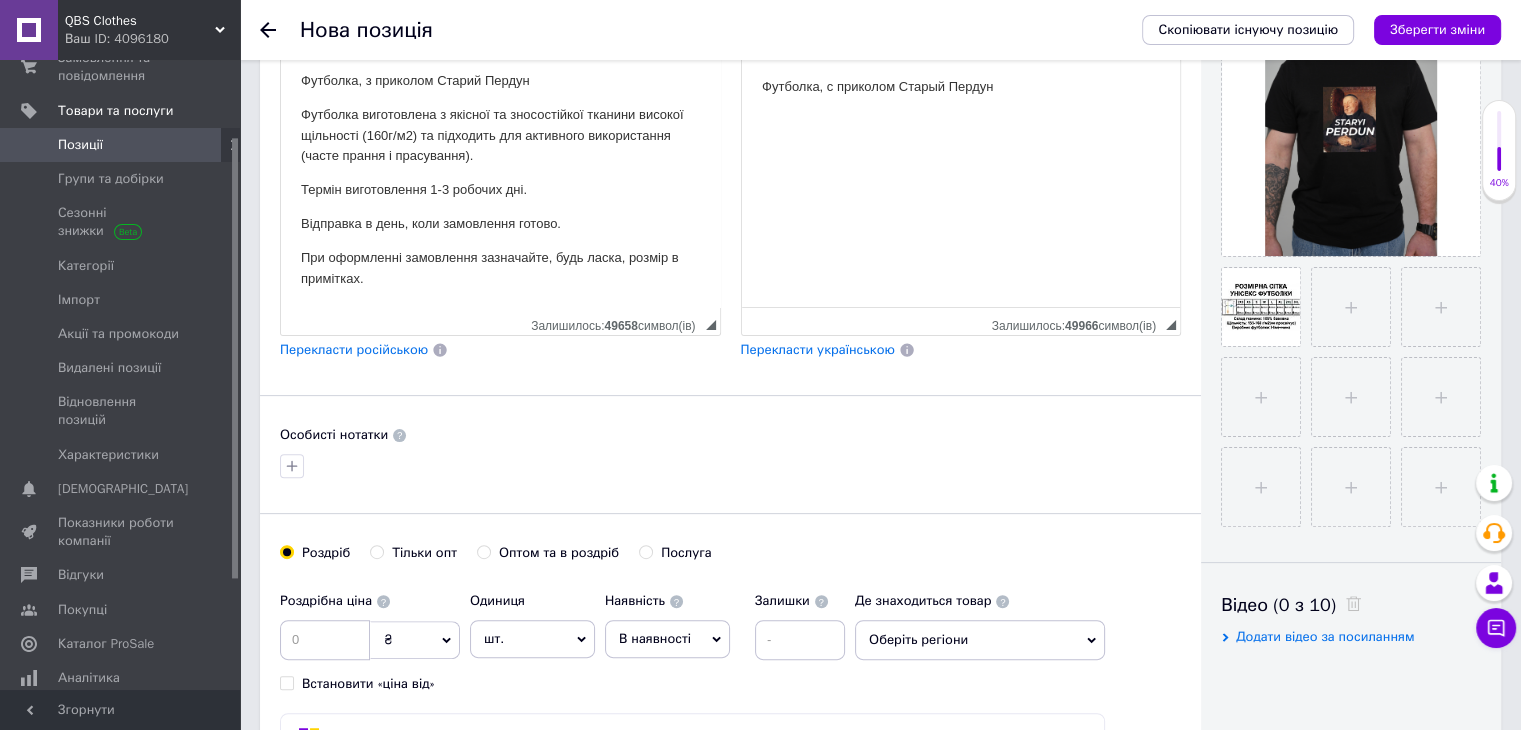 scroll, scrollTop: 0, scrollLeft: 0, axis: both 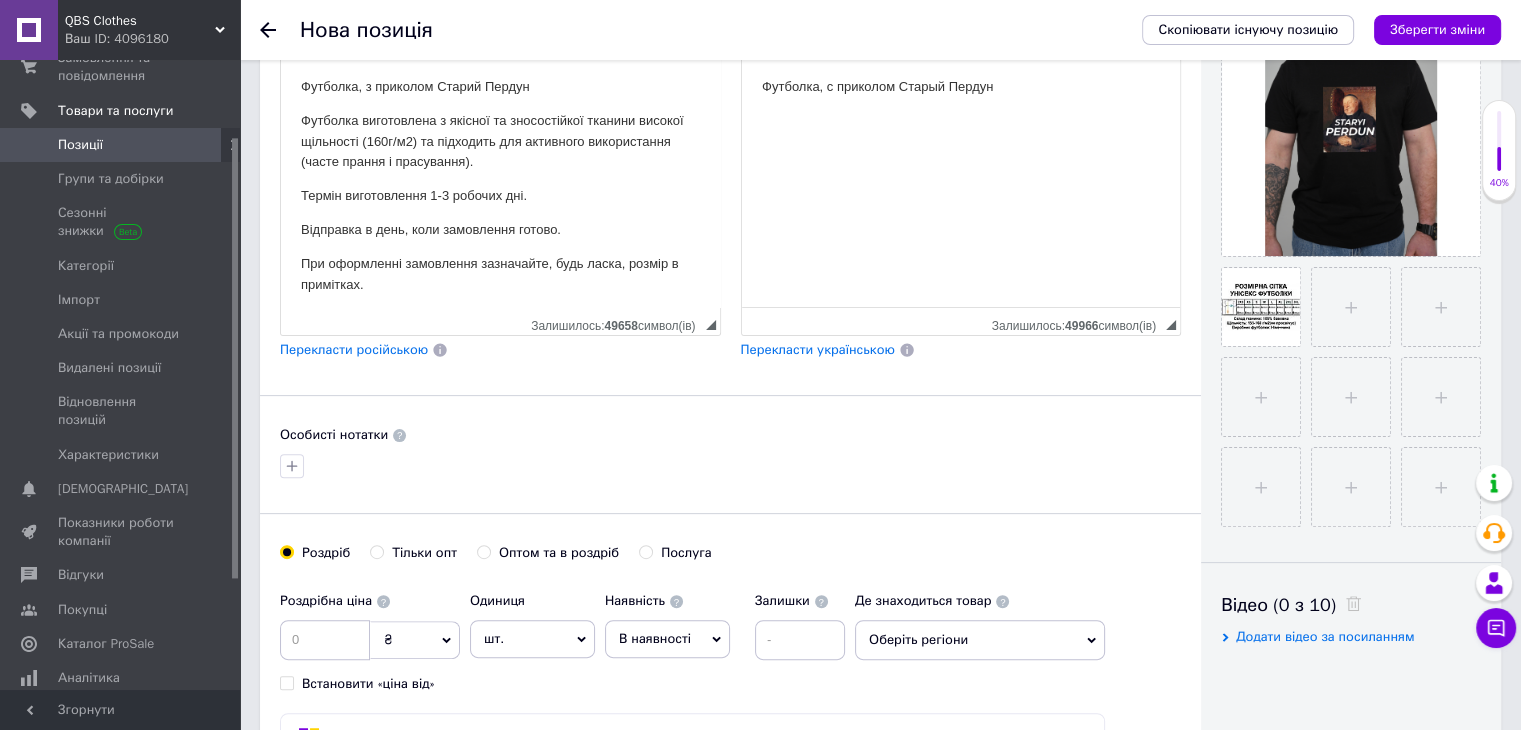 click on "Футболка, с приколом Старый Пердун" at bounding box center (960, 87) 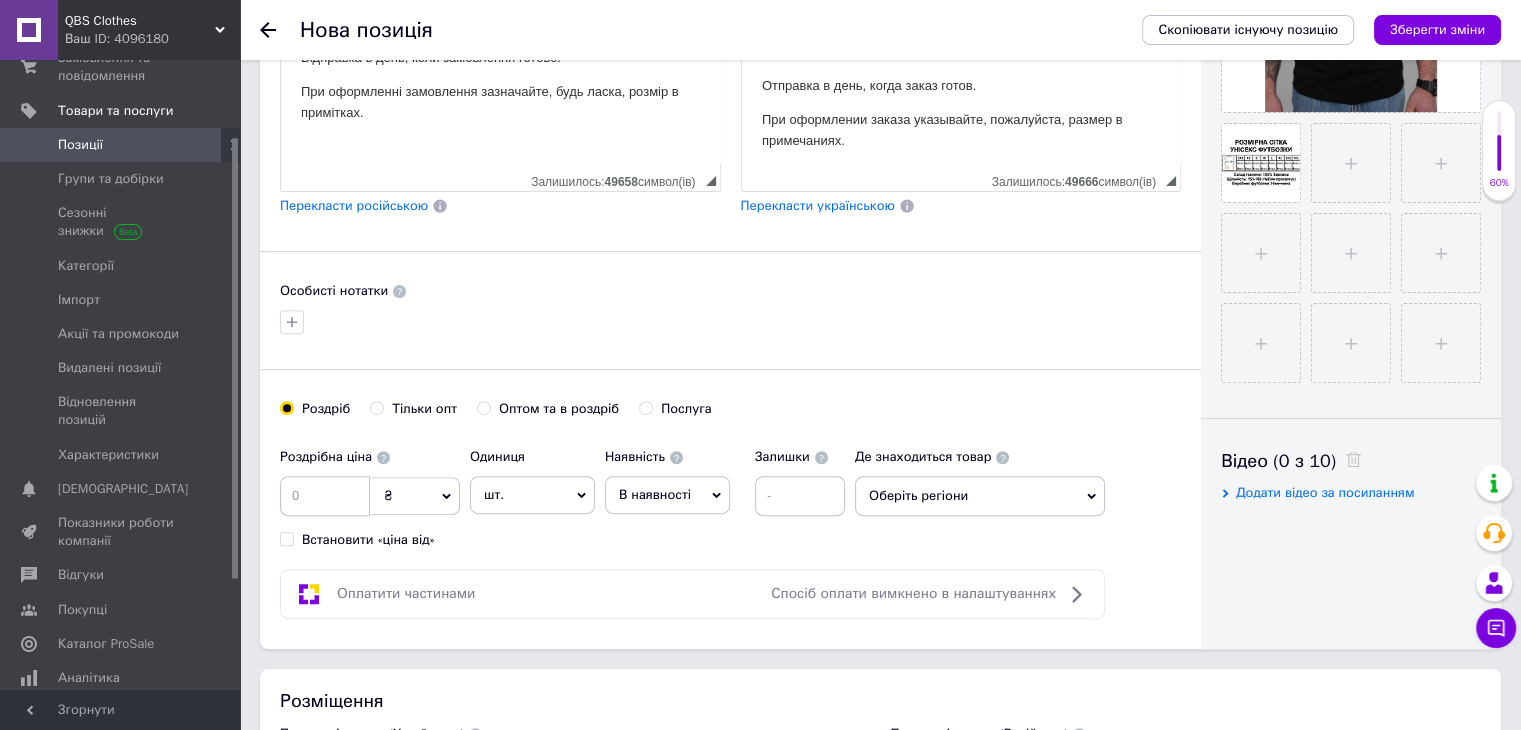 scroll, scrollTop: 700, scrollLeft: 0, axis: vertical 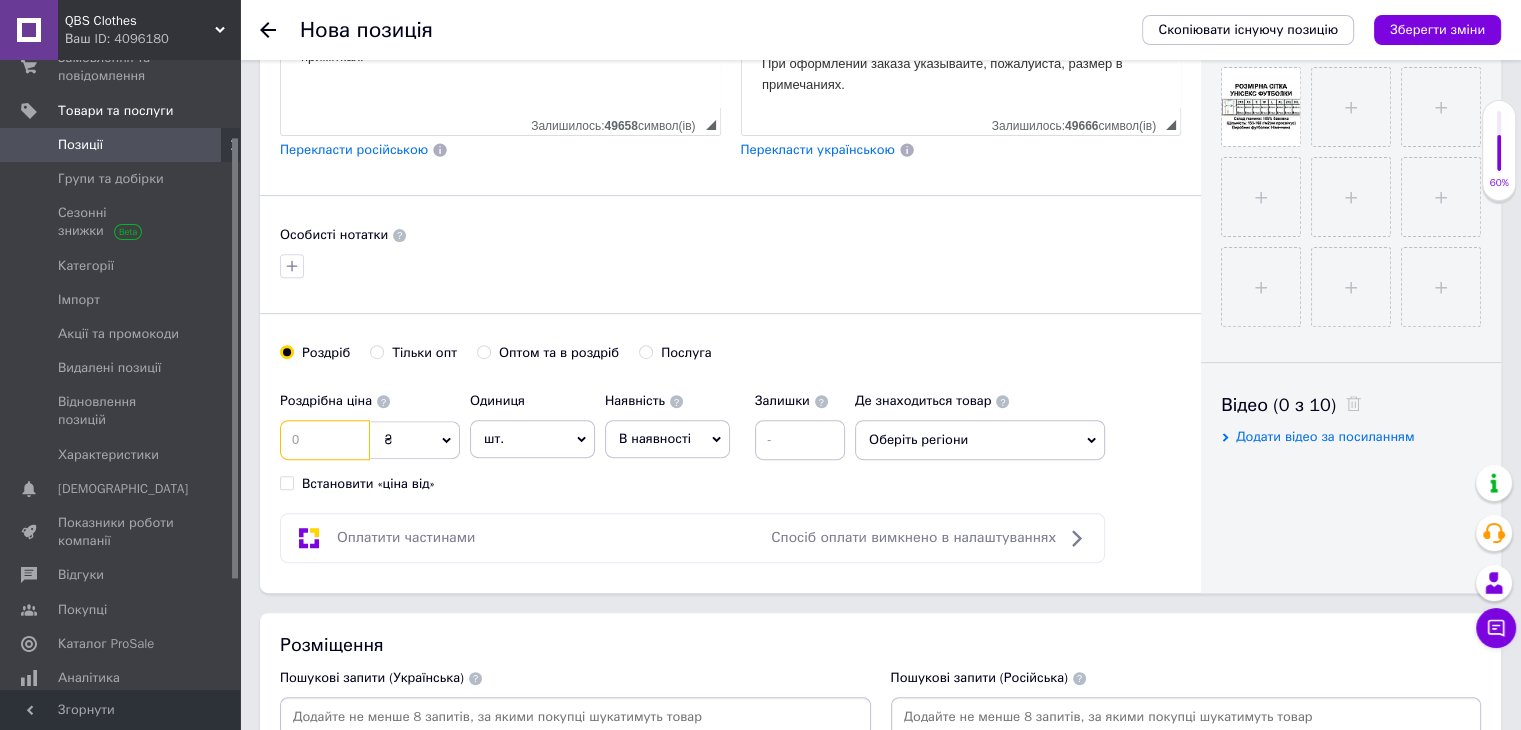 click at bounding box center (325, 440) 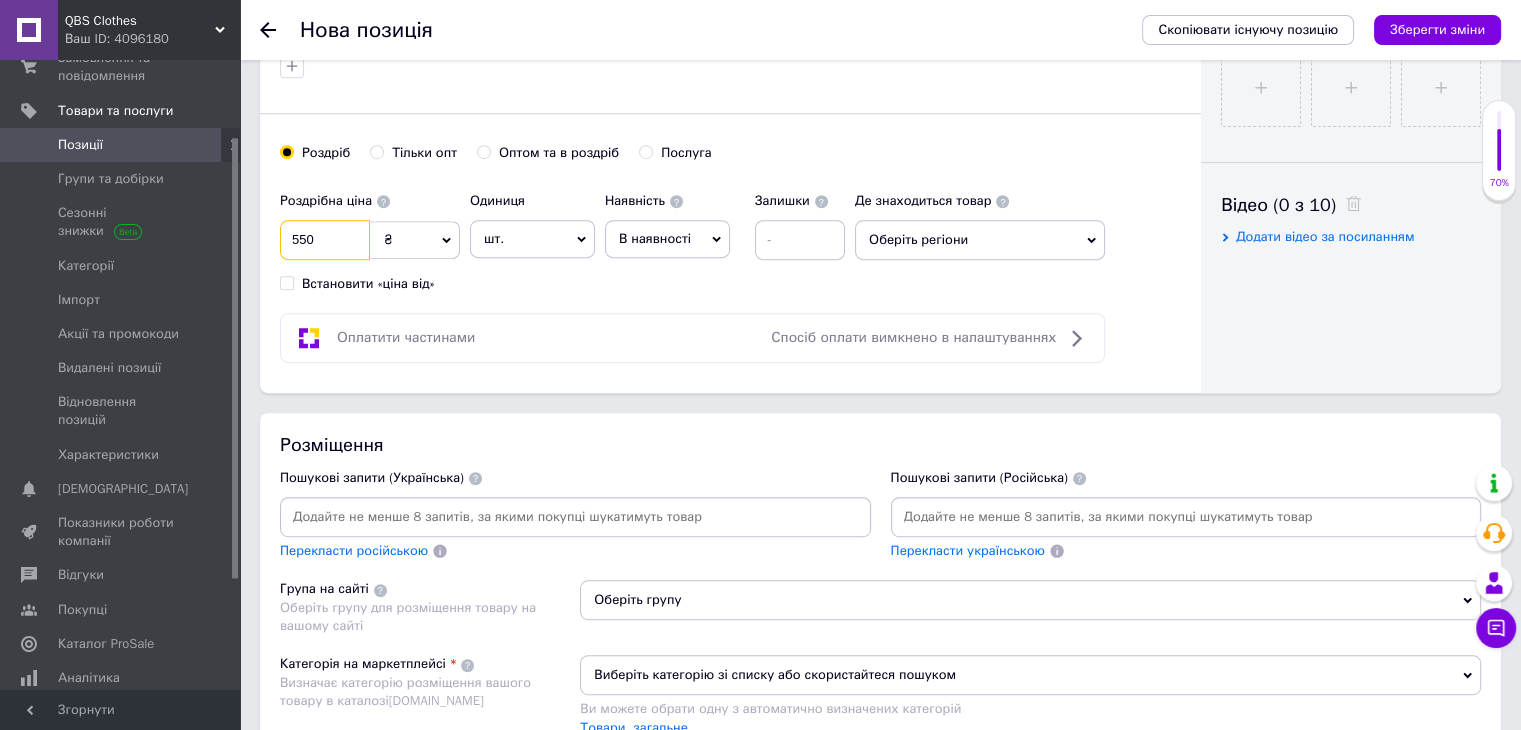 scroll, scrollTop: 1000, scrollLeft: 0, axis: vertical 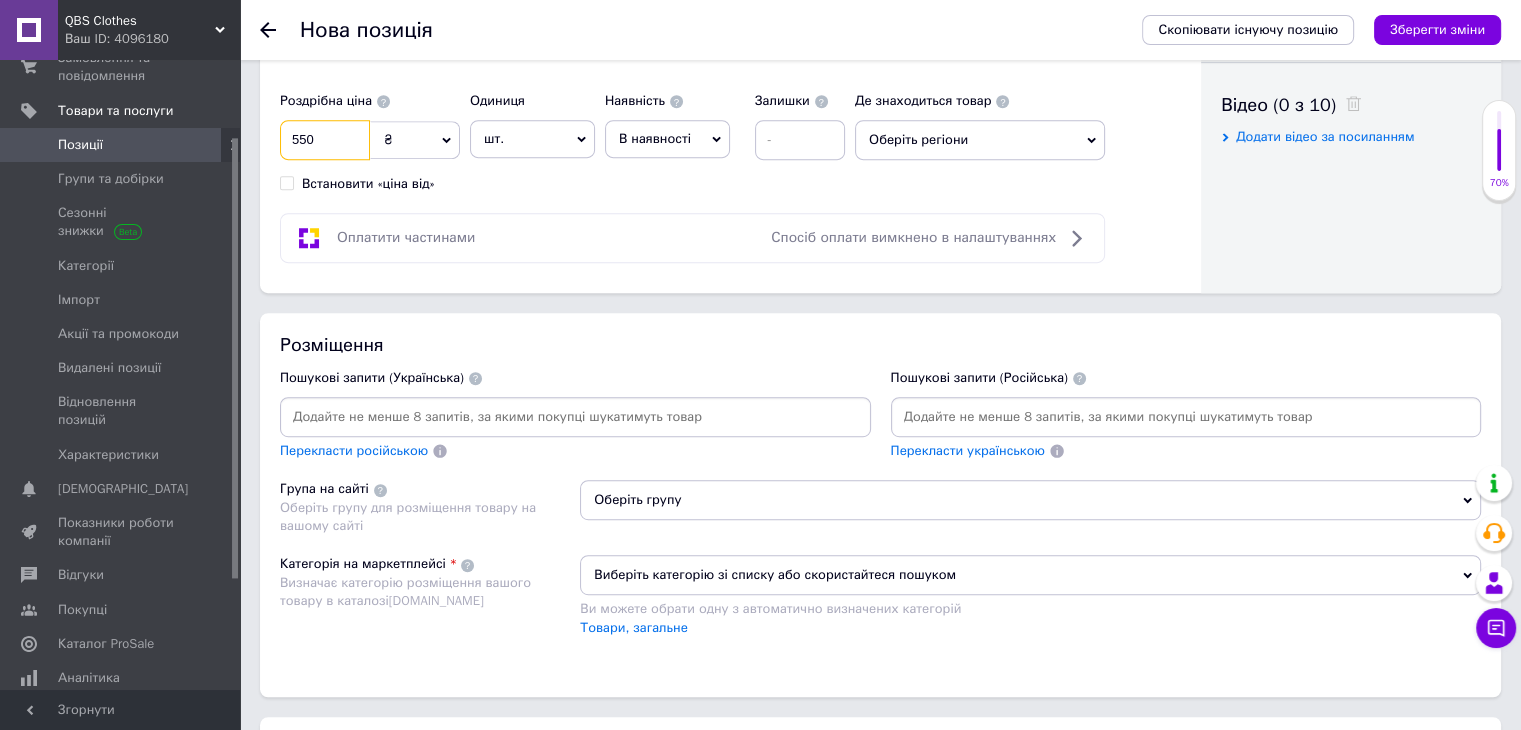 type on "550" 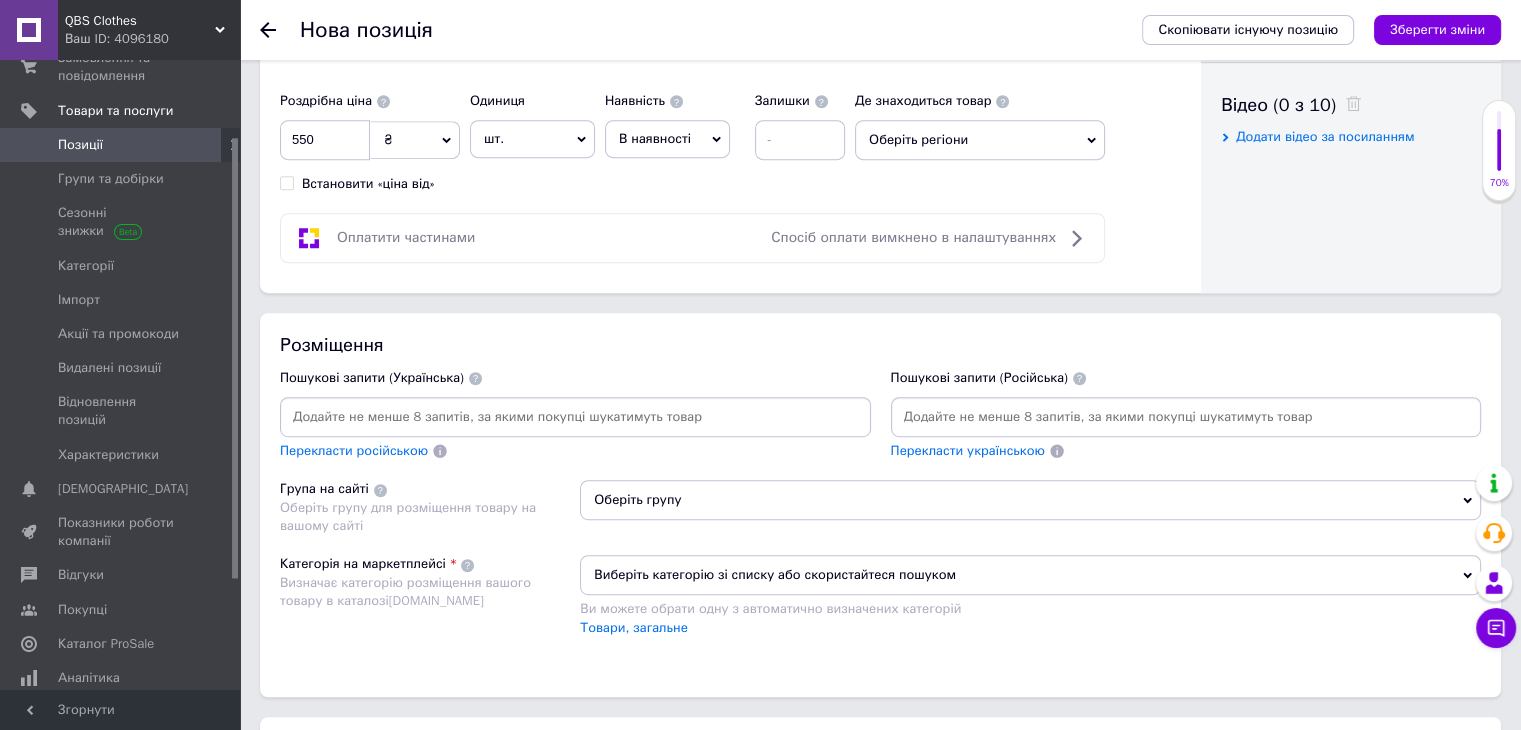 click at bounding box center [575, 417] 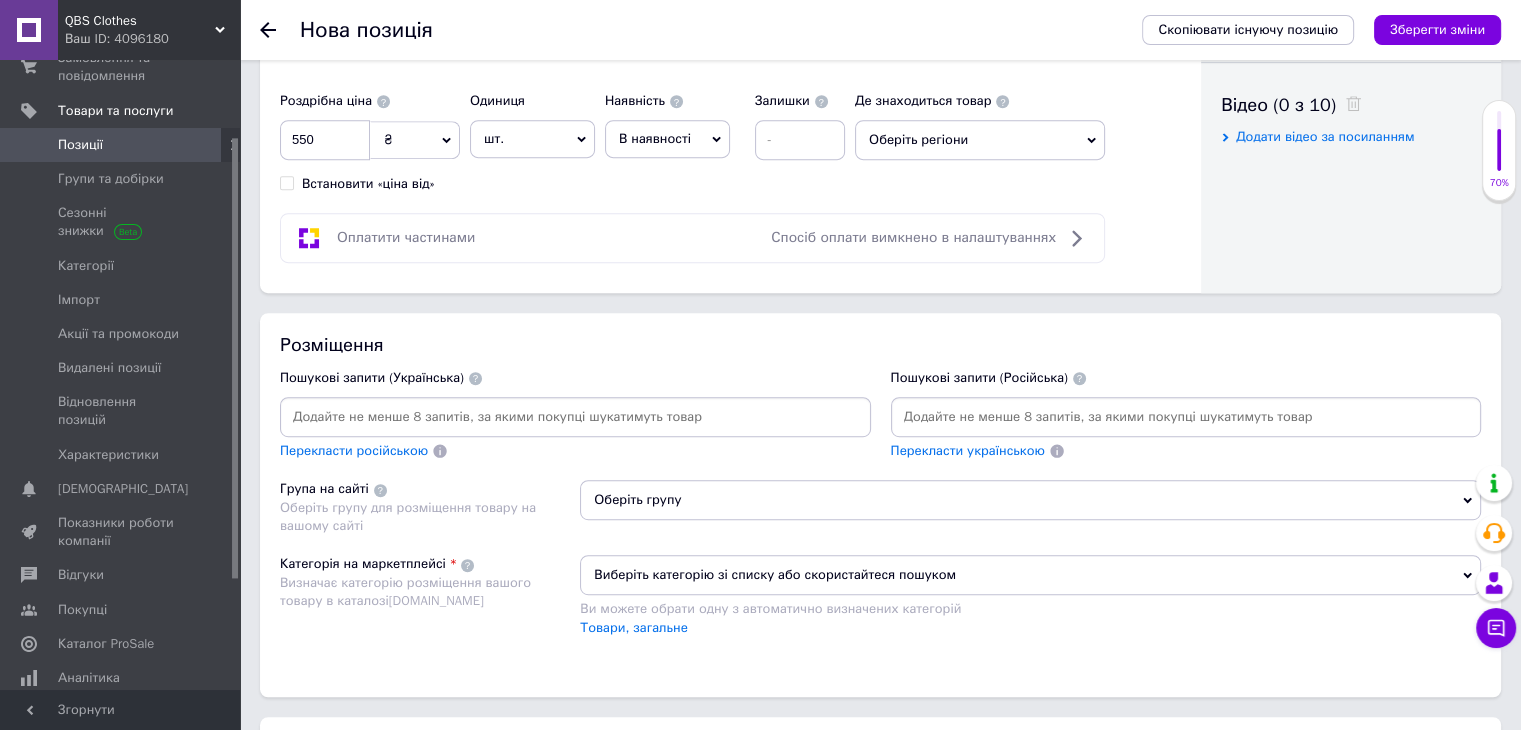 click at bounding box center [575, 417] 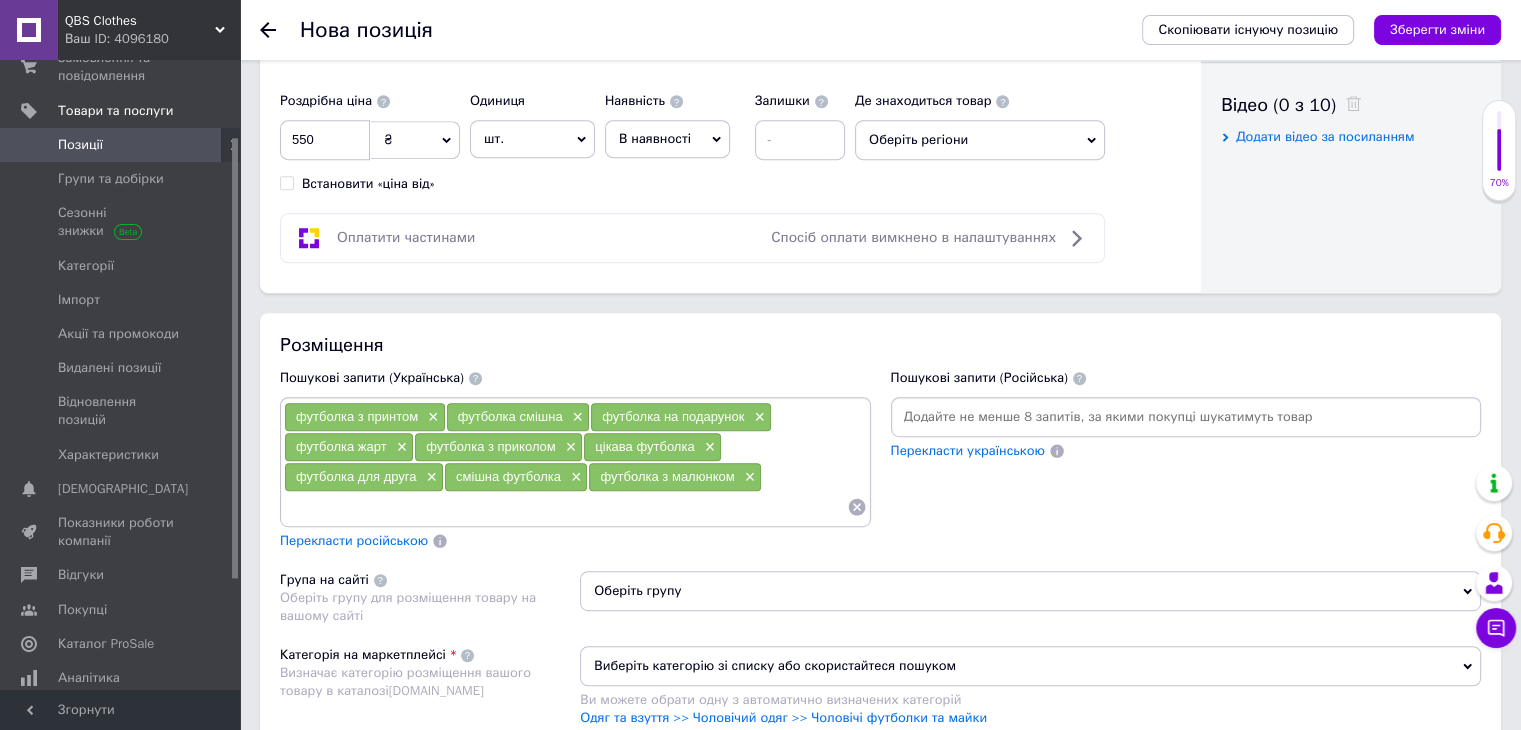 click at bounding box center [1186, 417] 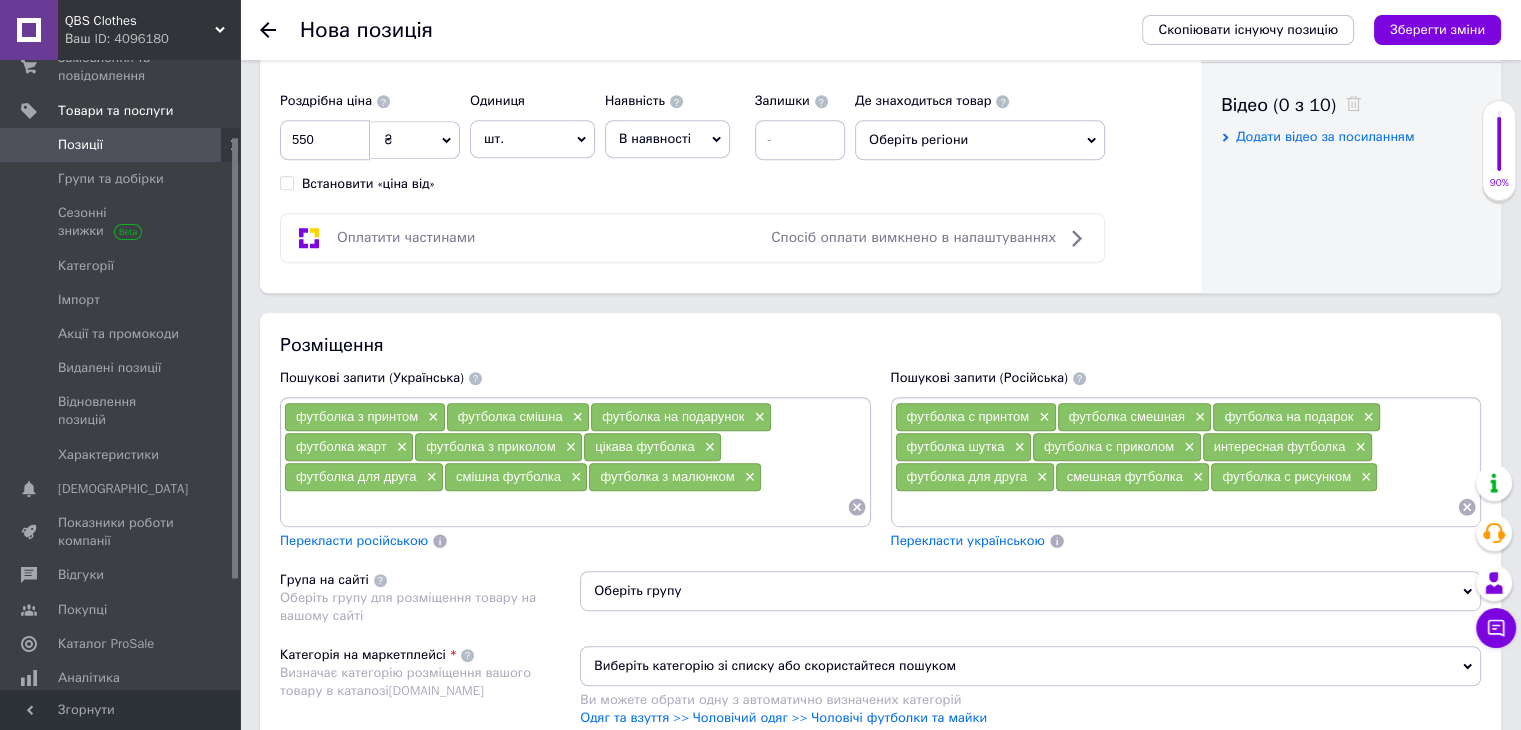 click at bounding box center [565, 507] 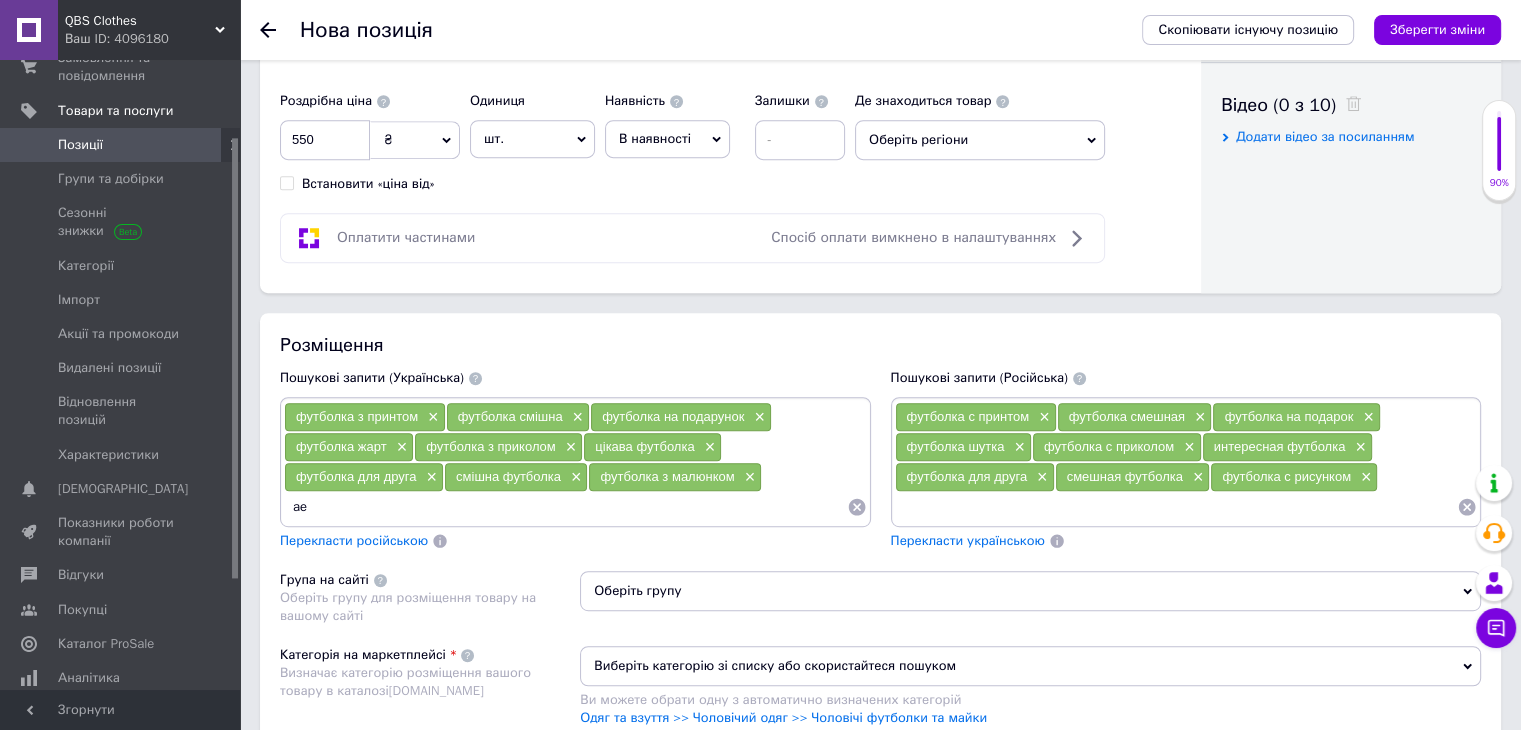 type on "a" 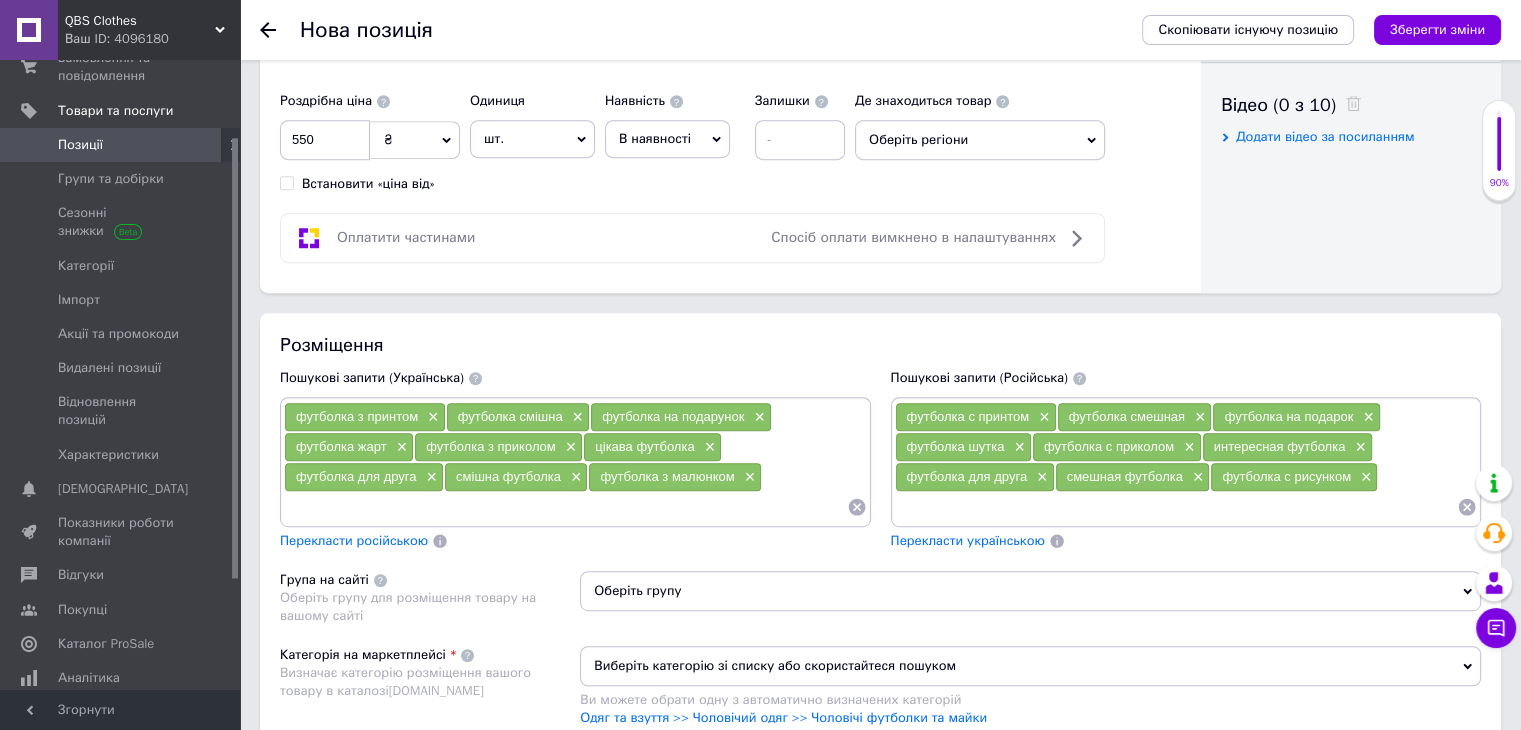 type on "і" 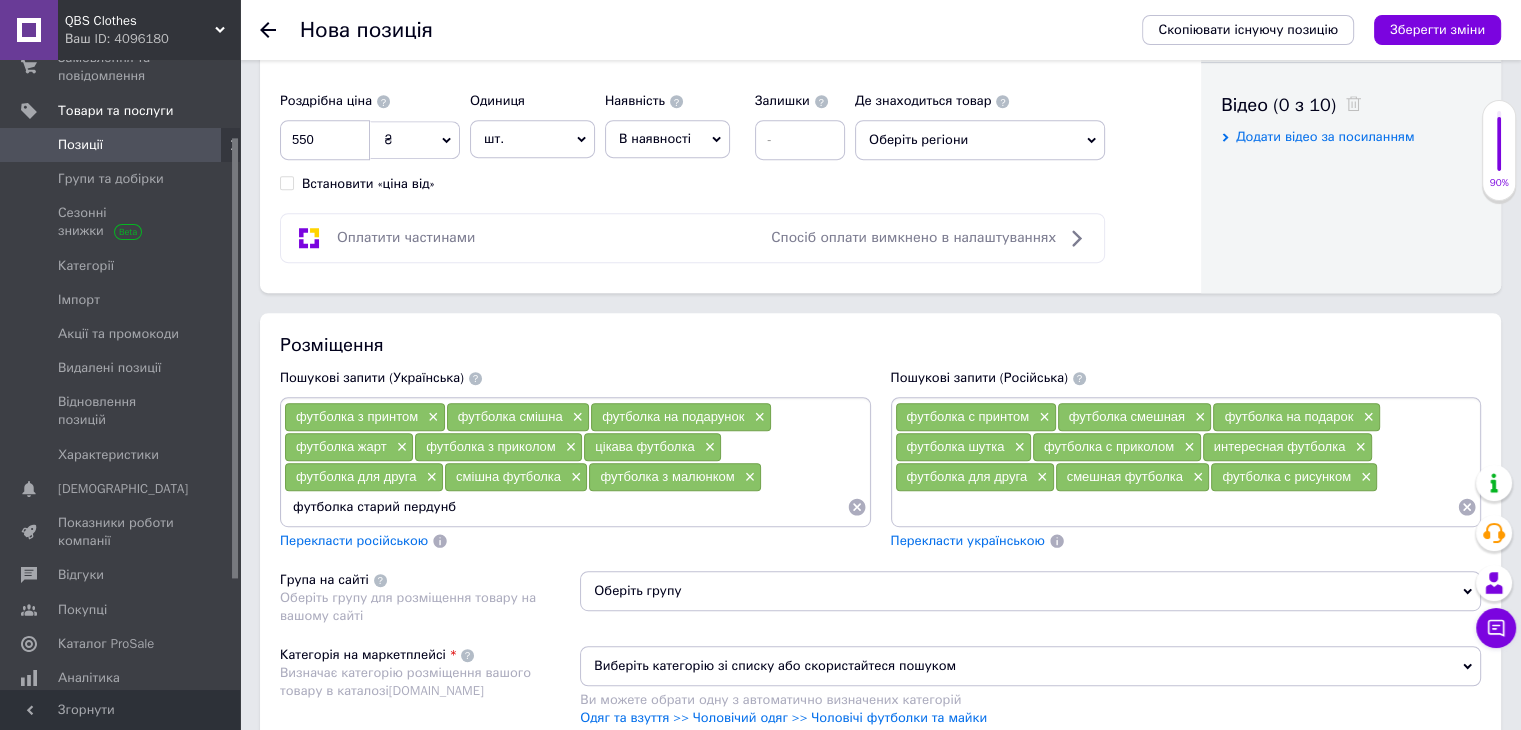 type on "футболка старий пердун" 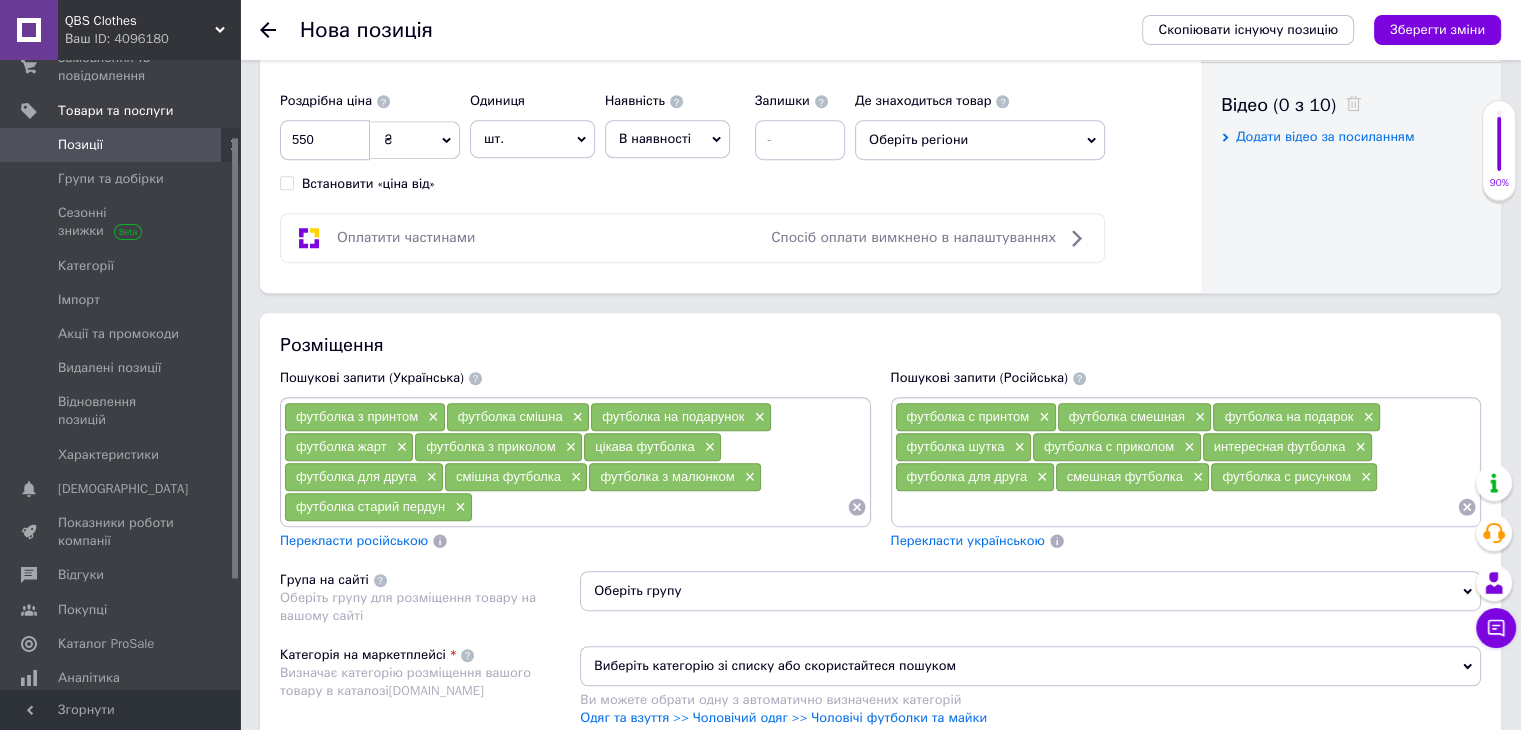 type on "і" 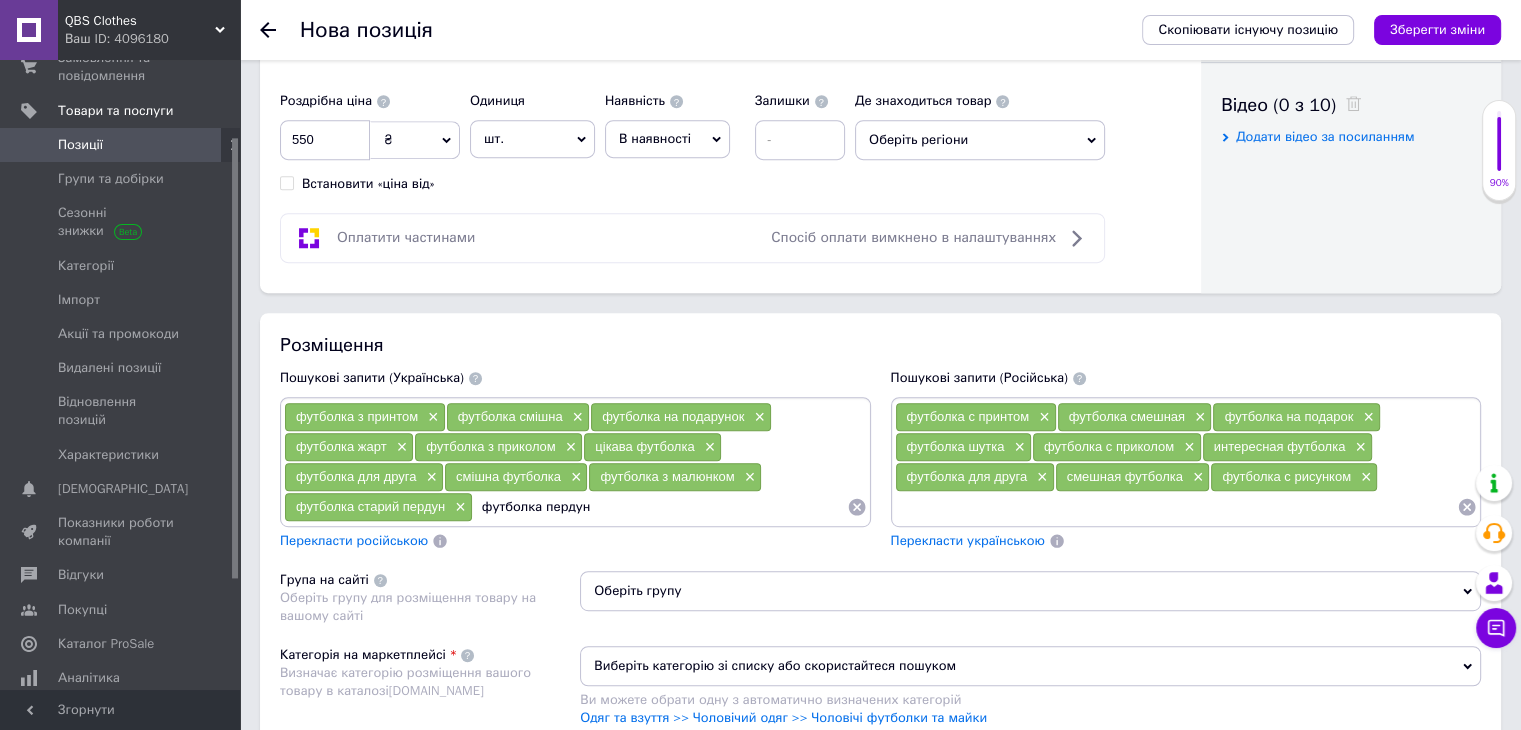 type on "футболка пердунб" 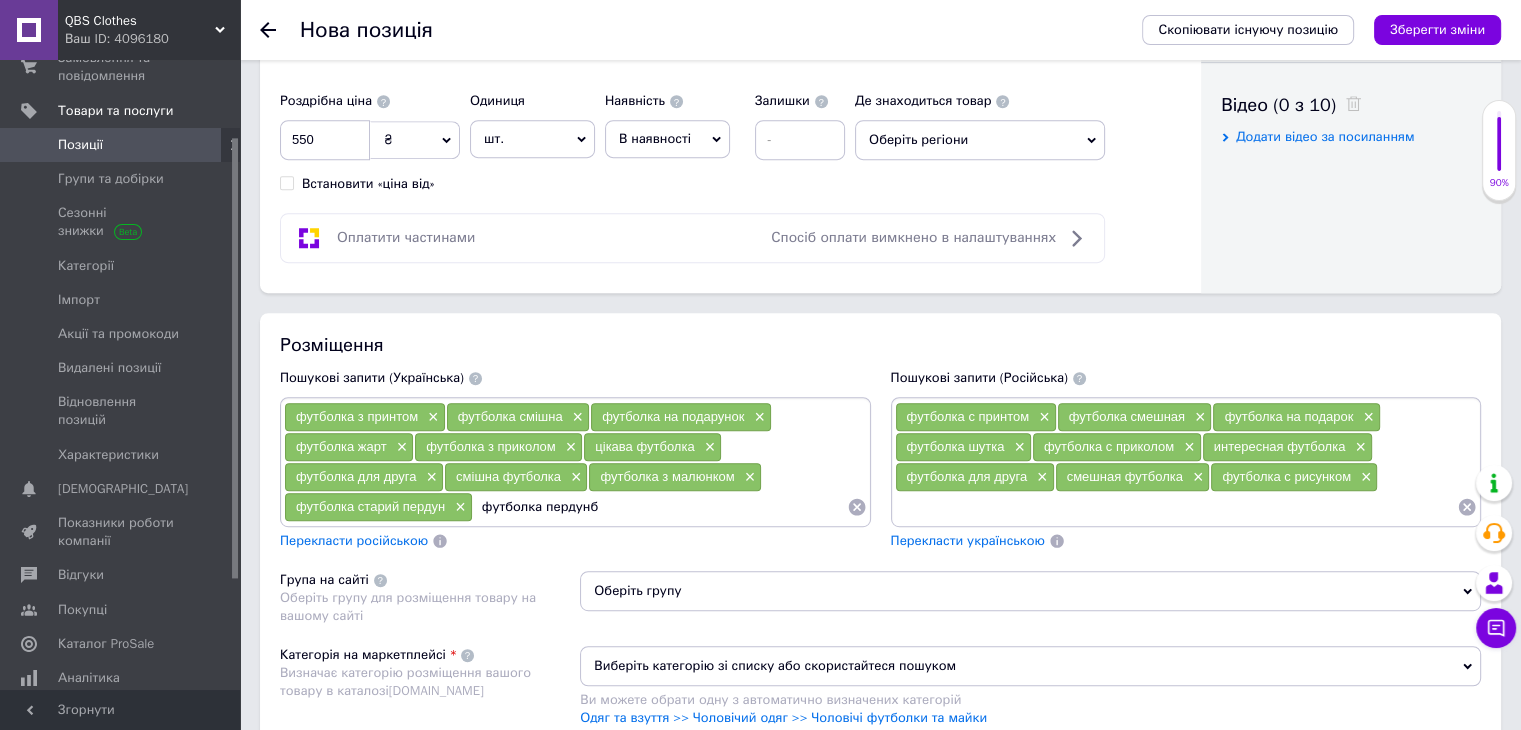 type on "футболка пердун" 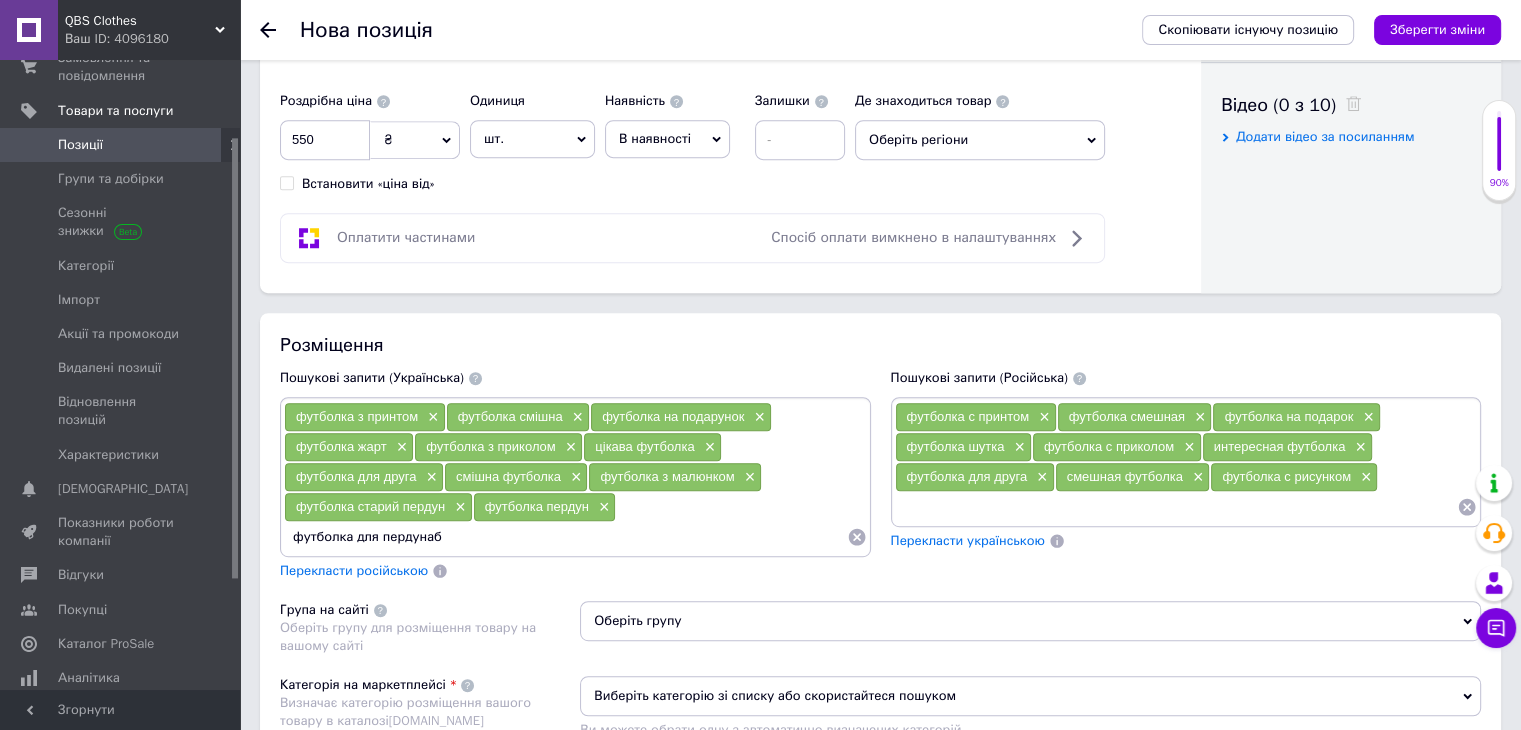 type on "футболка для пердуна" 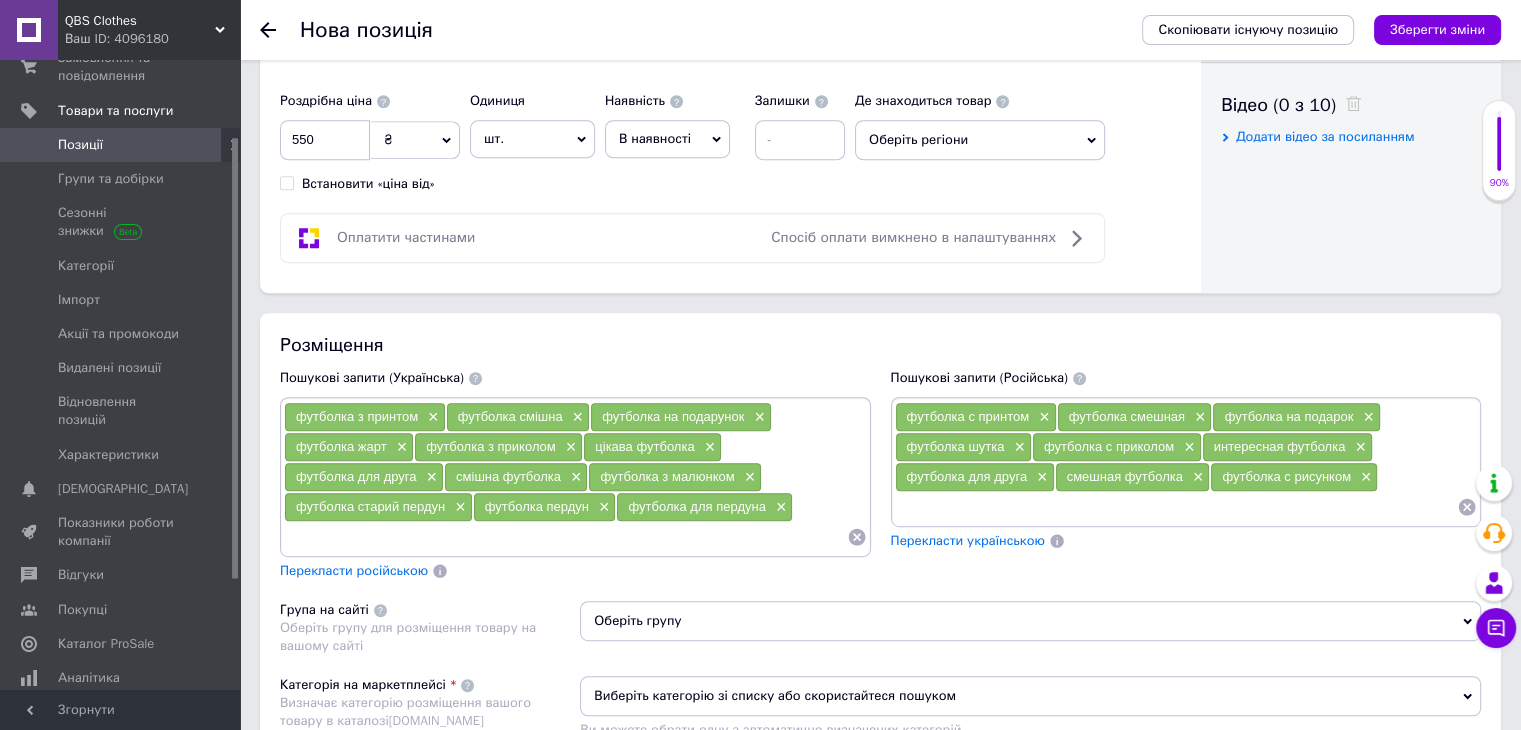 type on "ы" 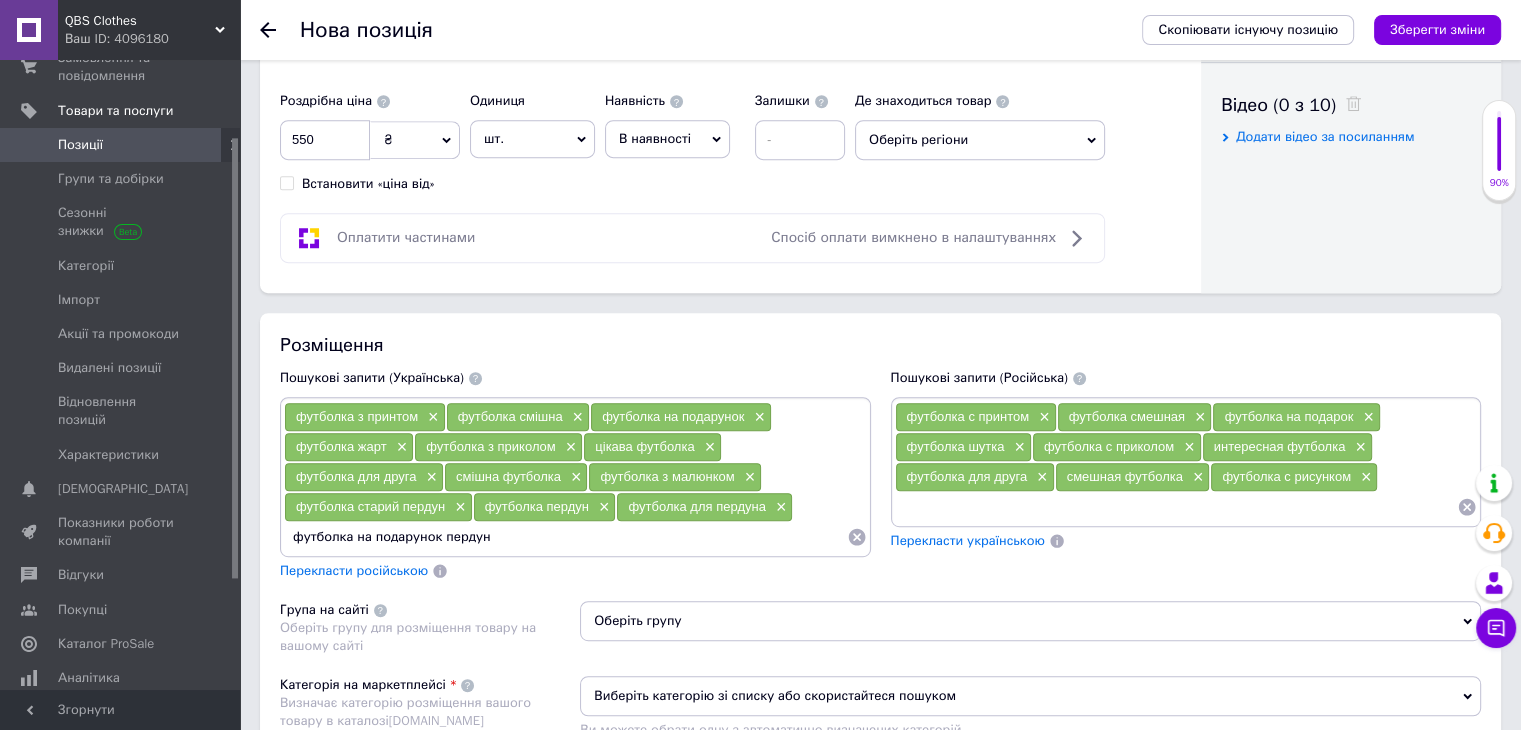type on "футболка на подарунок пердуну" 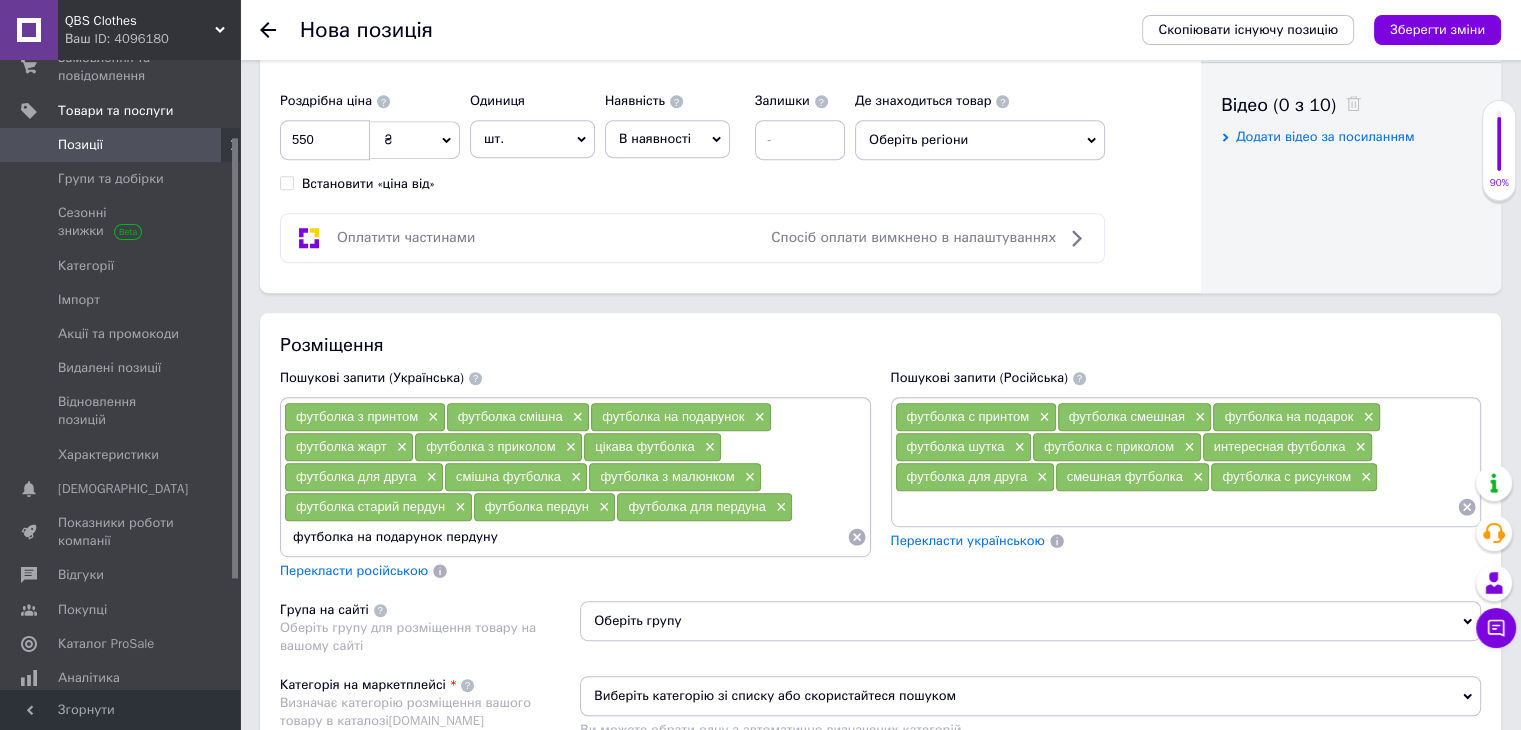 type 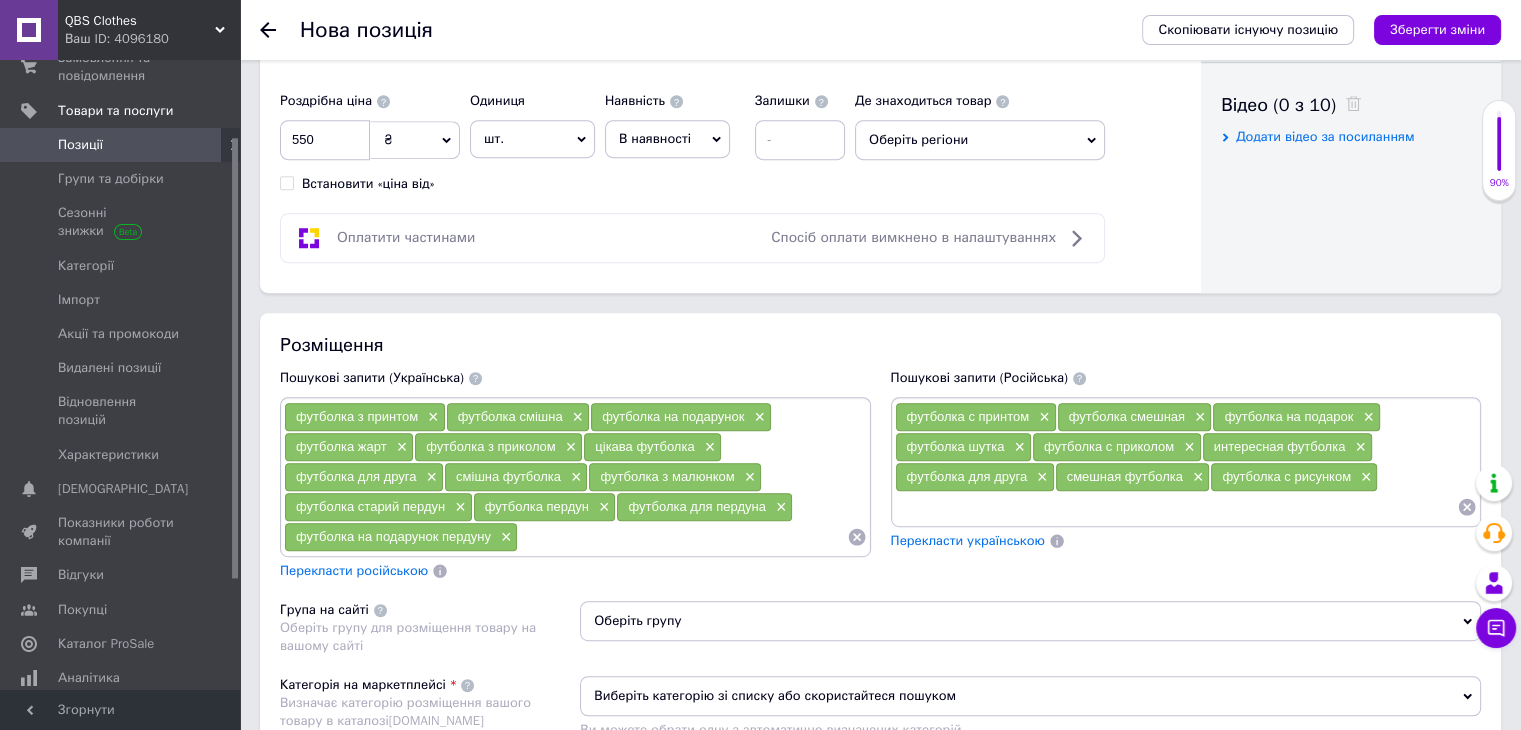 click at bounding box center [1176, 507] 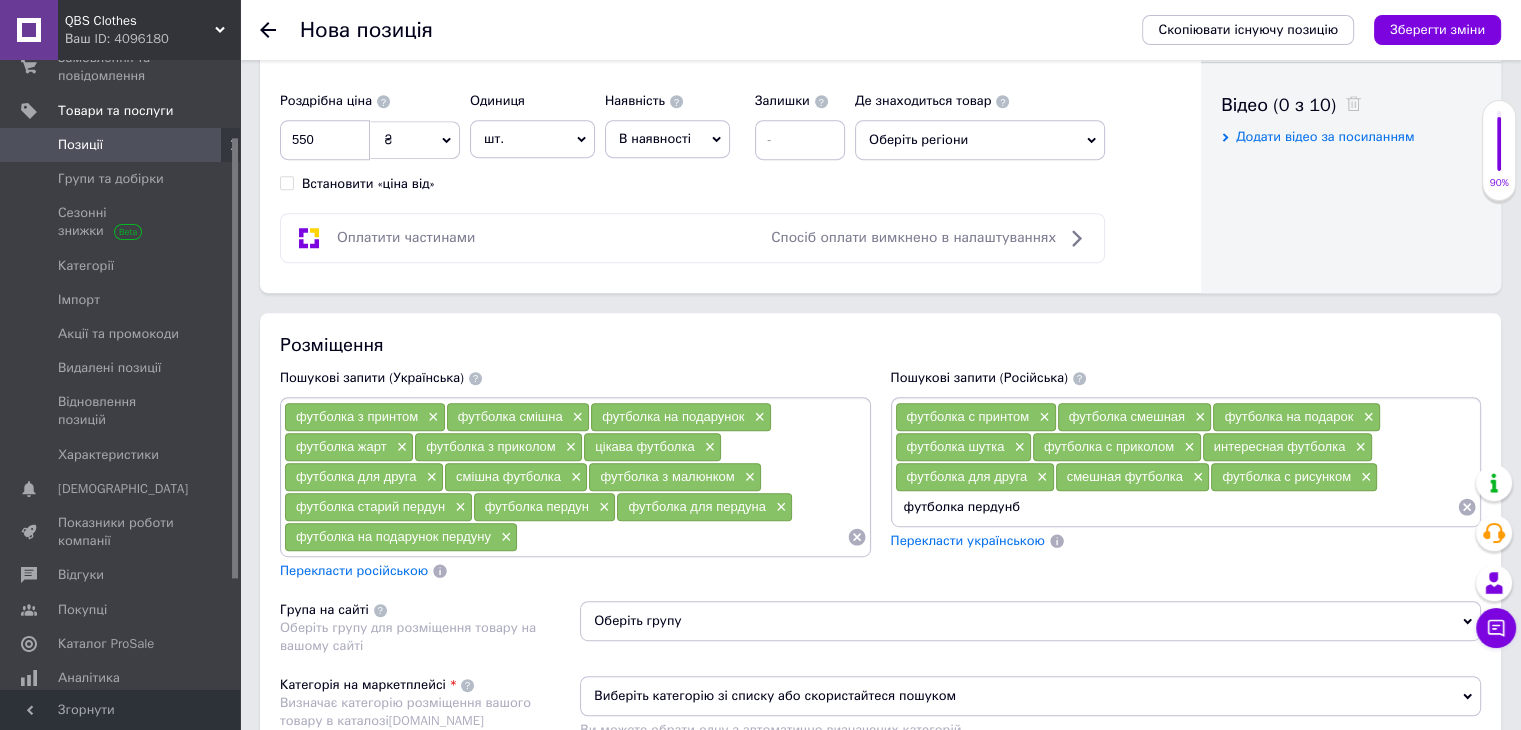 type on "футболка пердун" 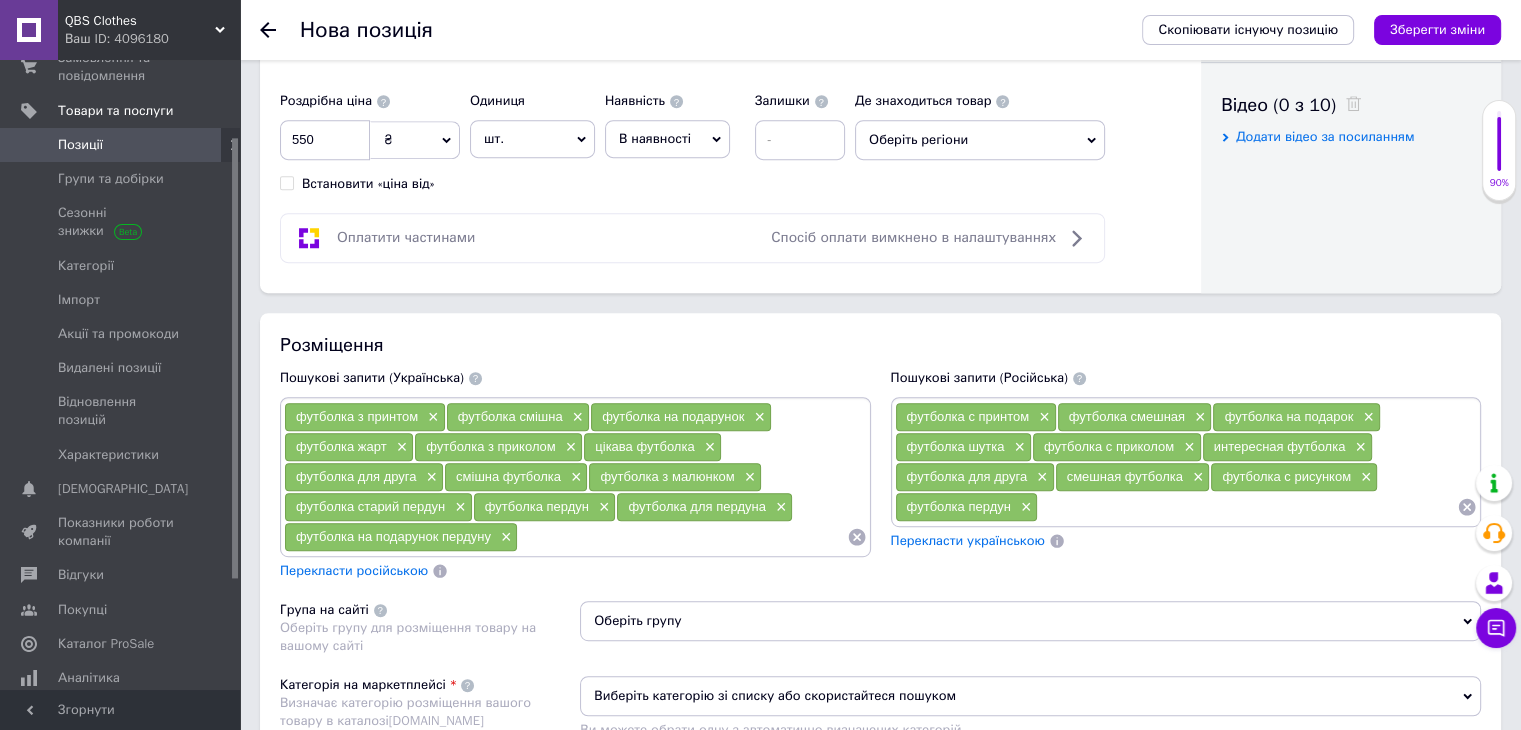 type on "ы" 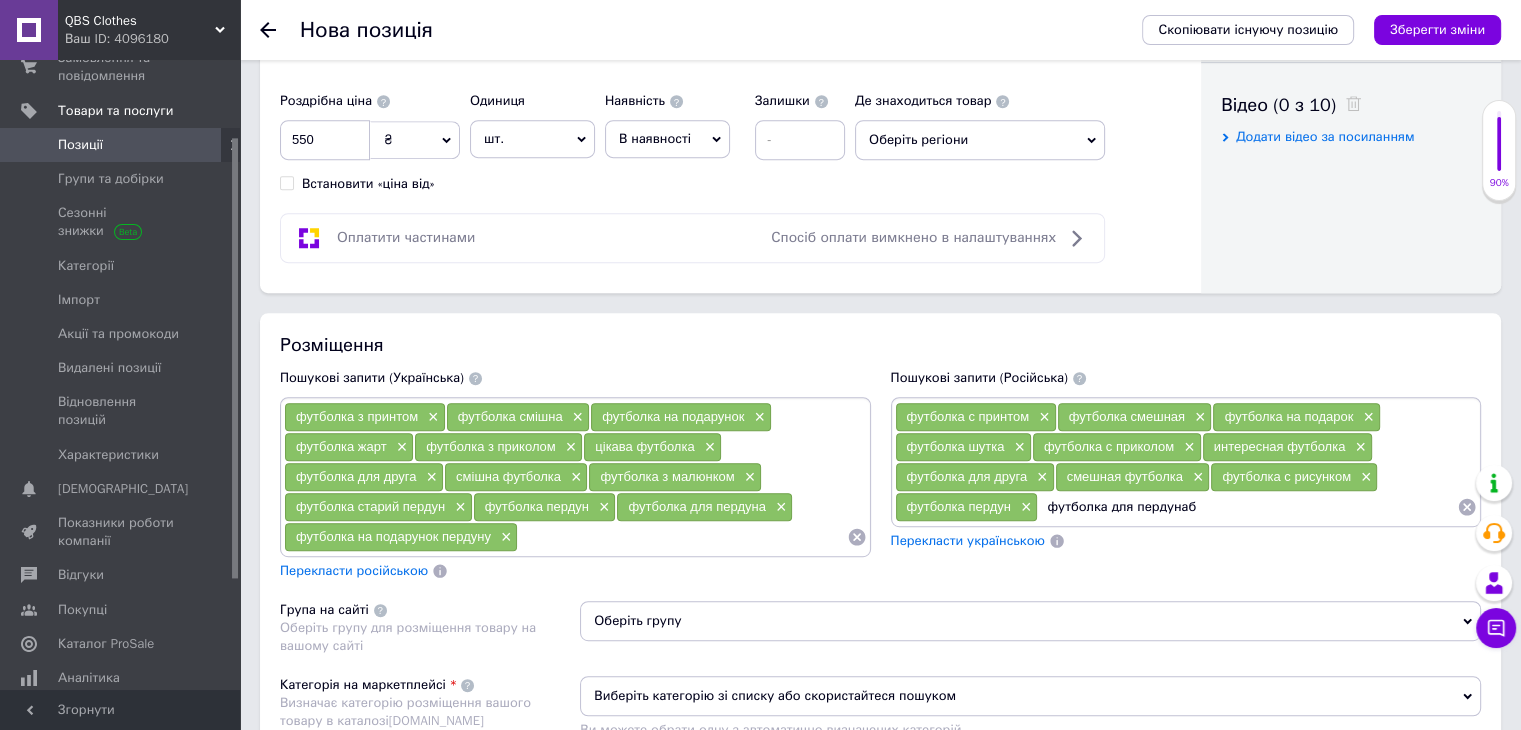 type on "футболка для пердуна" 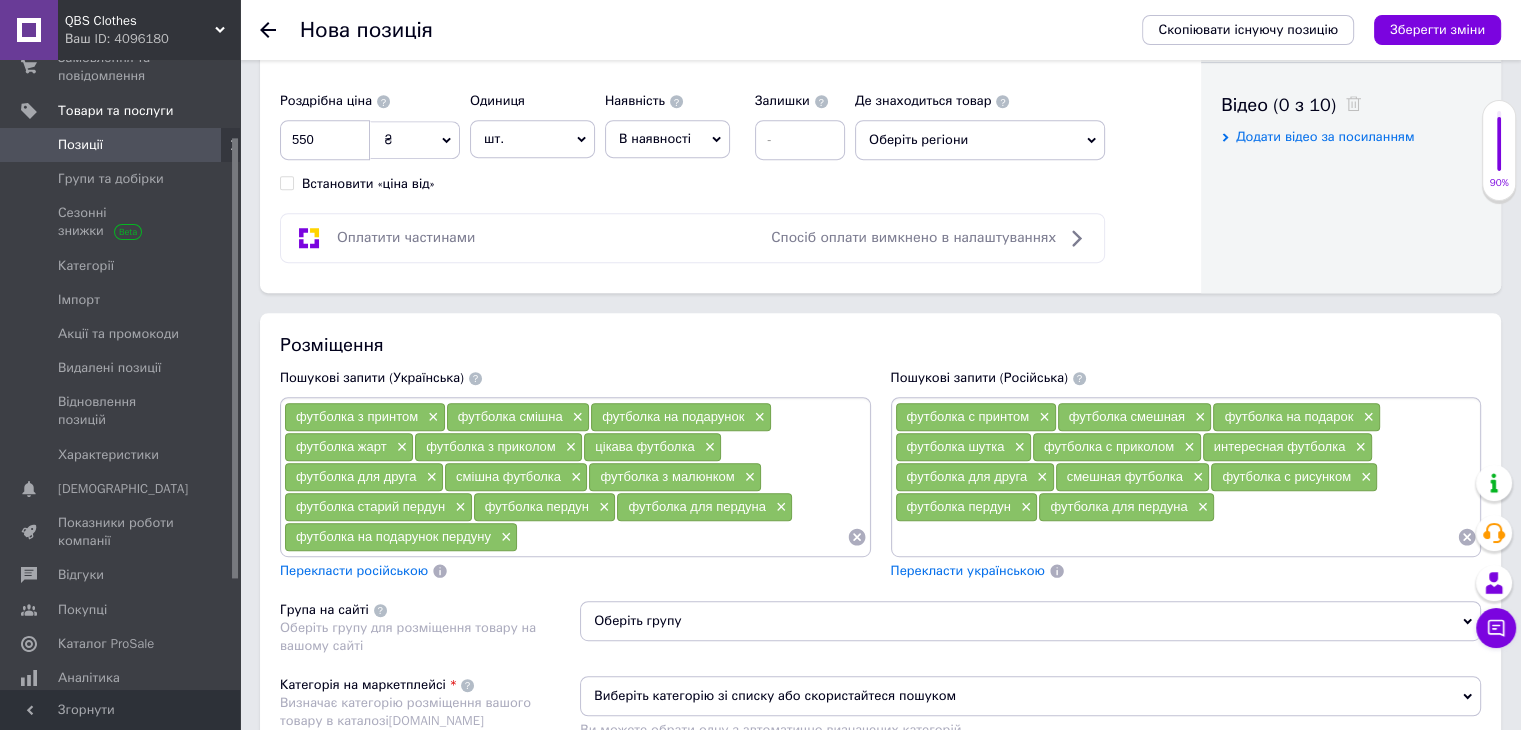 type on "ы" 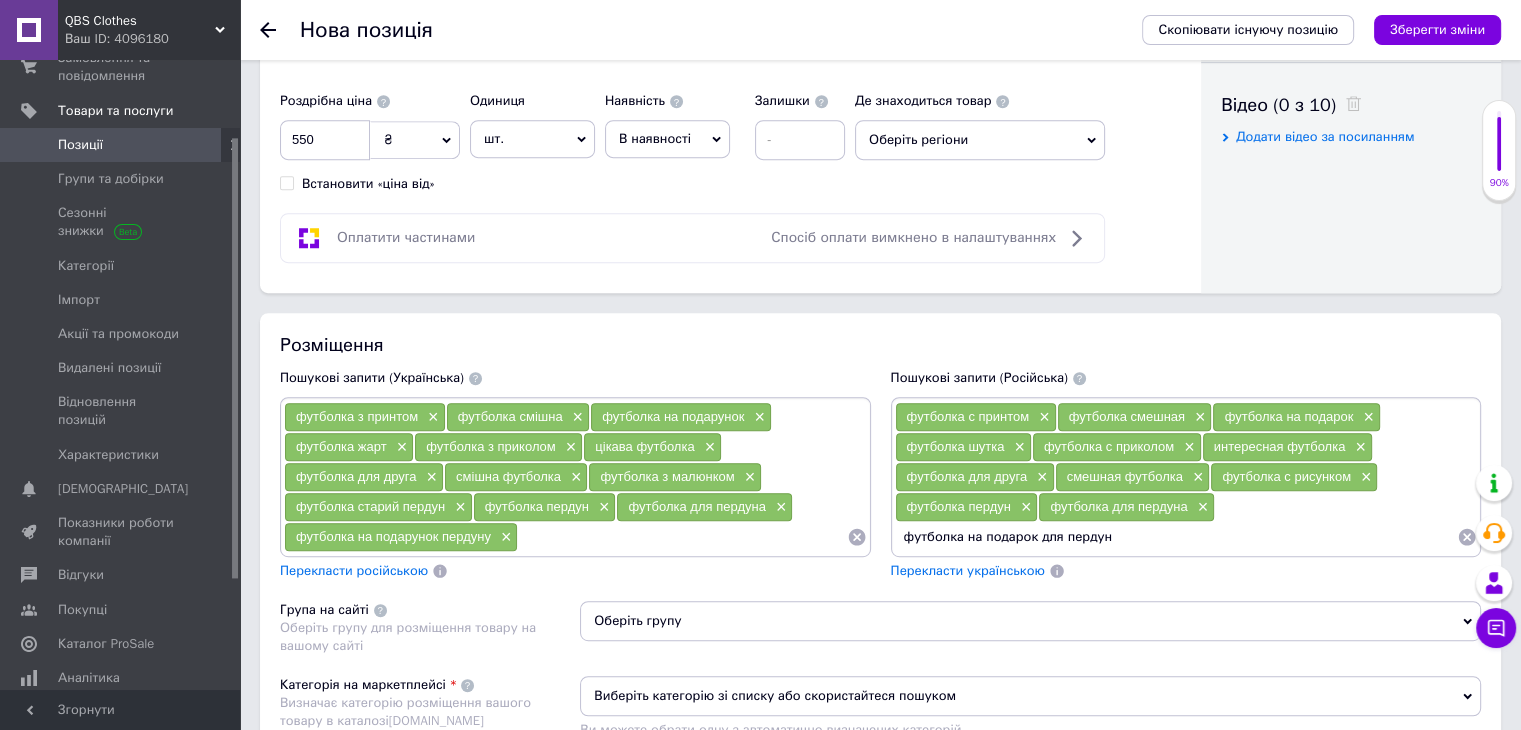 type on "футболка на подарок для пердуна" 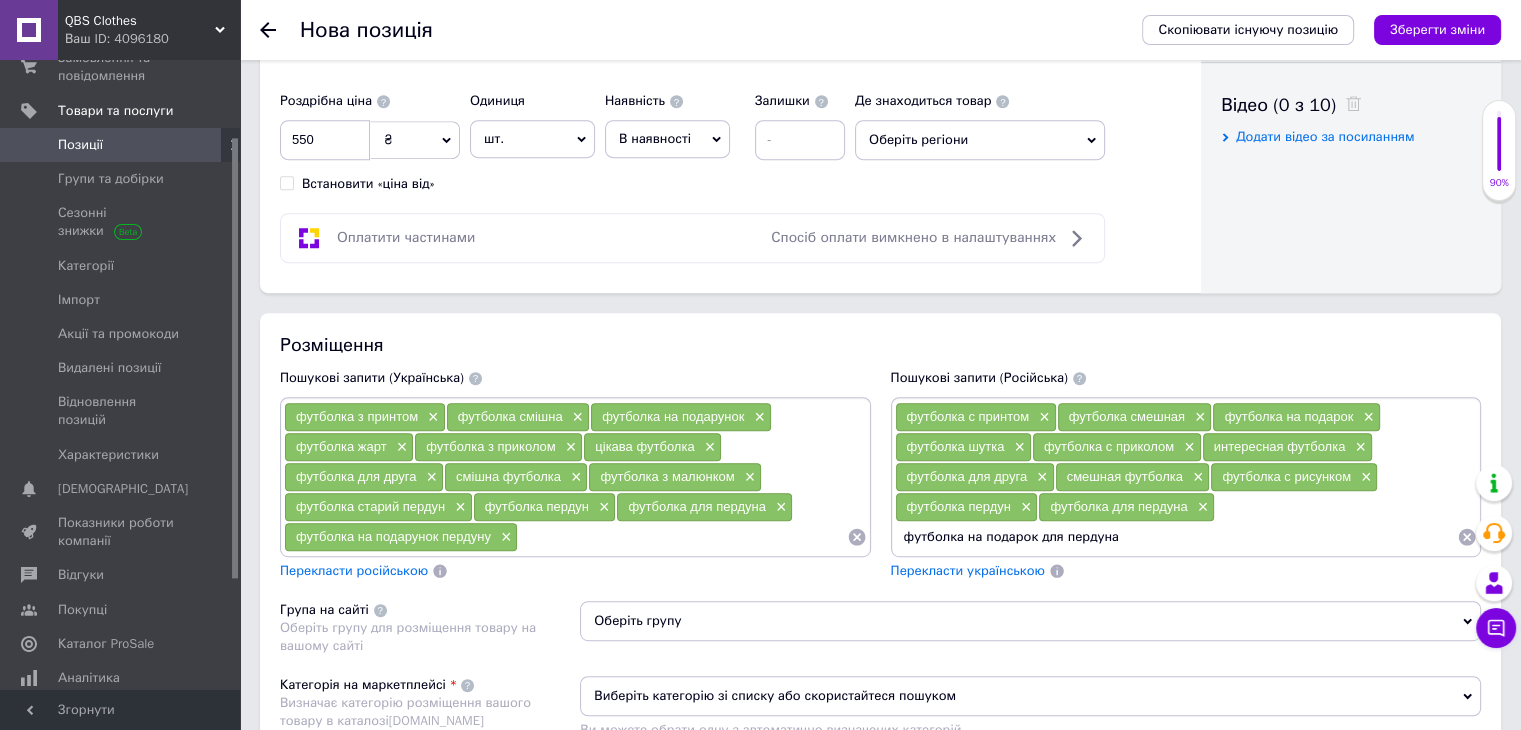 type 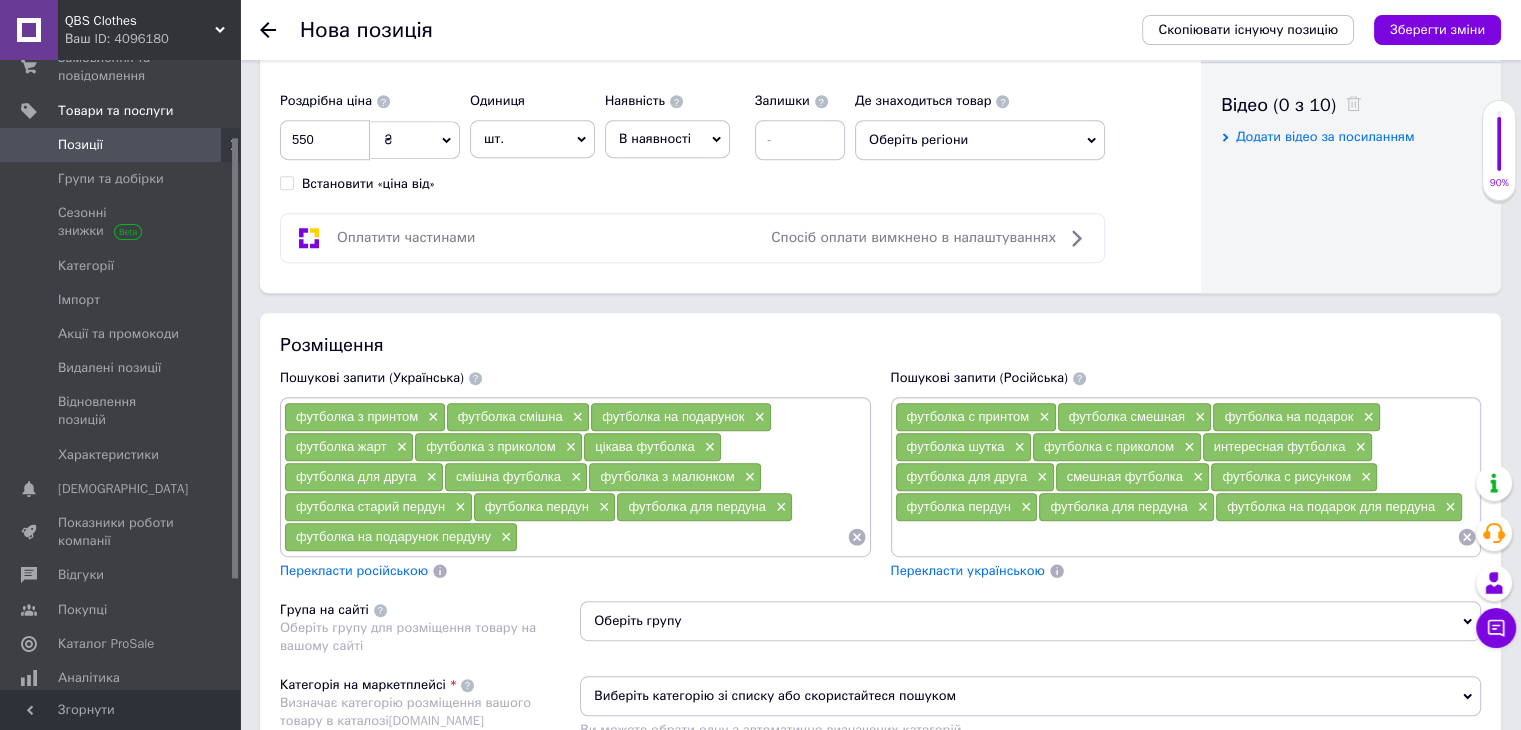 click at bounding box center (682, 537) 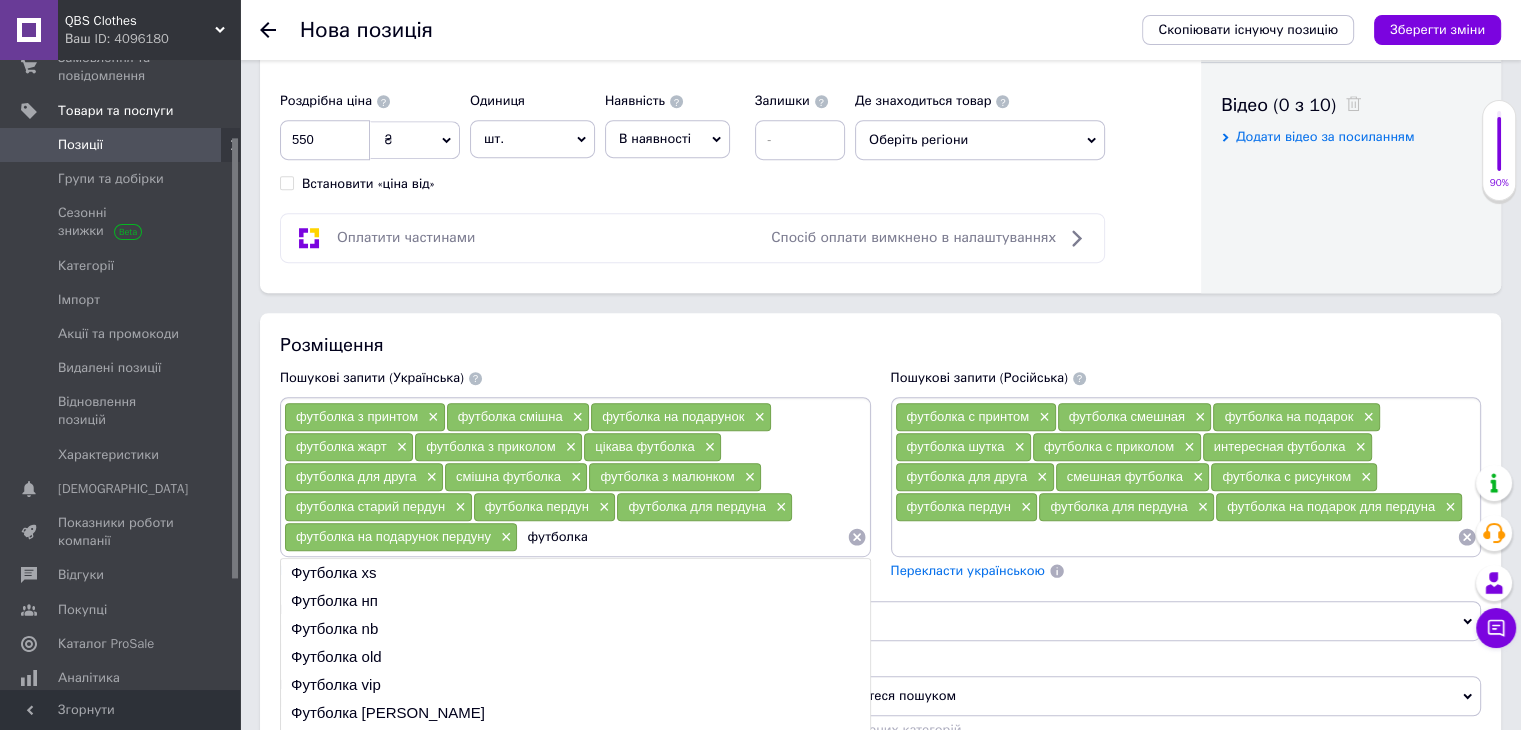 scroll, scrollTop: 0, scrollLeft: 0, axis: both 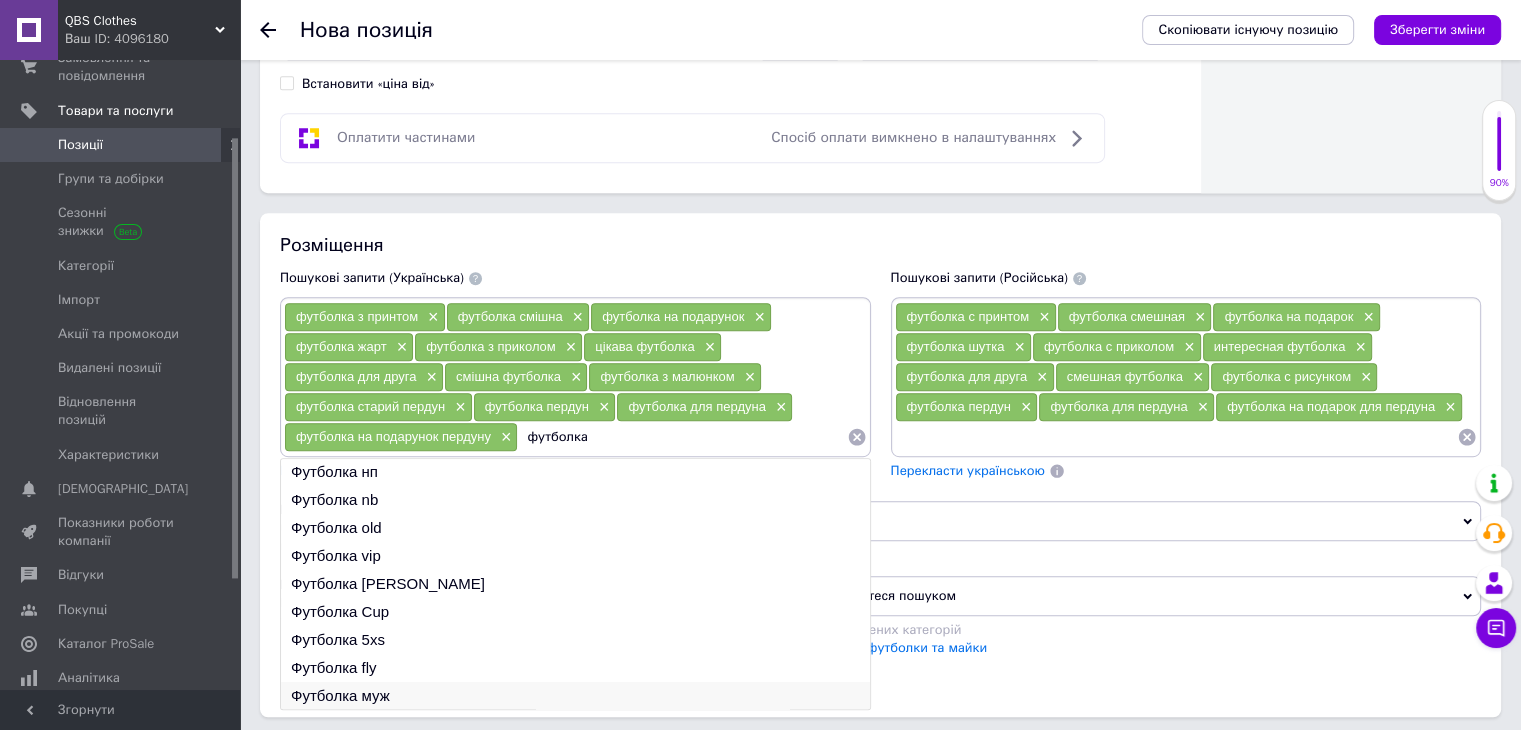 type on "футболка" 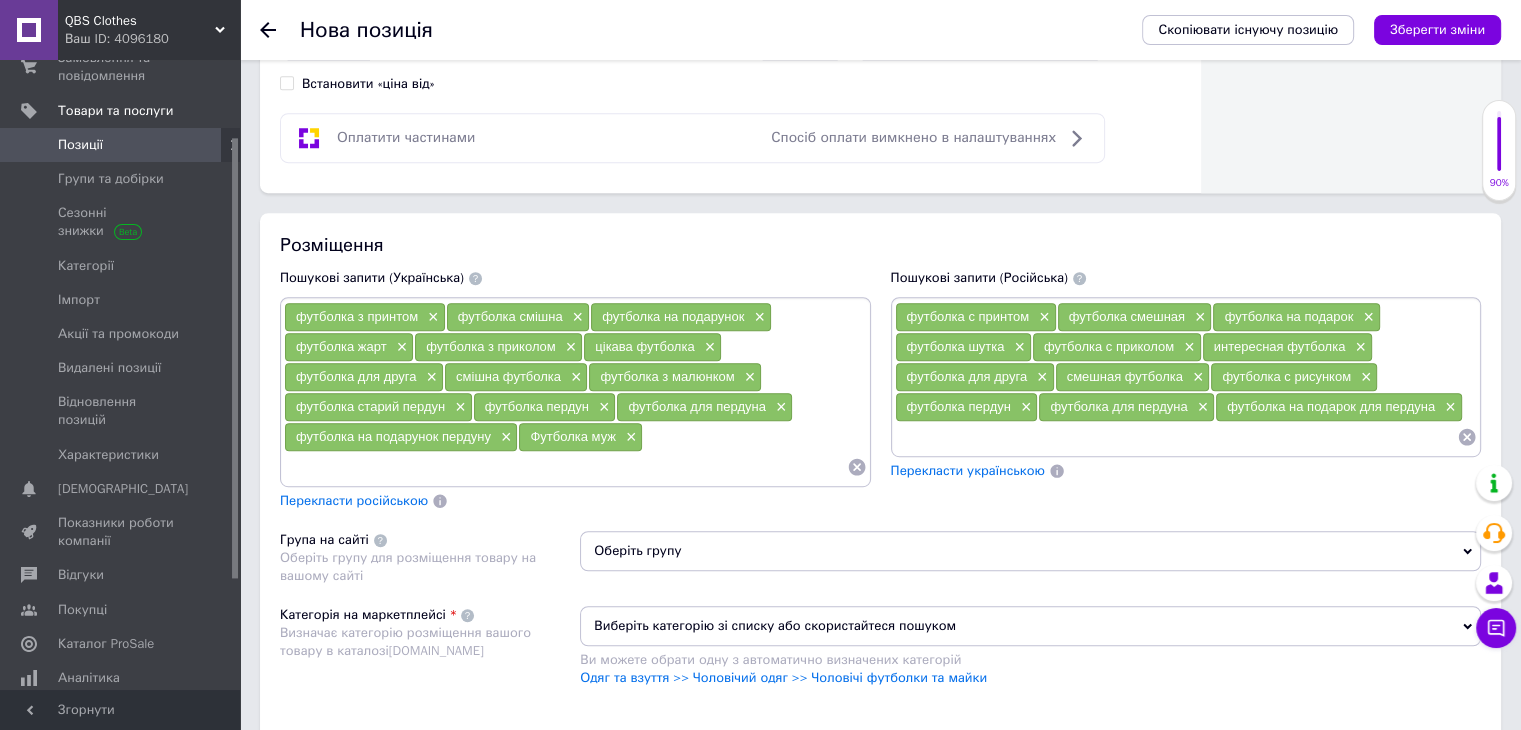 click at bounding box center [1176, 437] 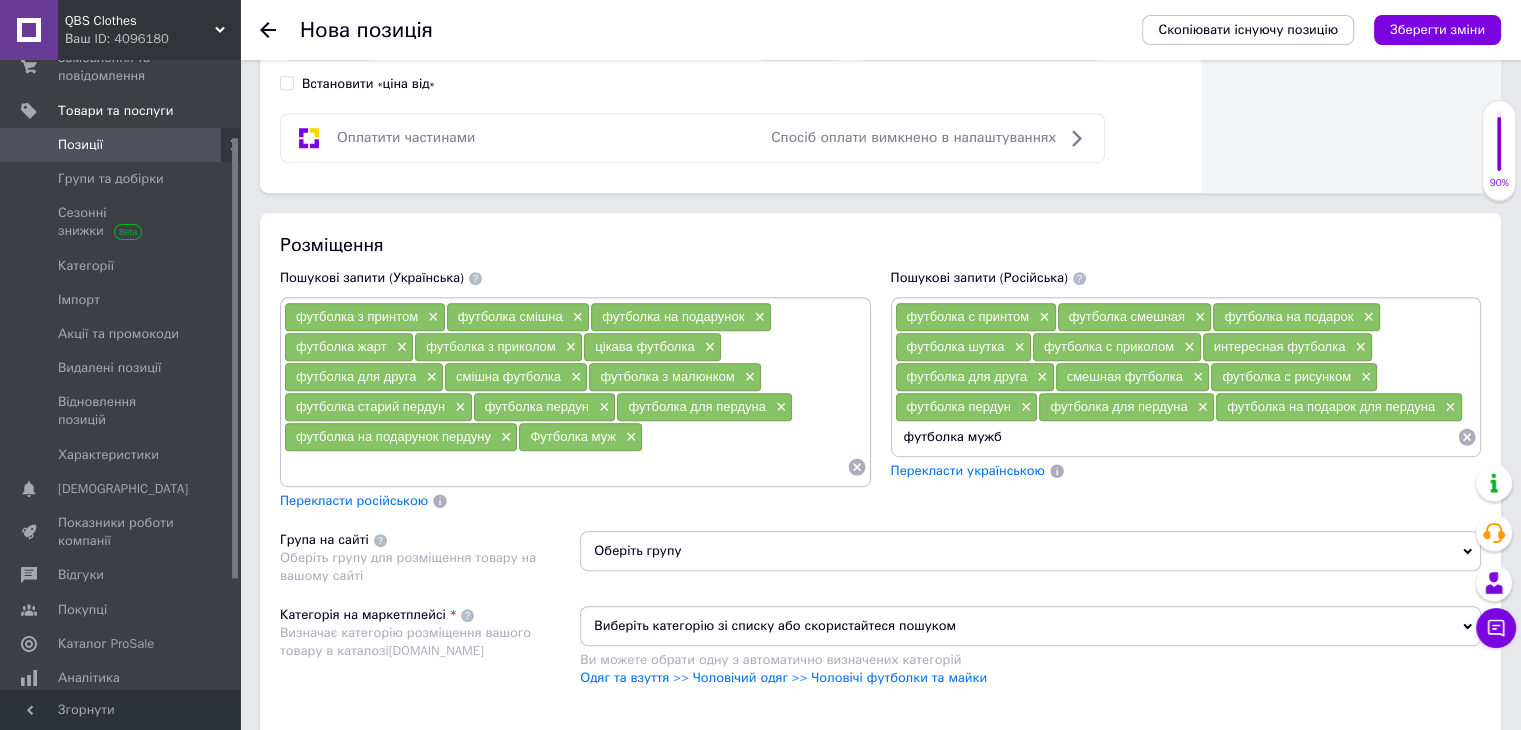type on "футболка муж" 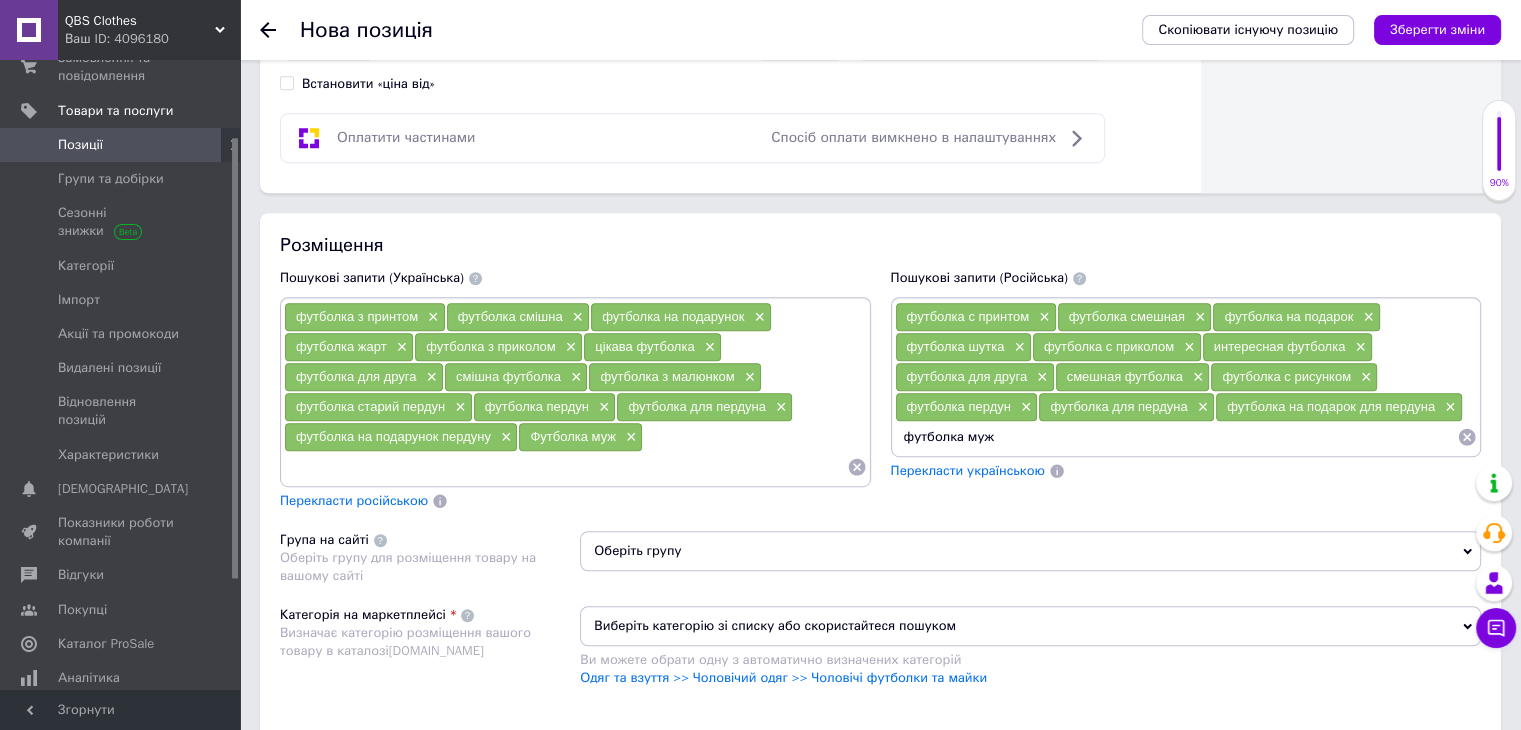 type 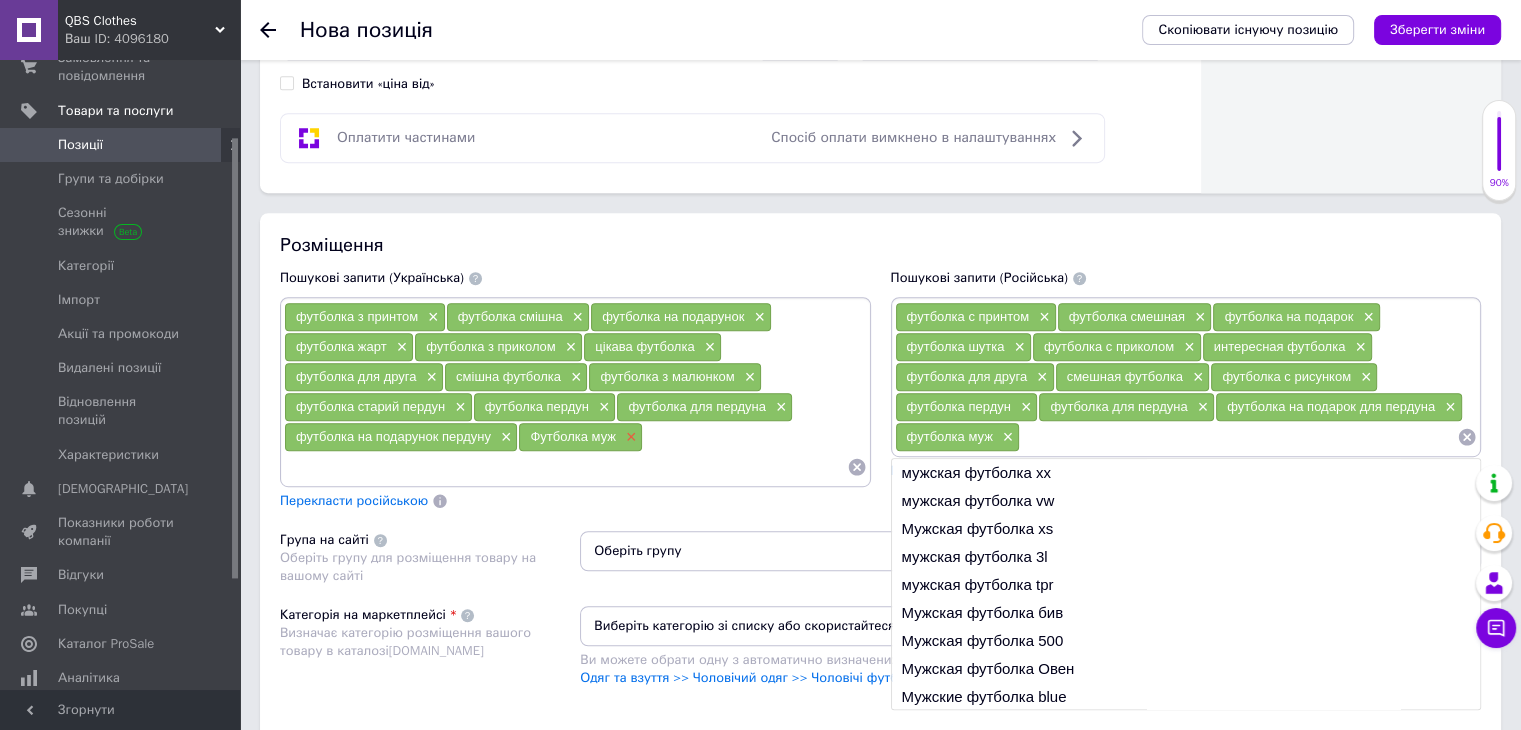 click on "×" at bounding box center [629, 437] 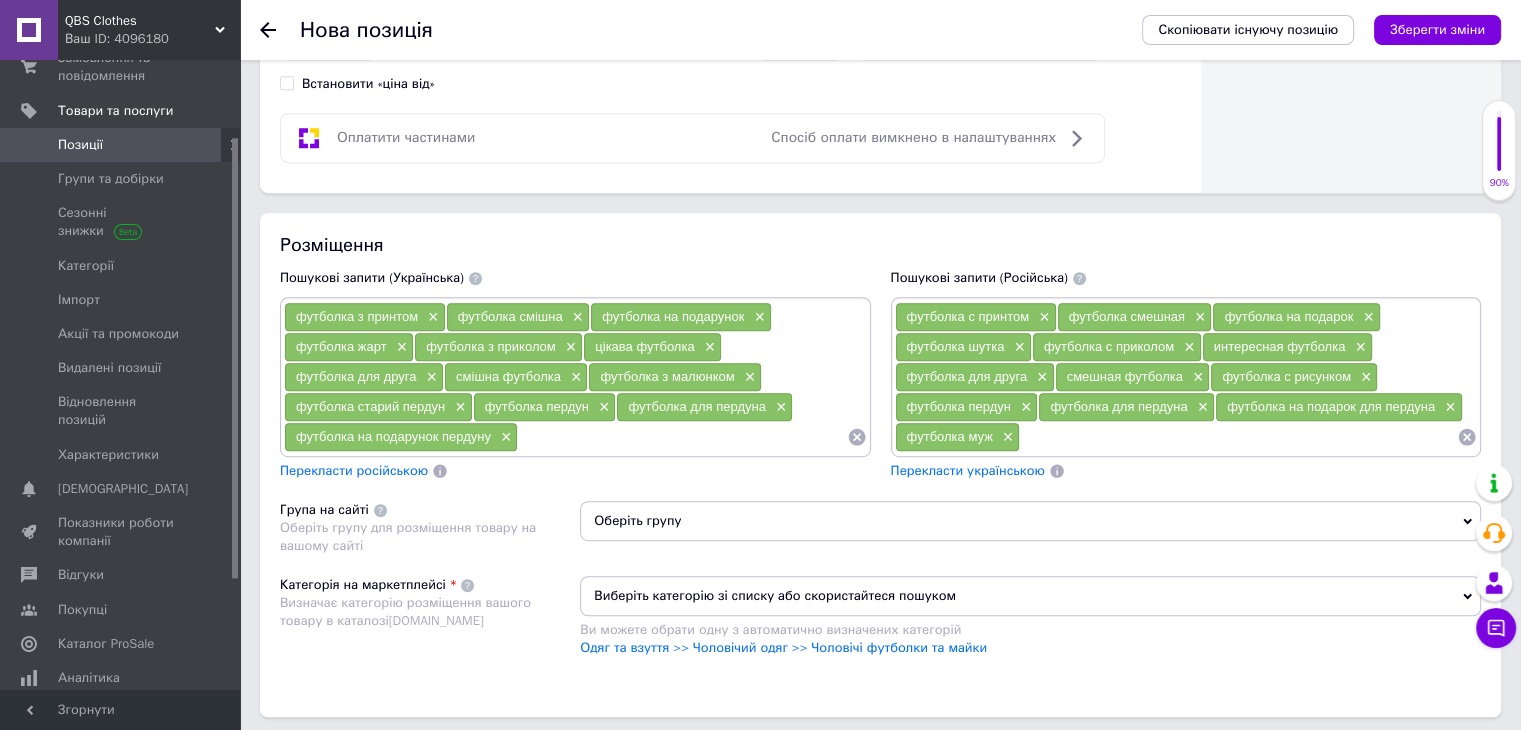 click at bounding box center (682, 437) 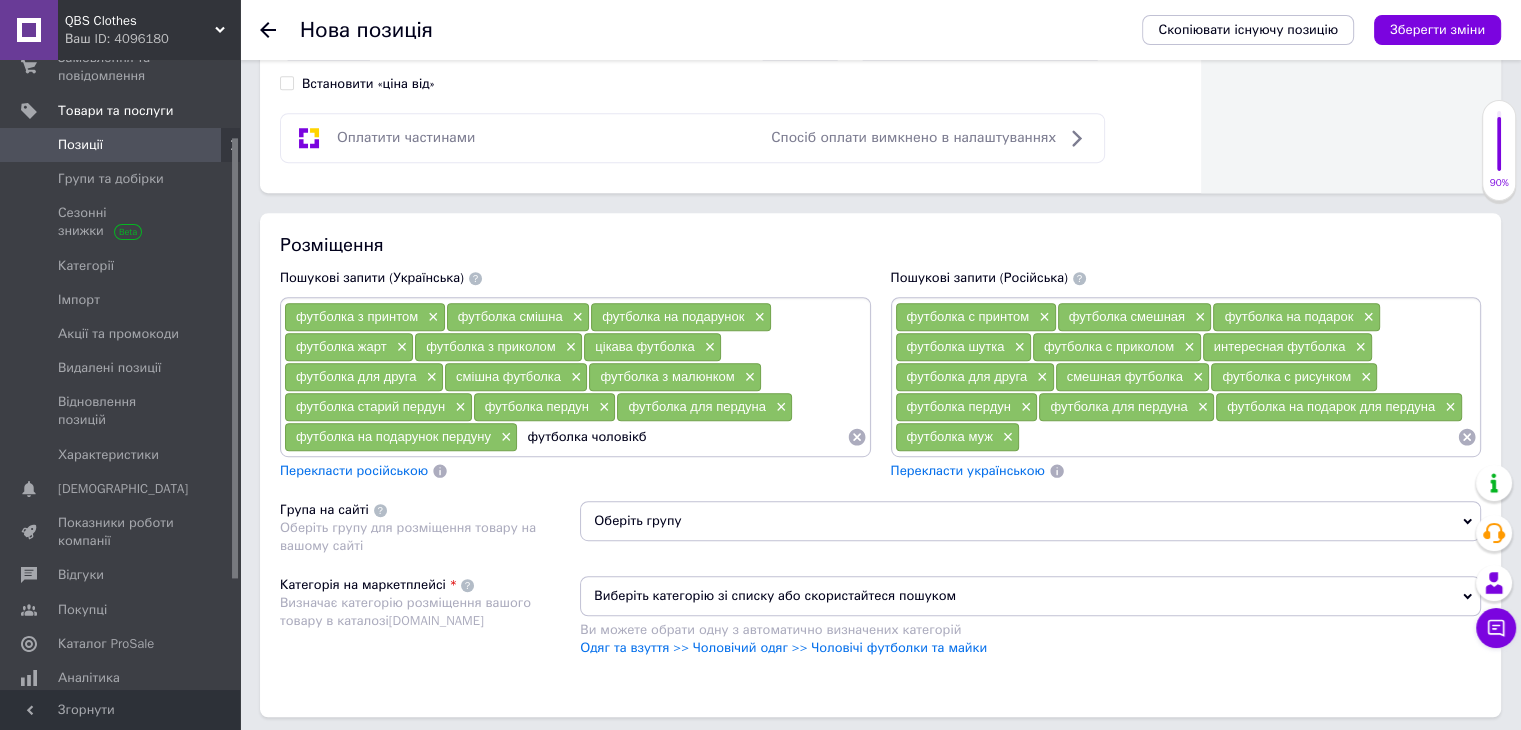 type on "футболка чоловік" 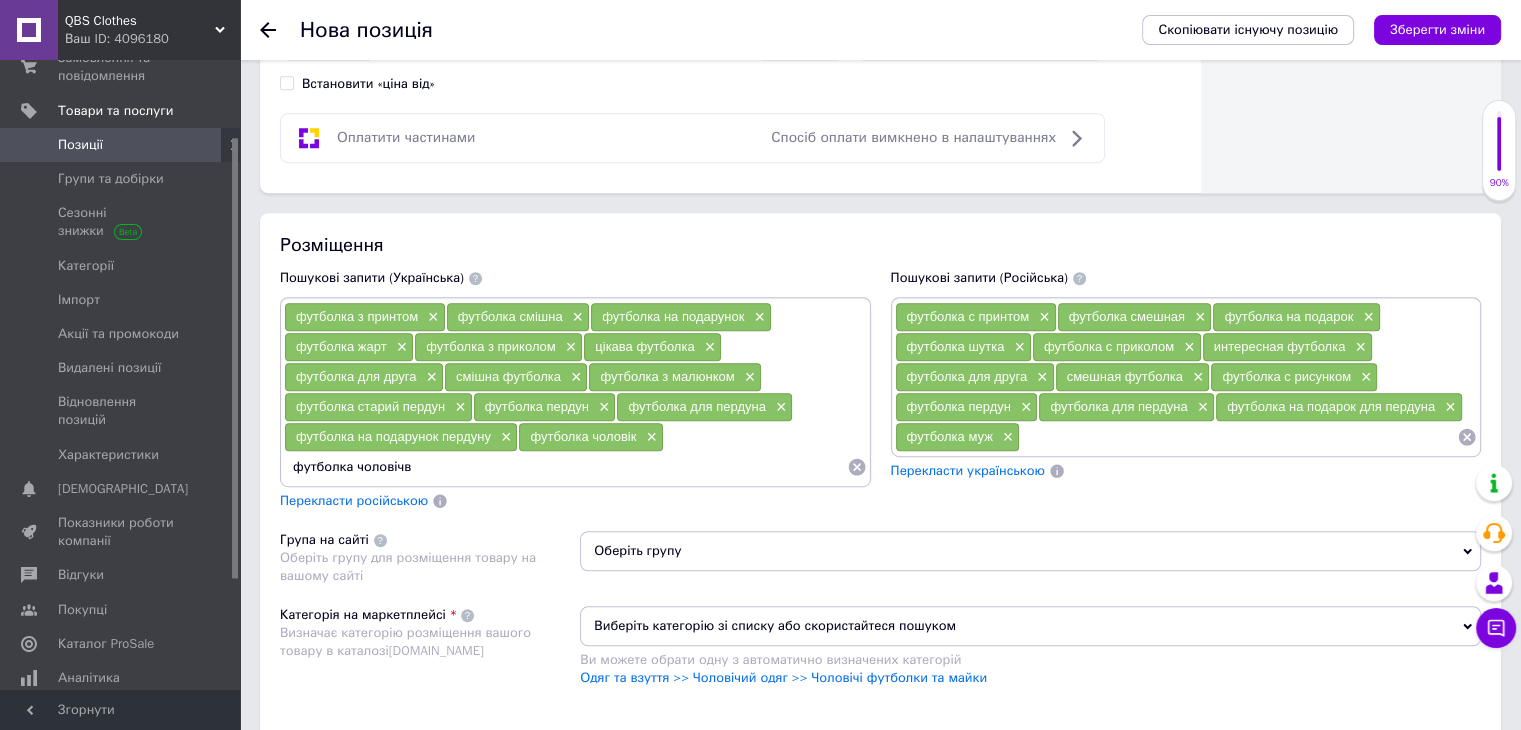 type on "футболка чоловічва" 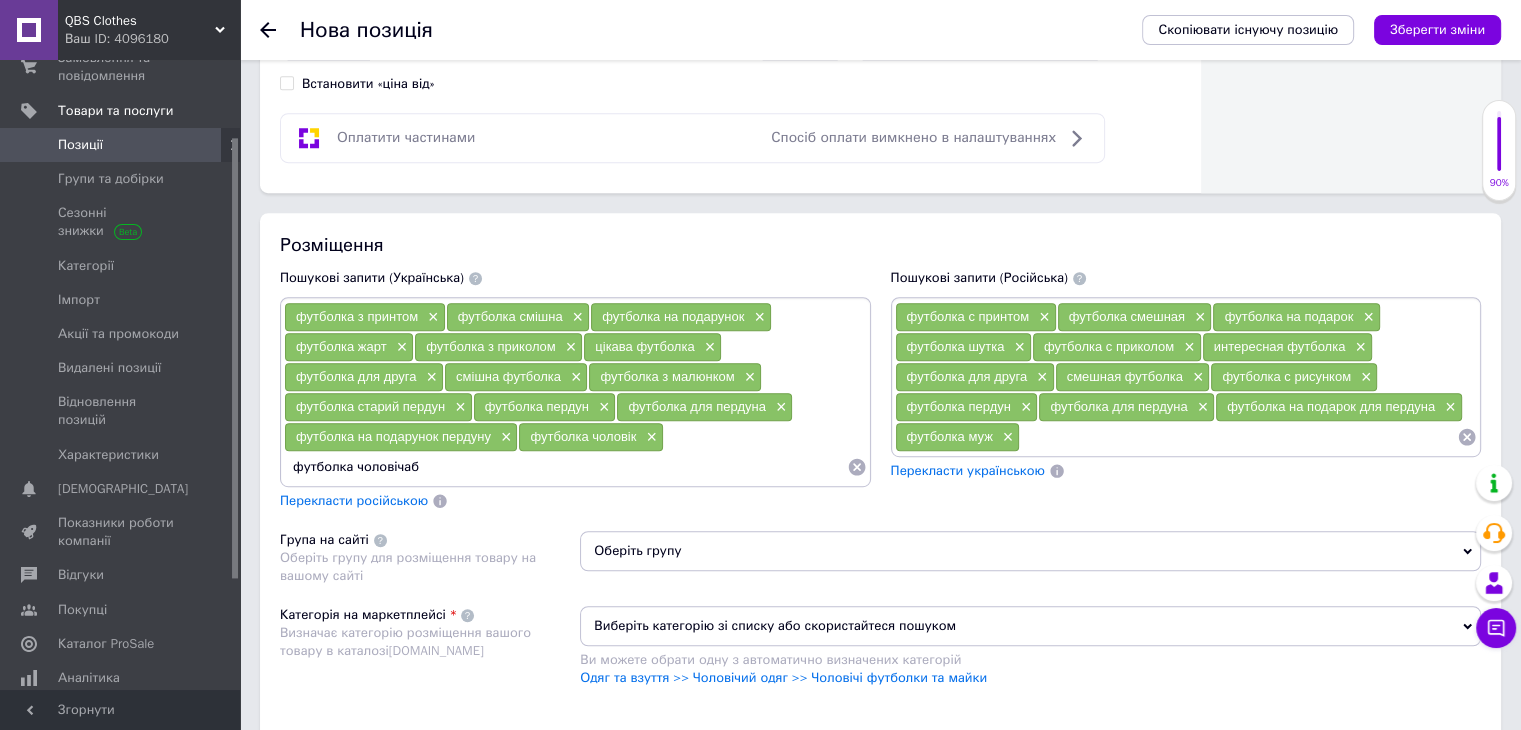 type on "футболка чоловіча" 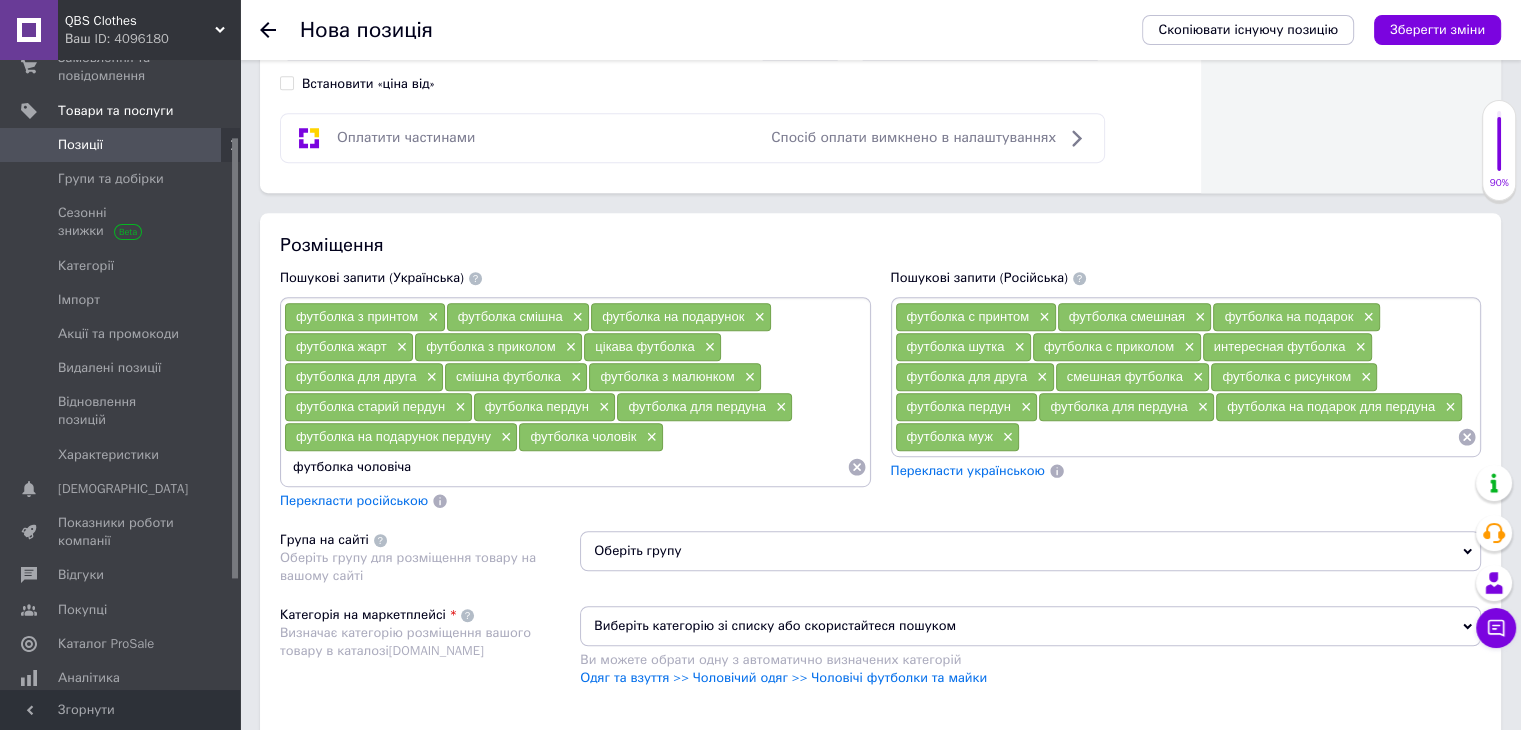 type 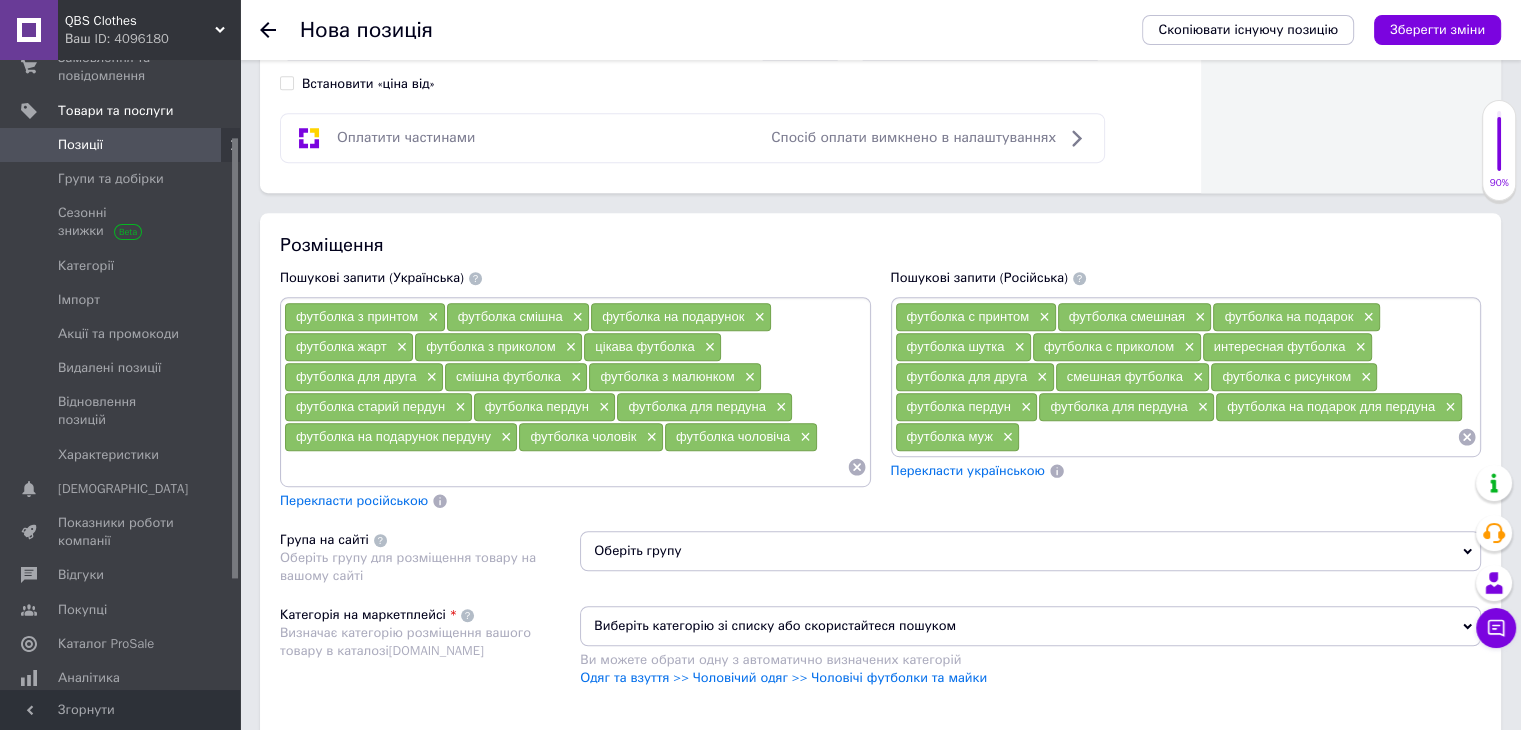 click at bounding box center [1238, 437] 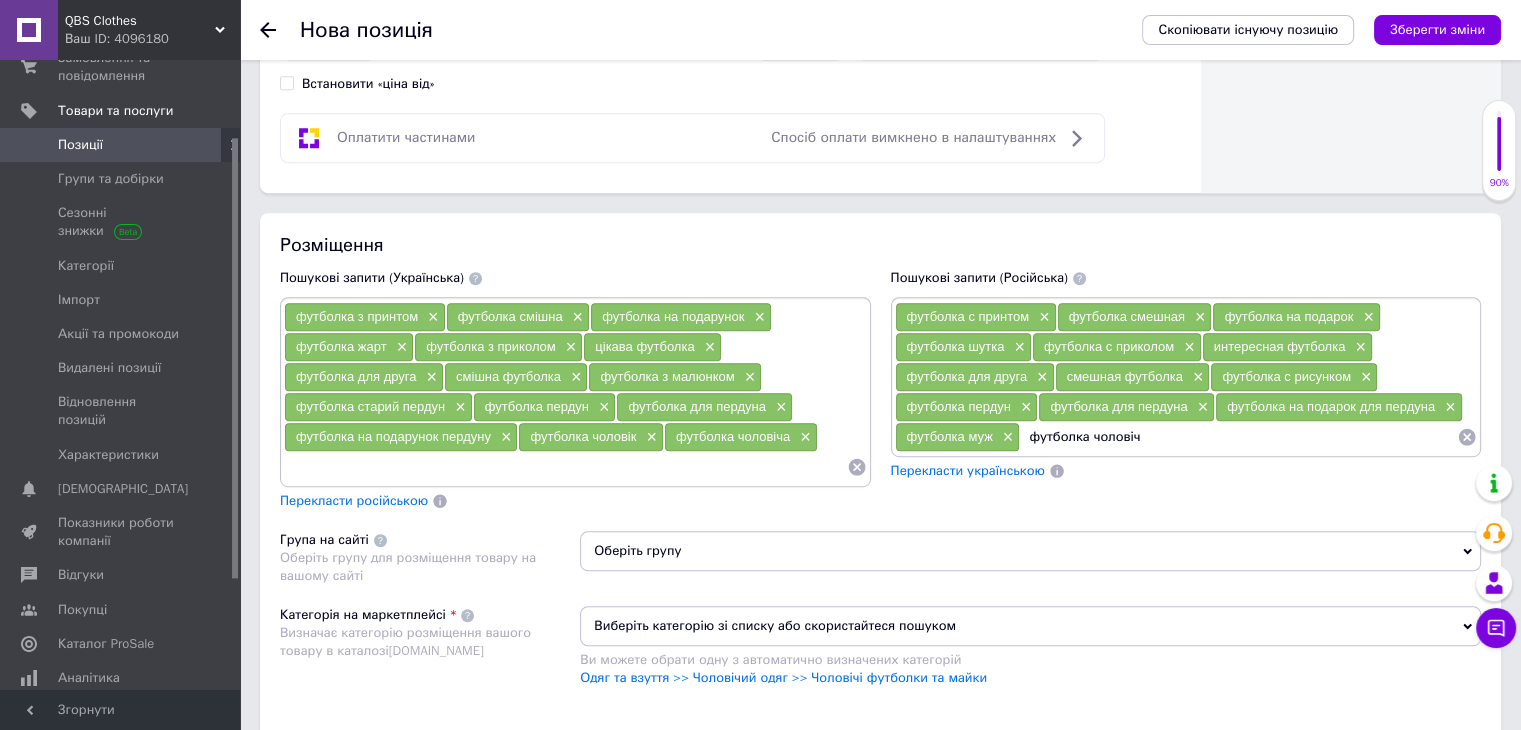 type on "футболка чоловіча" 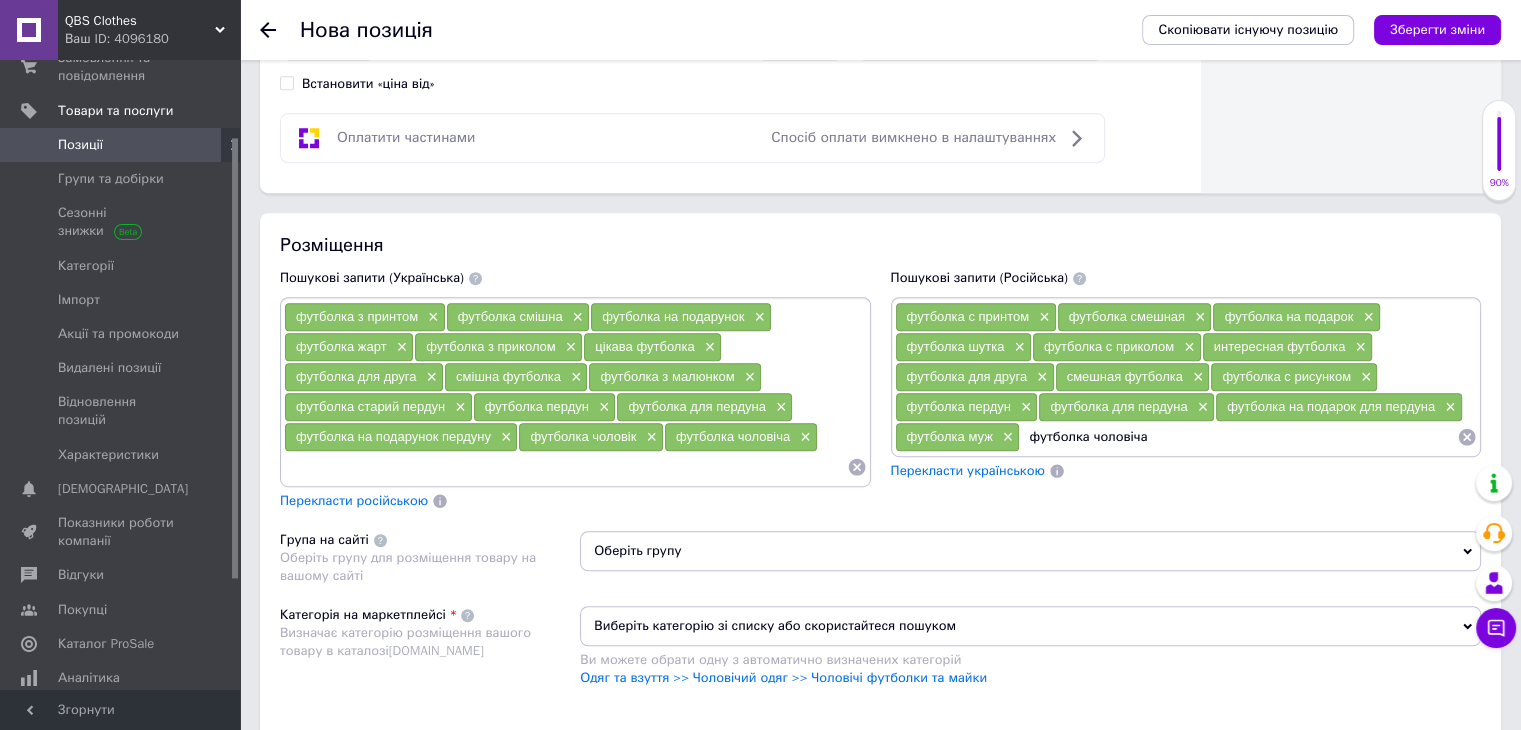 type 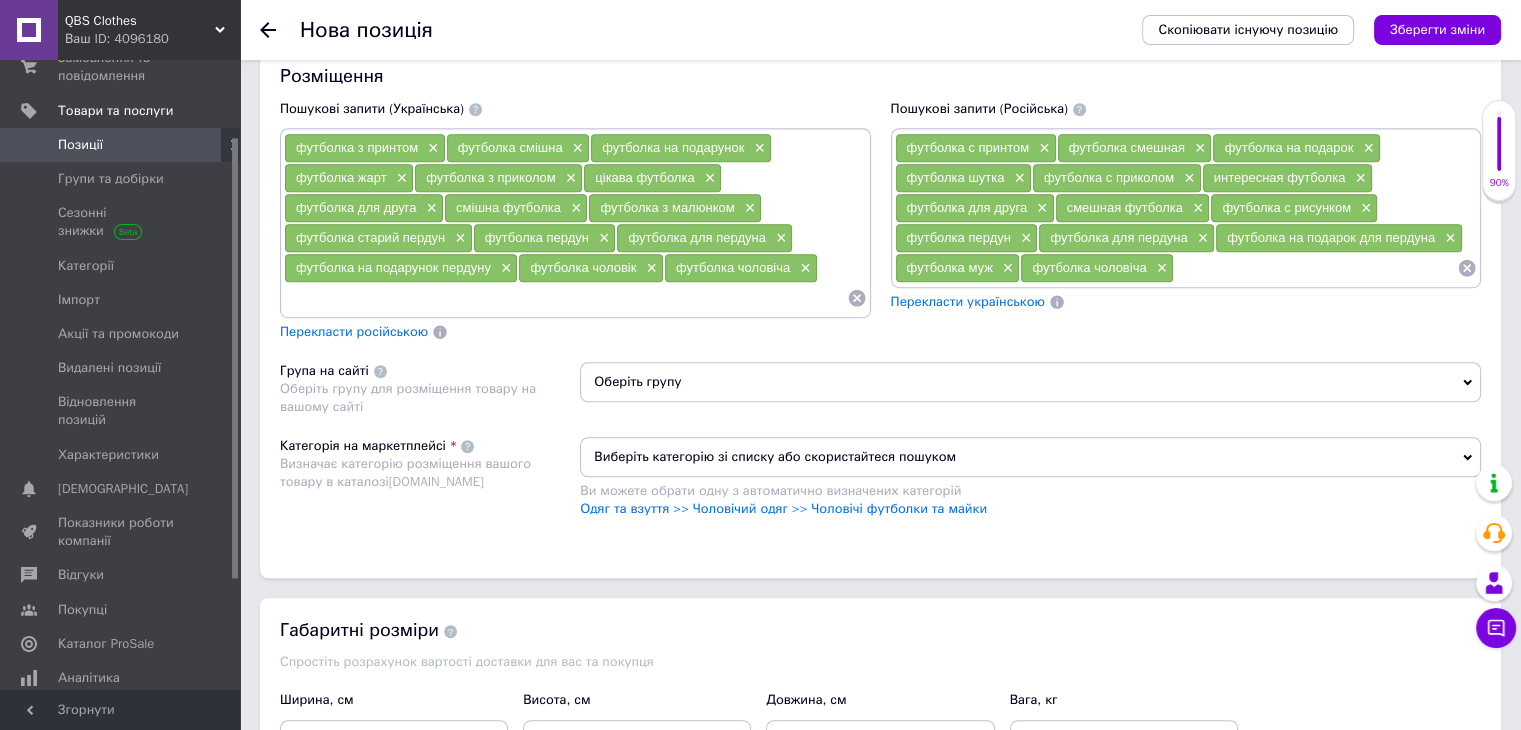 scroll, scrollTop: 1300, scrollLeft: 0, axis: vertical 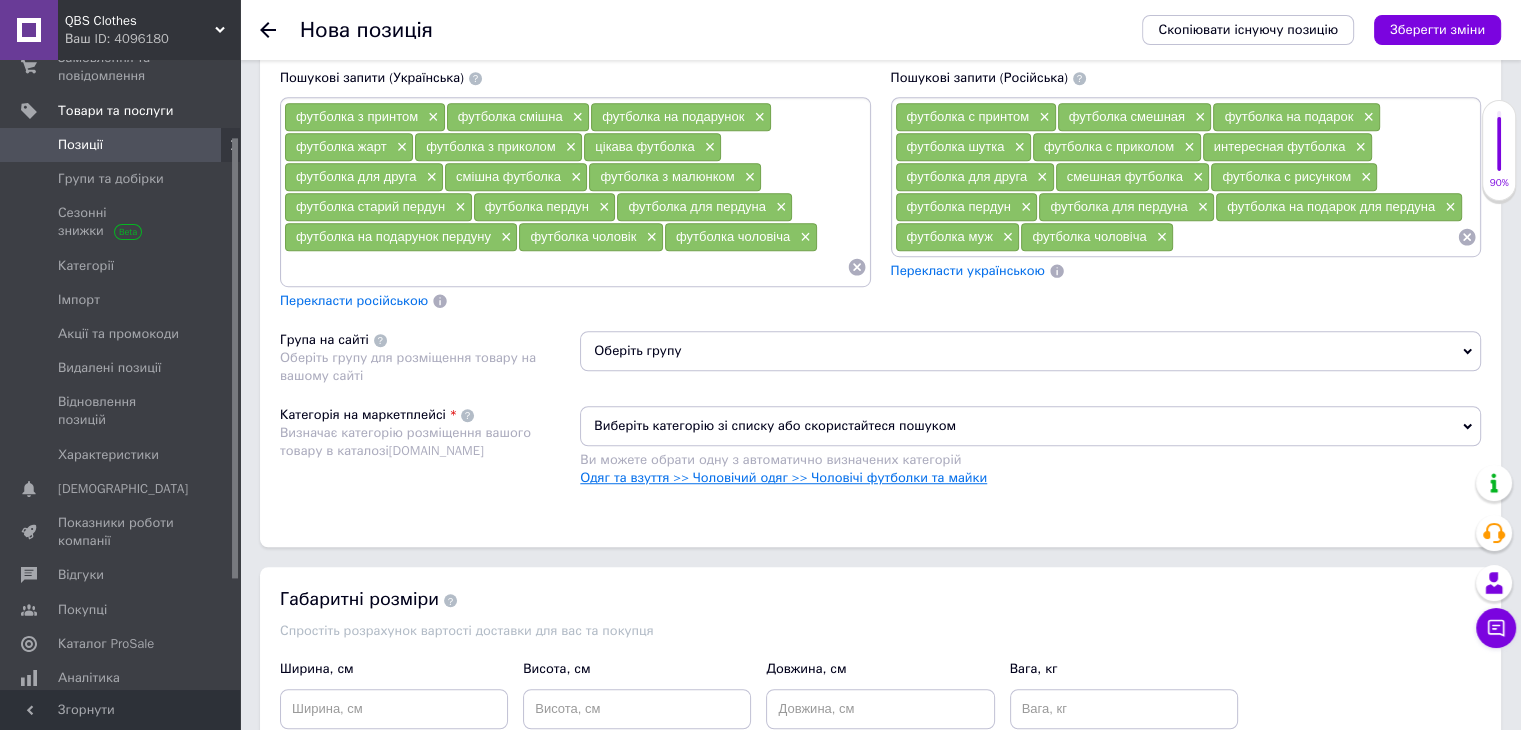 click on "Одяг та взуття >> Чоловічий одяг  >> Чоловічі футболки та майки" at bounding box center (783, 477) 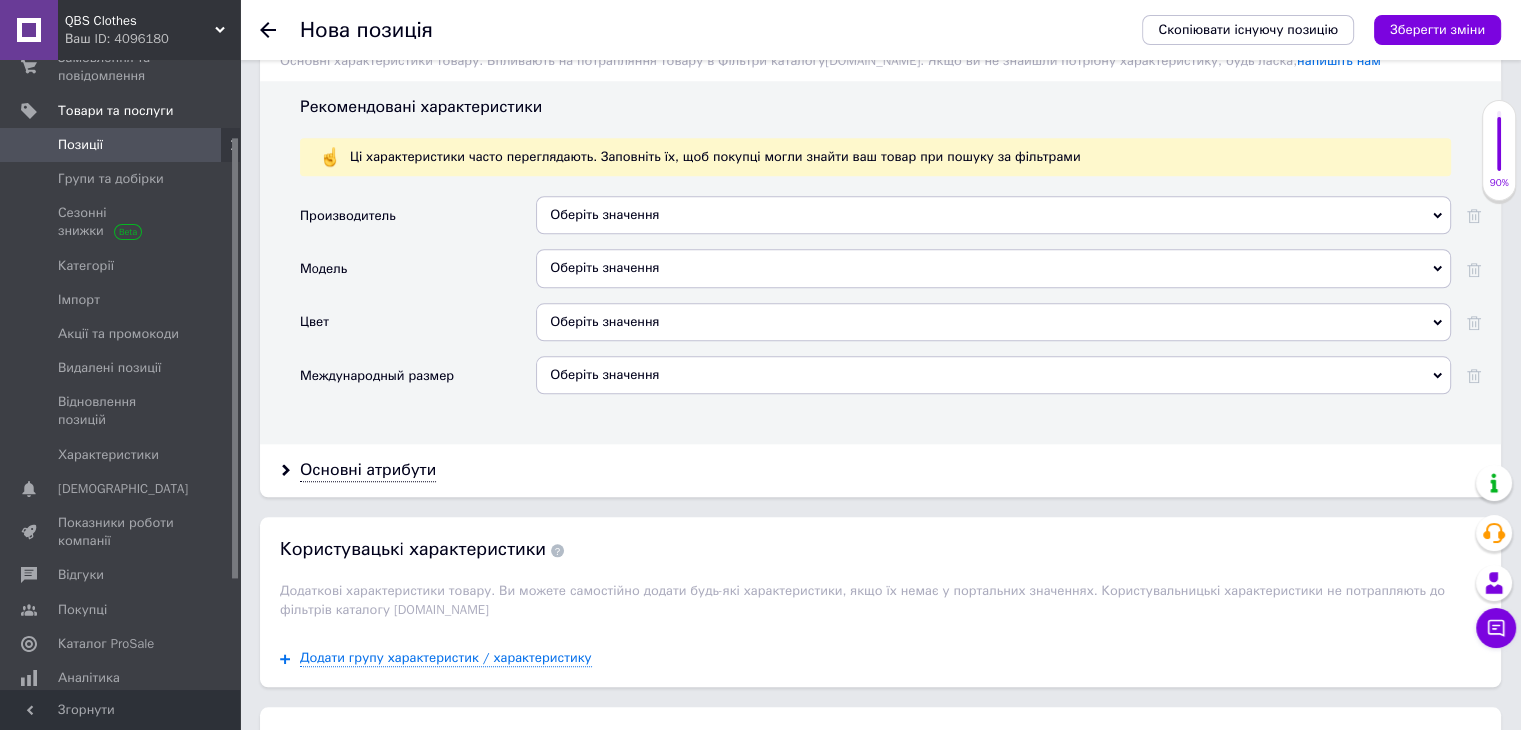 scroll, scrollTop: 1900, scrollLeft: 0, axis: vertical 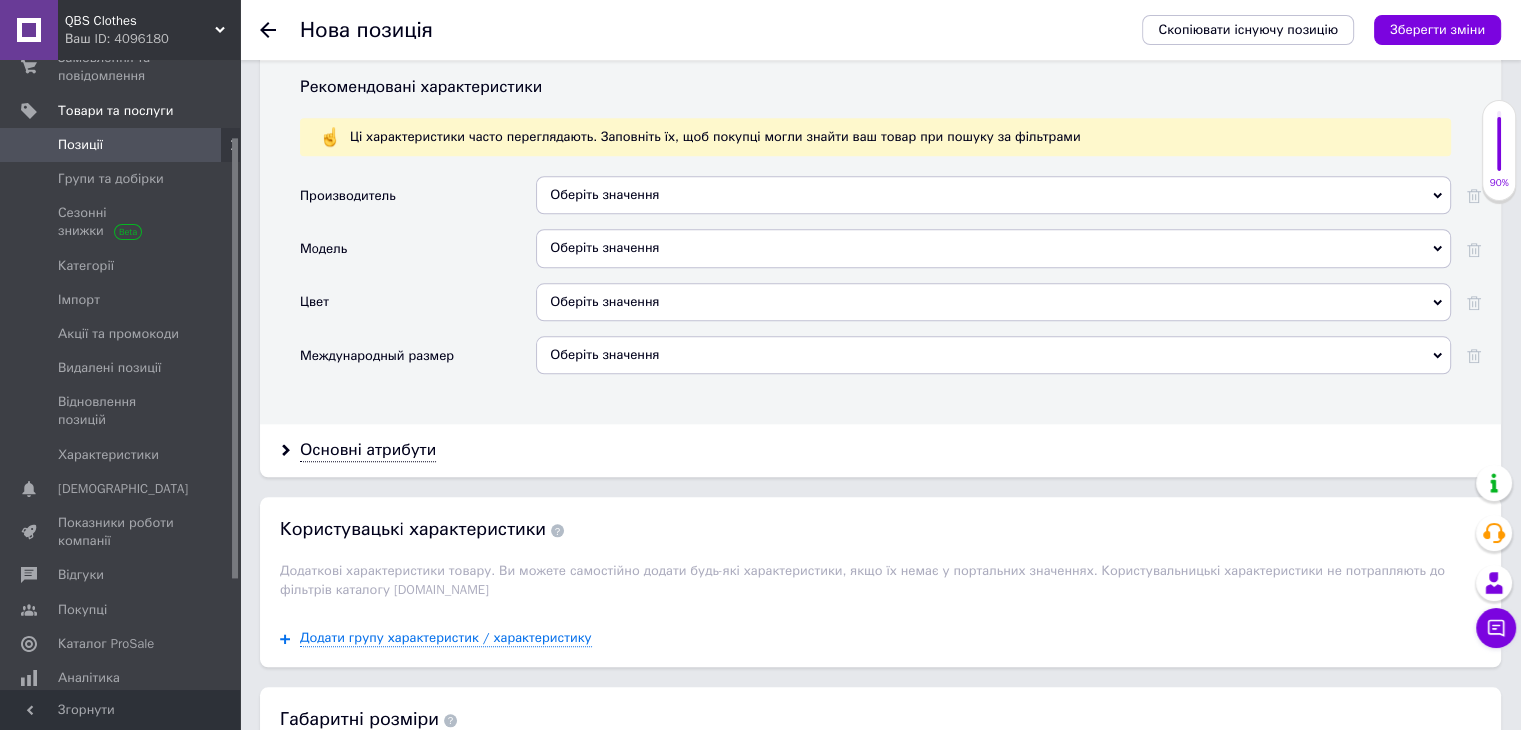 click on "Оберіть значення" at bounding box center (993, 195) 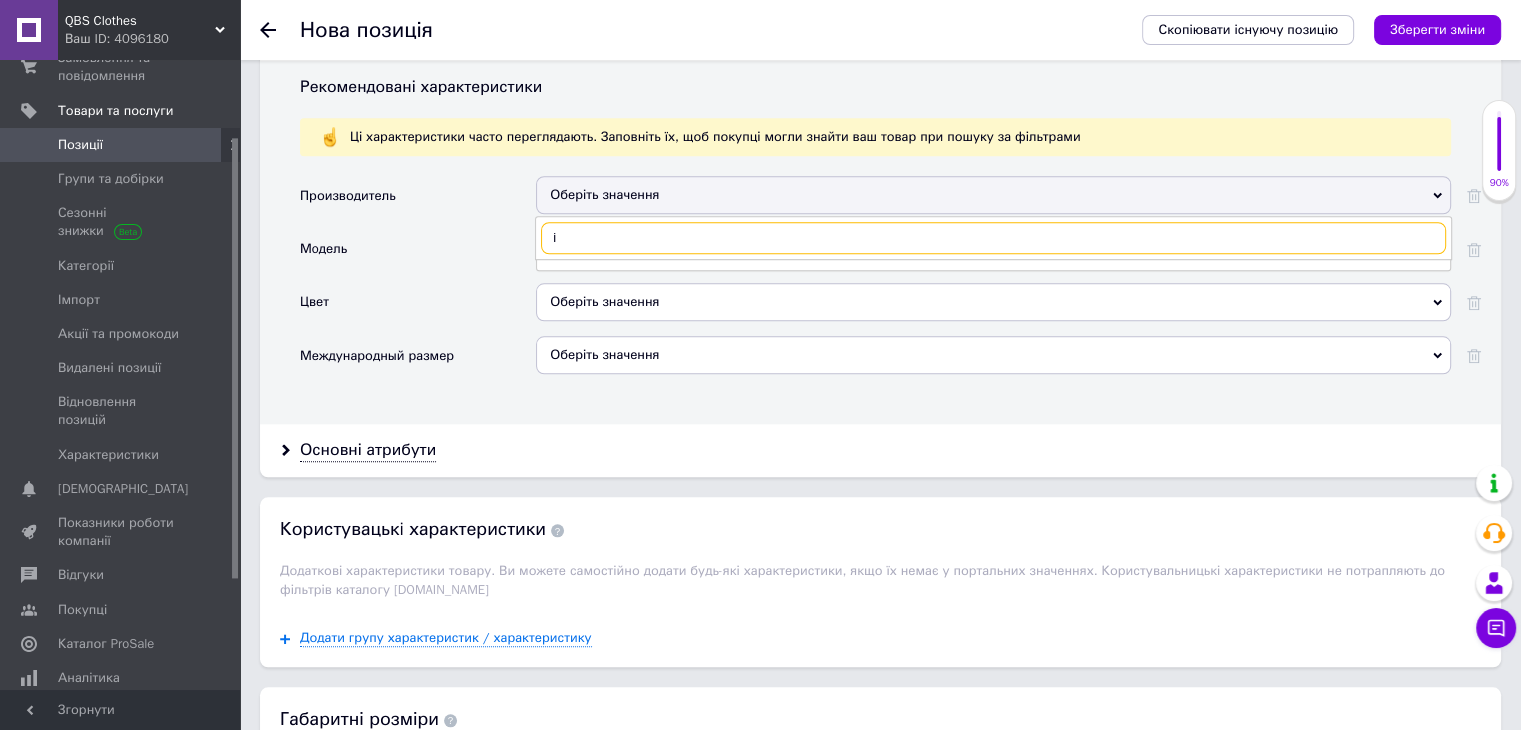 click on "Производитель Оберіть значення і Мoдель Оберіть значення Цвет Оберіть значення Международный размер Оберіть значення" at bounding box center [890, 282] 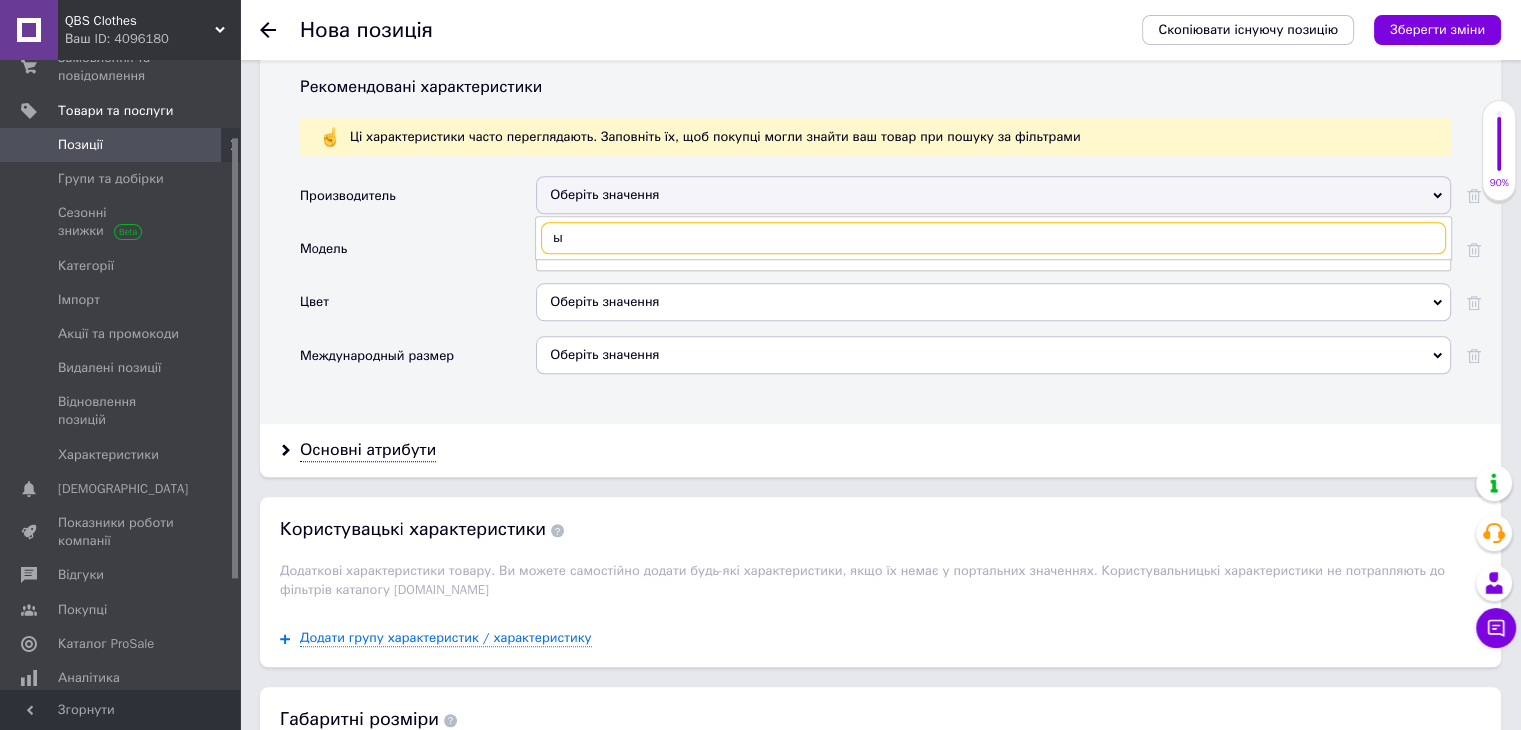 drag, startPoint x: 584, startPoint y: 225, endPoint x: 554, endPoint y: 224, distance: 30.016663 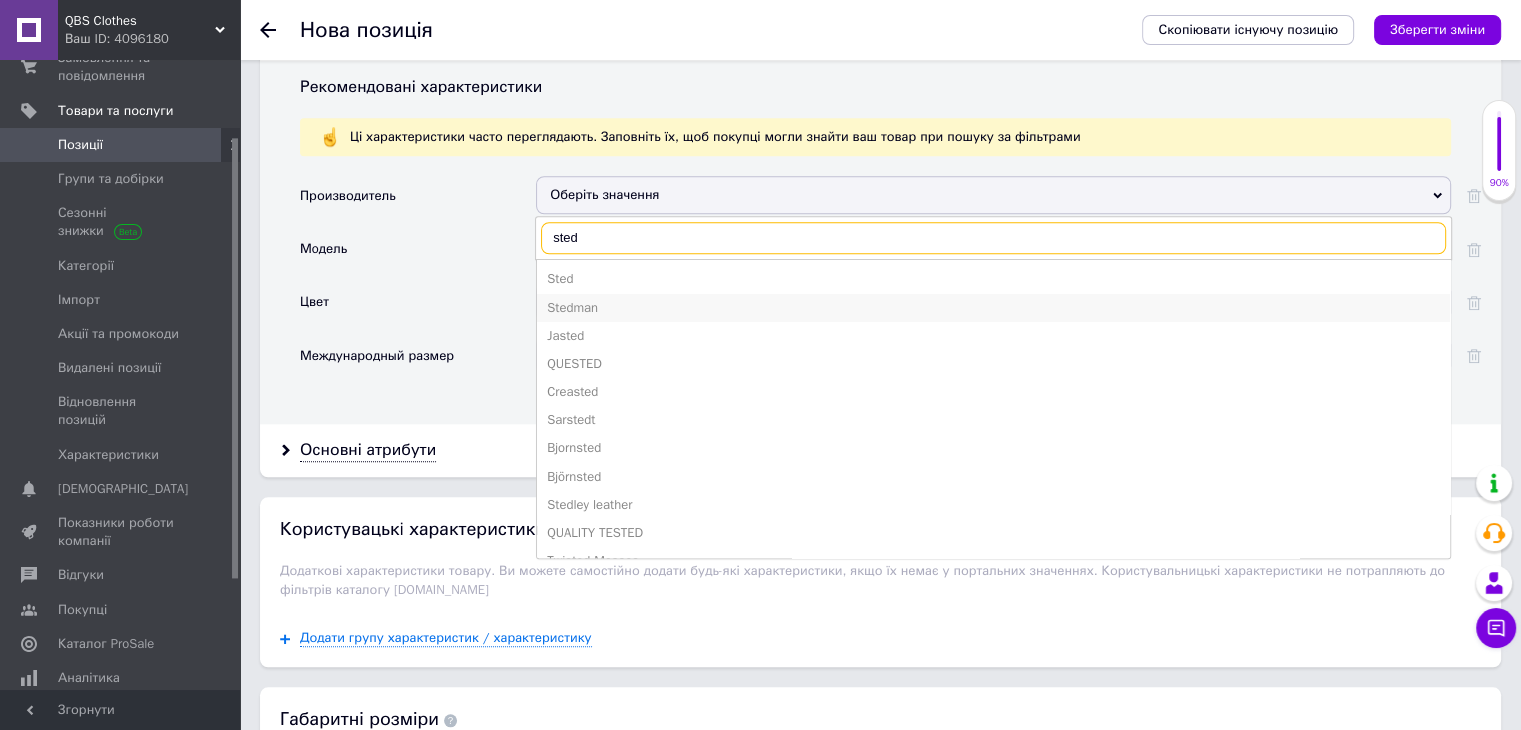 type on "sted" 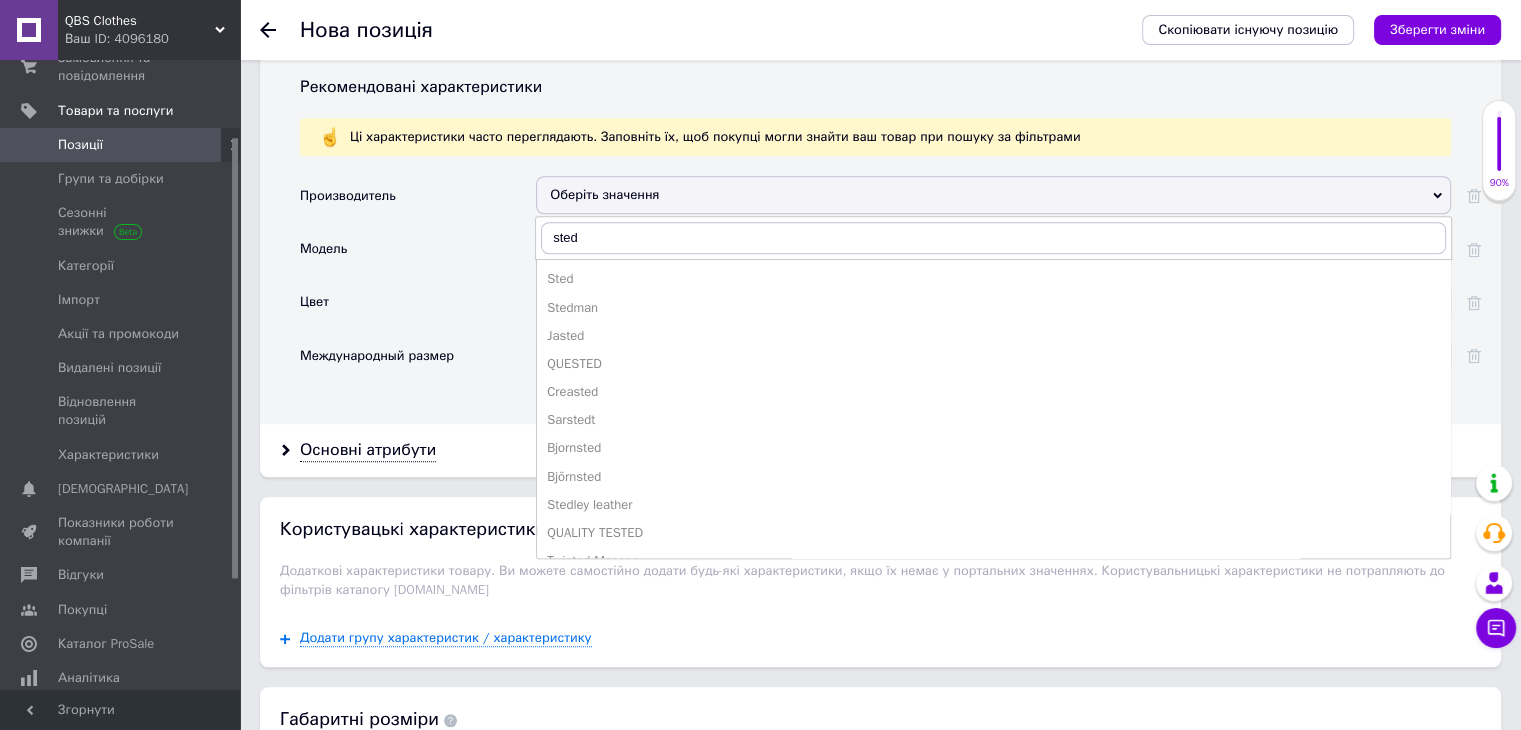 click on "Stedman" at bounding box center (993, 308) 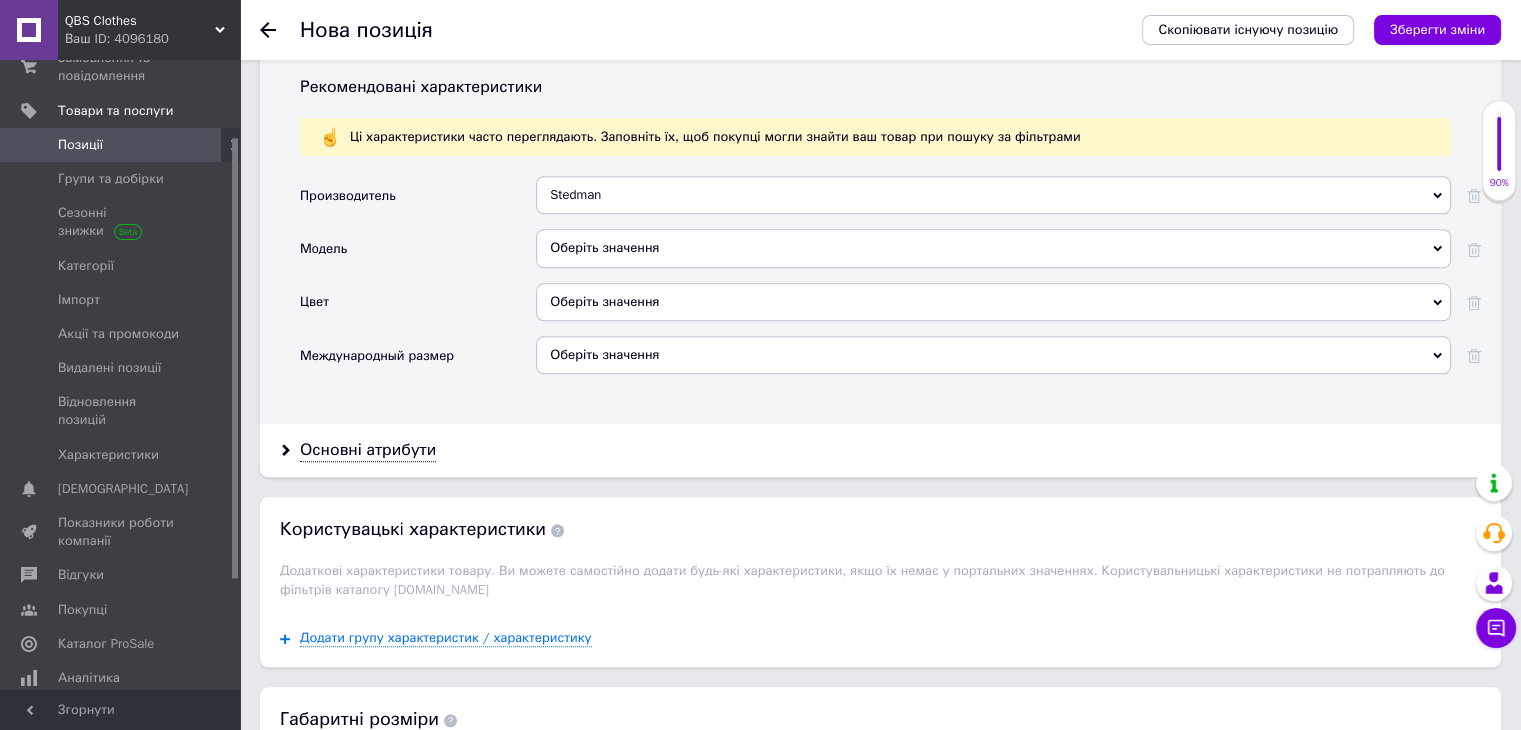 click on "Оберіть значення" at bounding box center (993, 248) 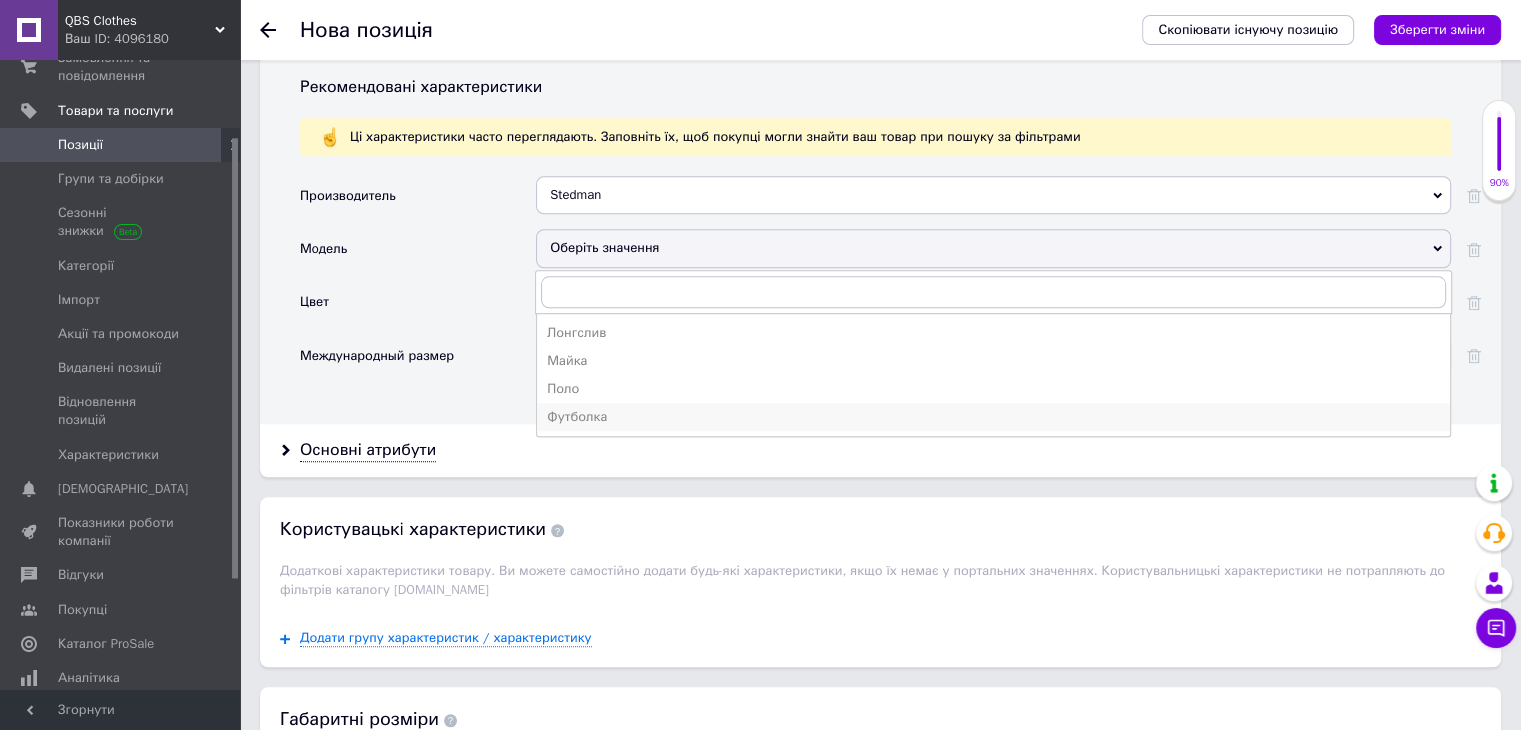 click on "Футболка" at bounding box center (993, 417) 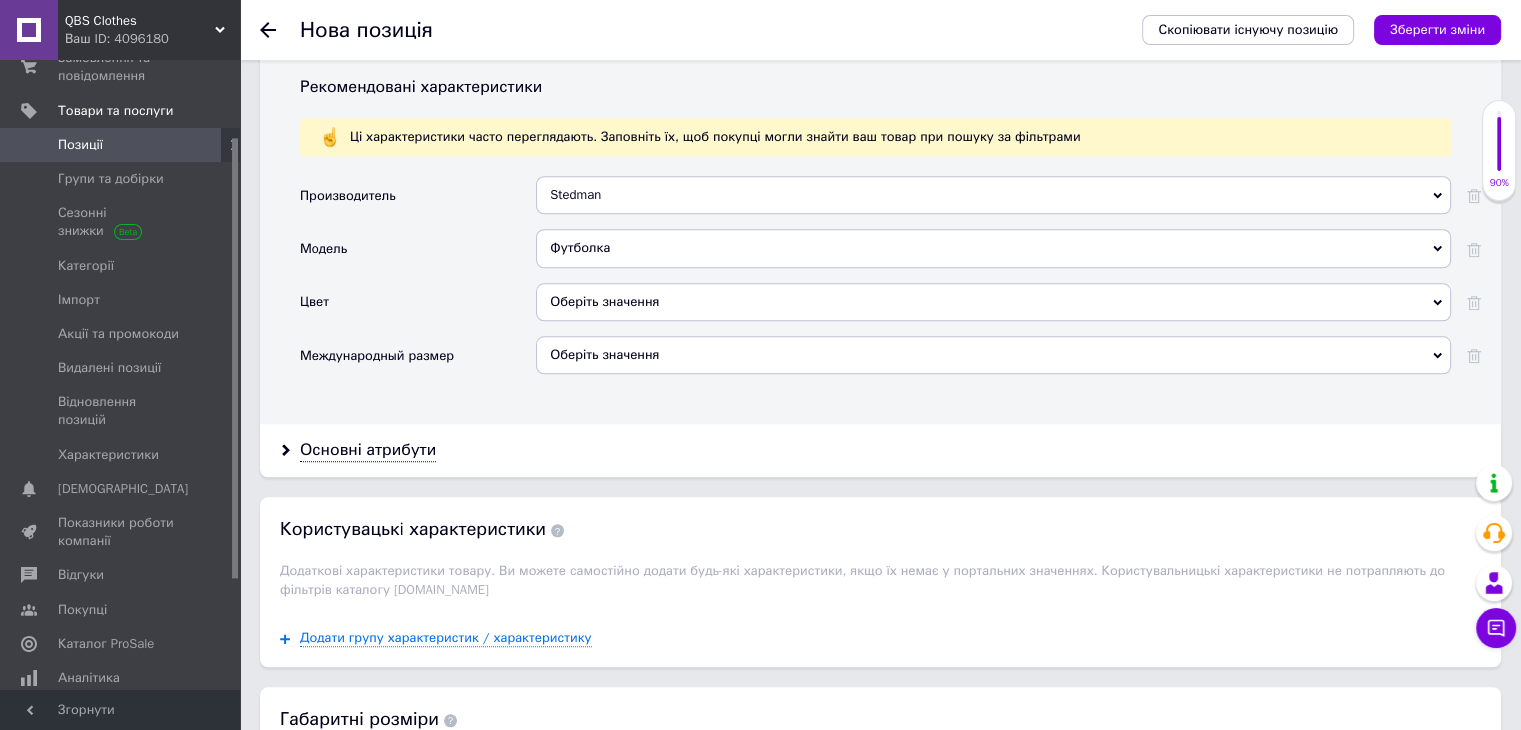 click on "Оберіть значення" at bounding box center (993, 302) 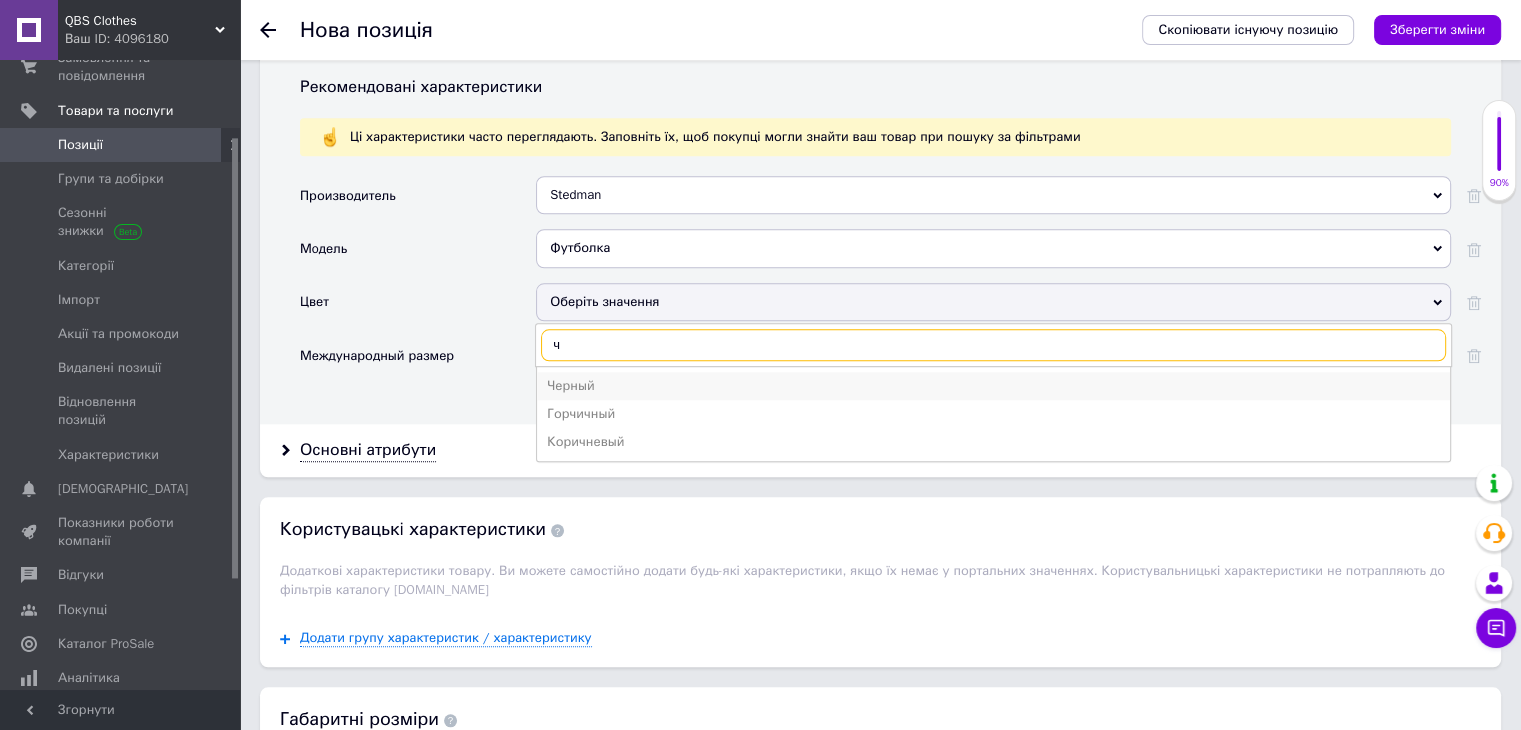 type on "ч" 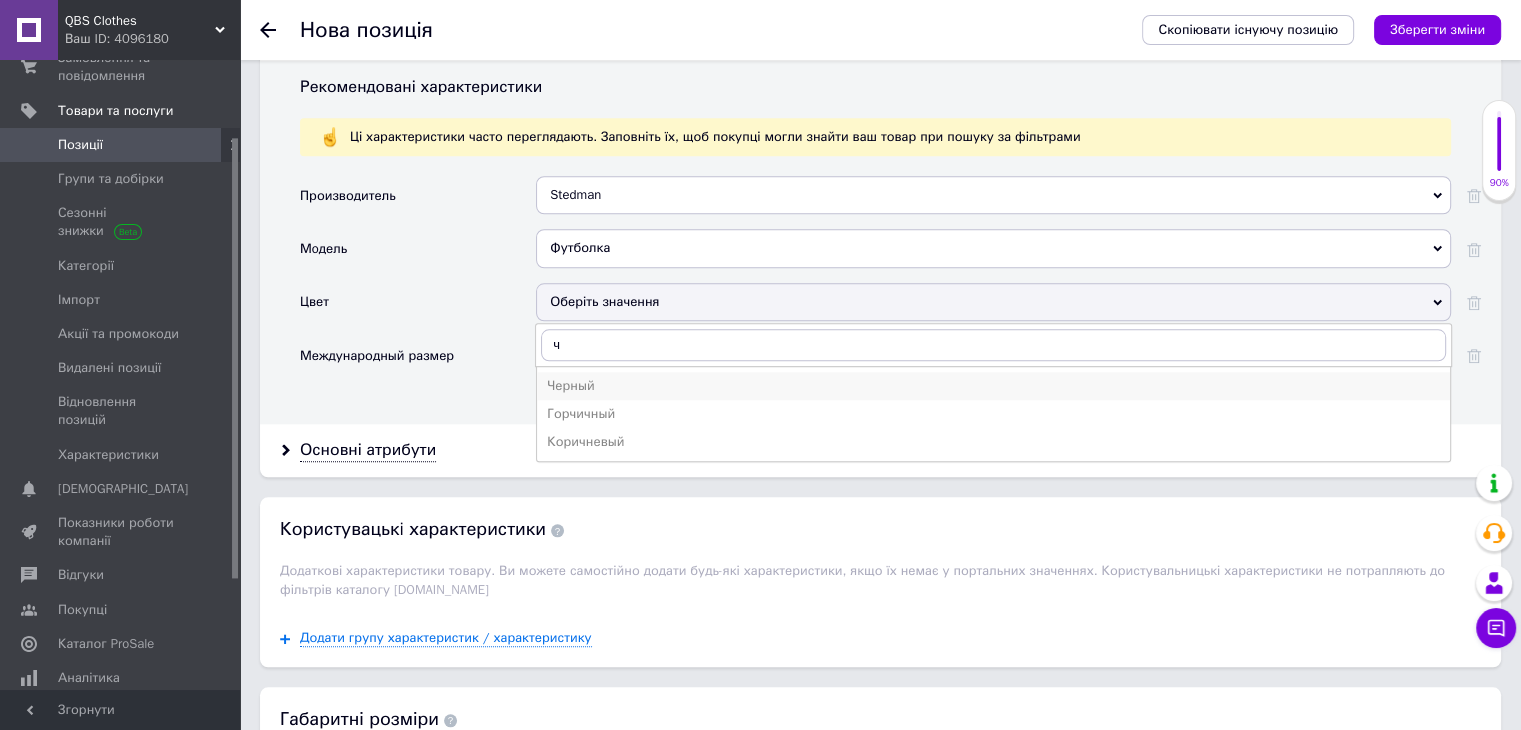 click on "Черный" at bounding box center [993, 386] 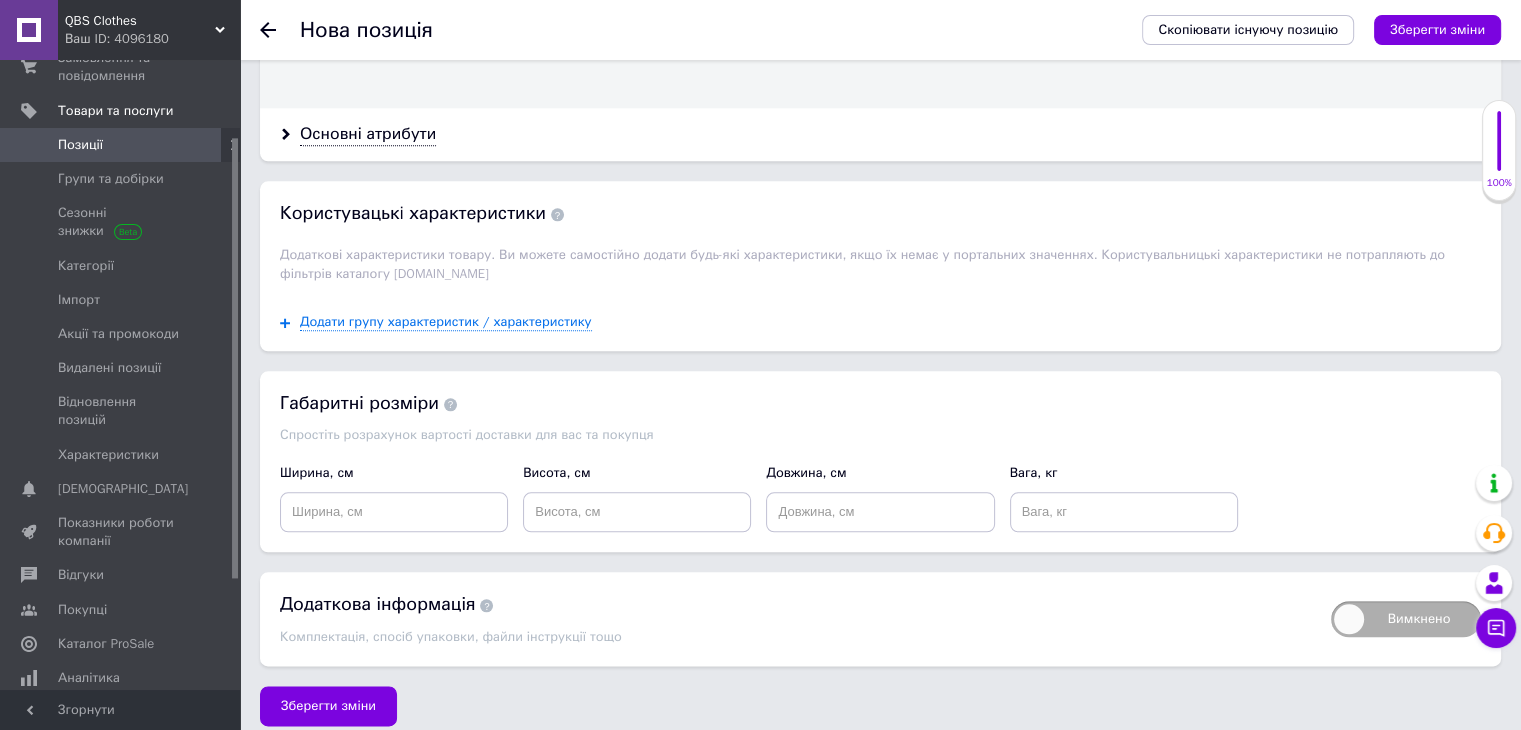scroll, scrollTop: 2220, scrollLeft: 0, axis: vertical 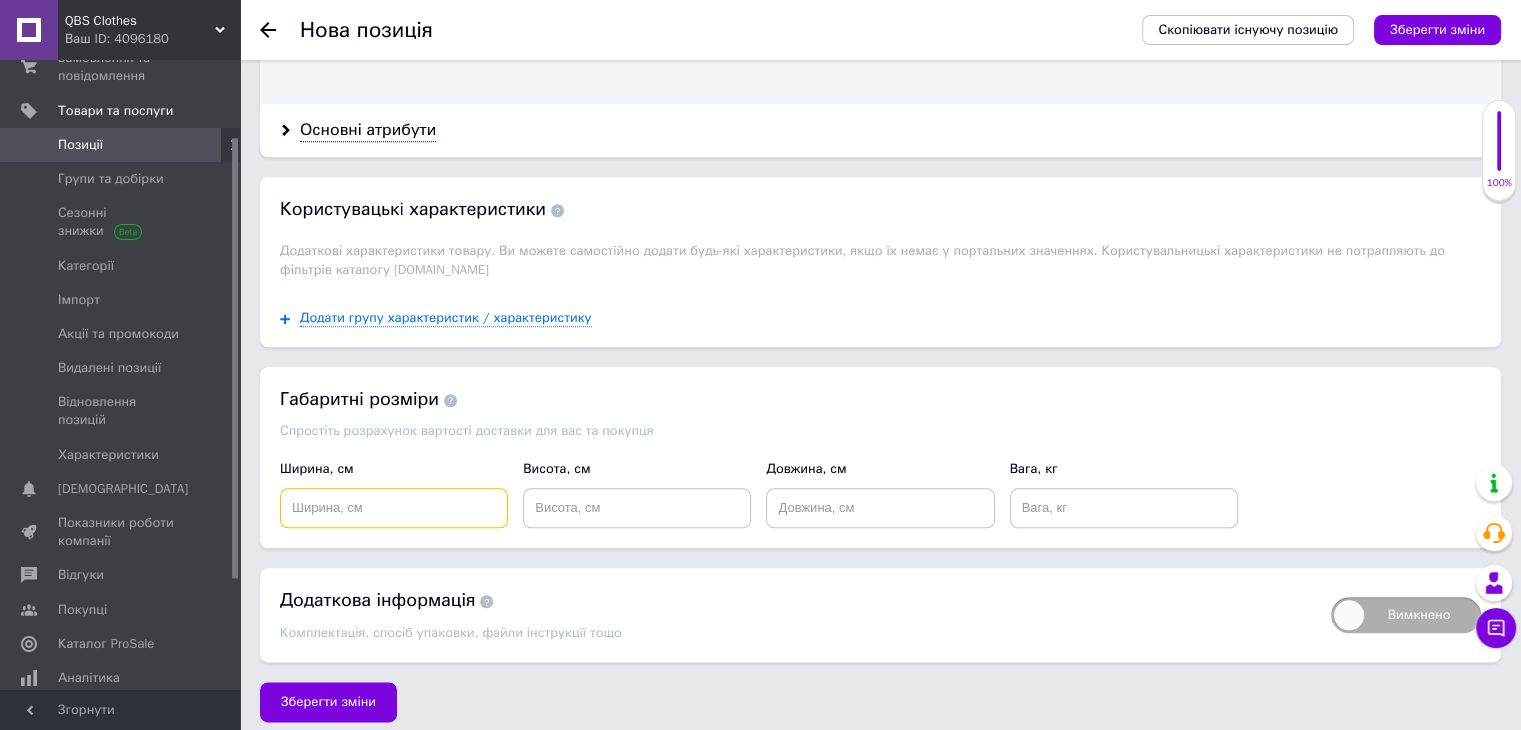 click at bounding box center [394, 508] 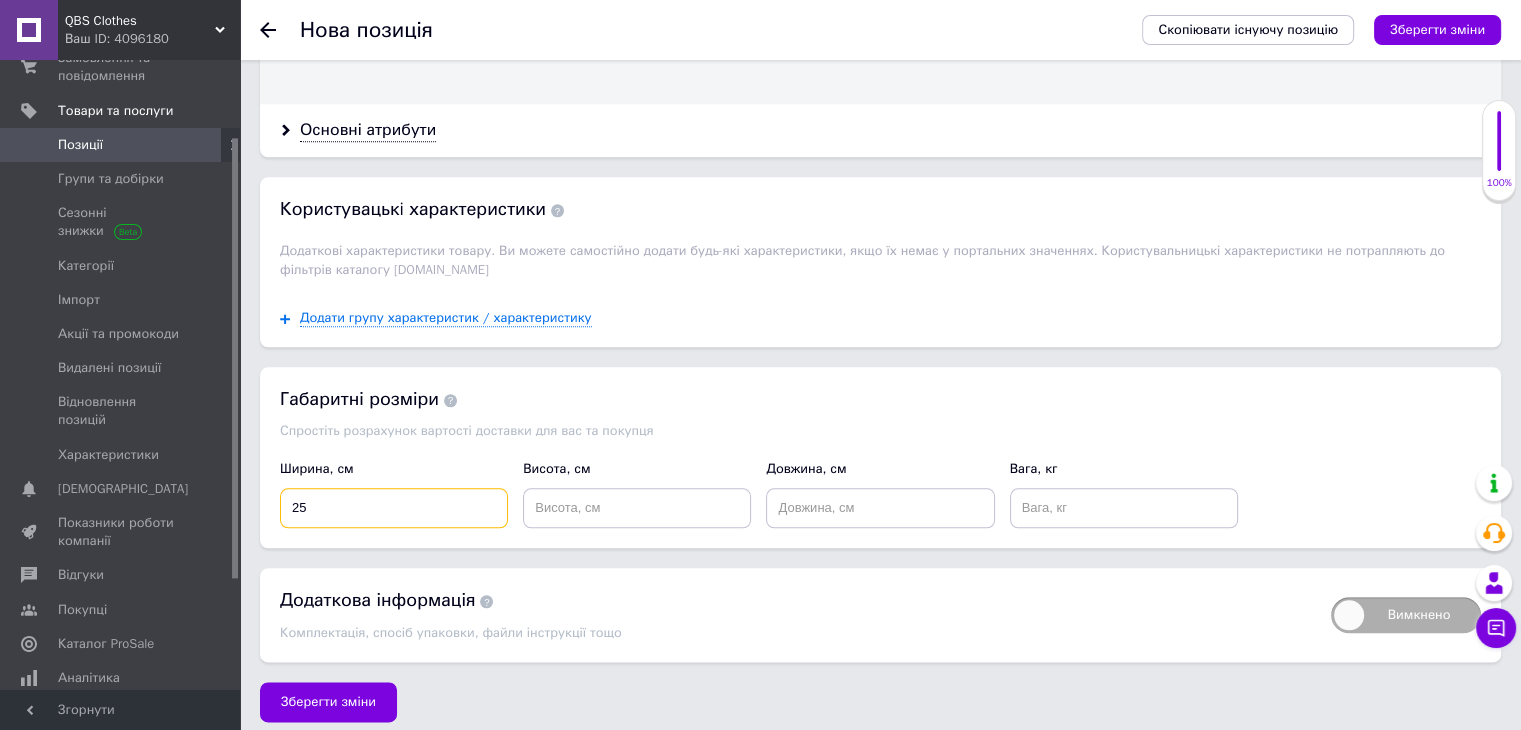 type on "25" 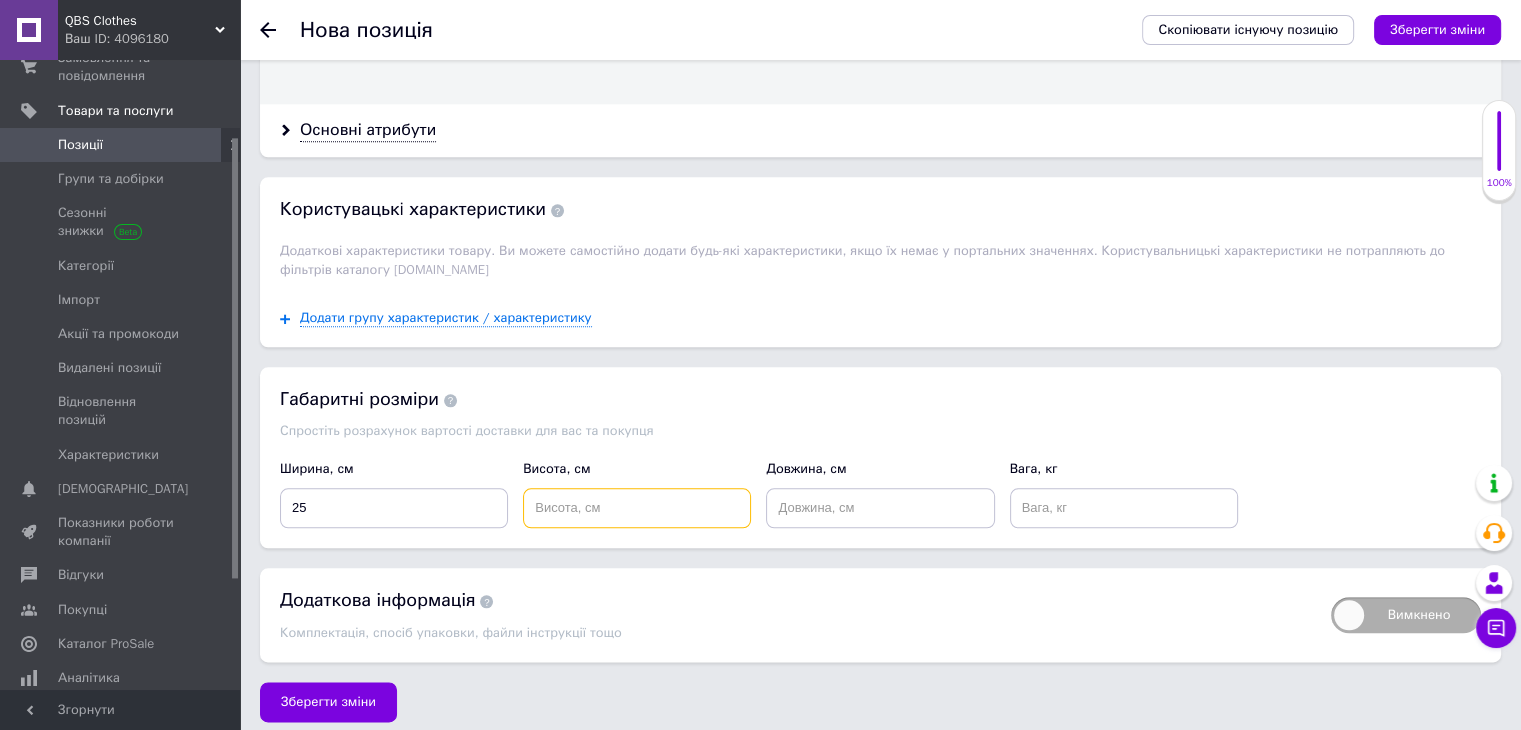 click at bounding box center [637, 508] 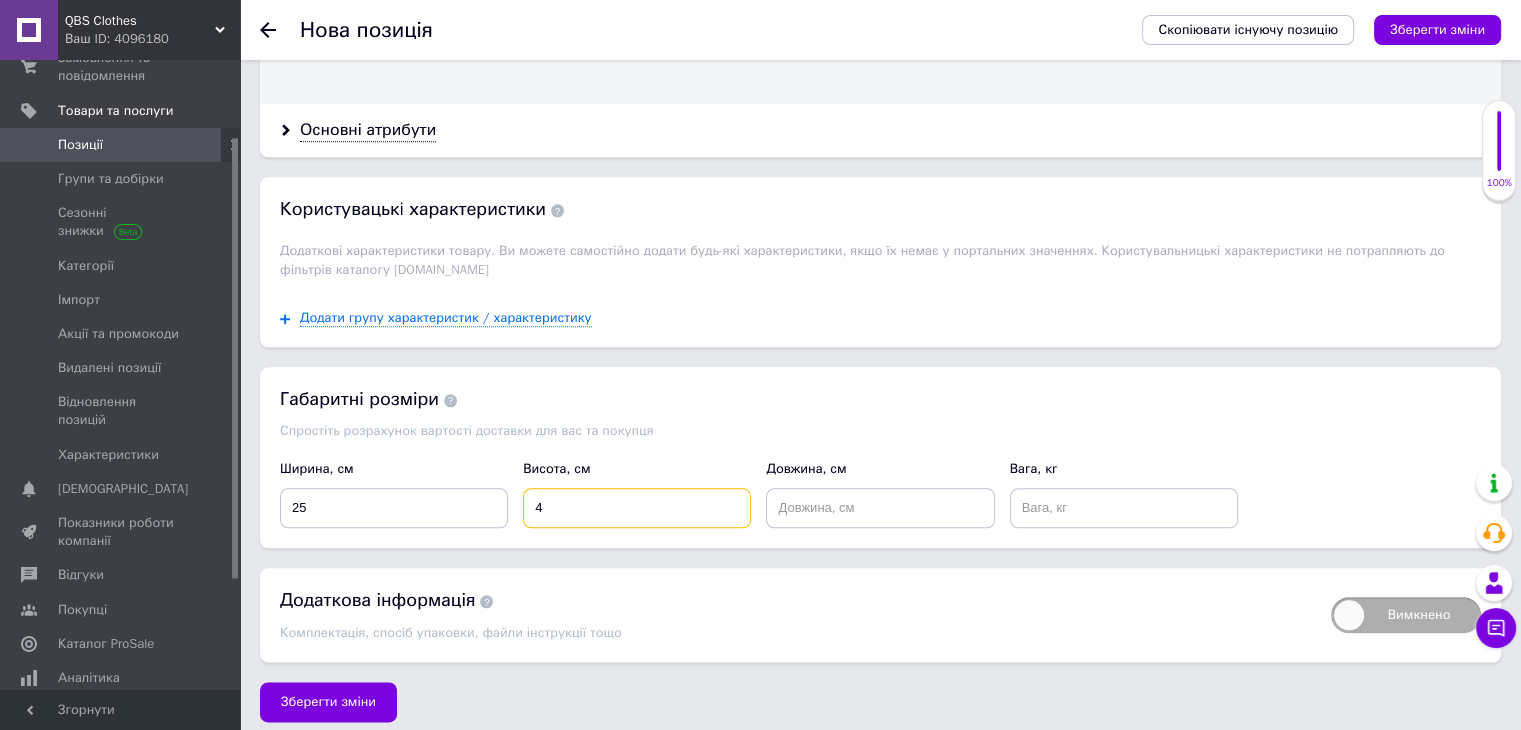 type on "4" 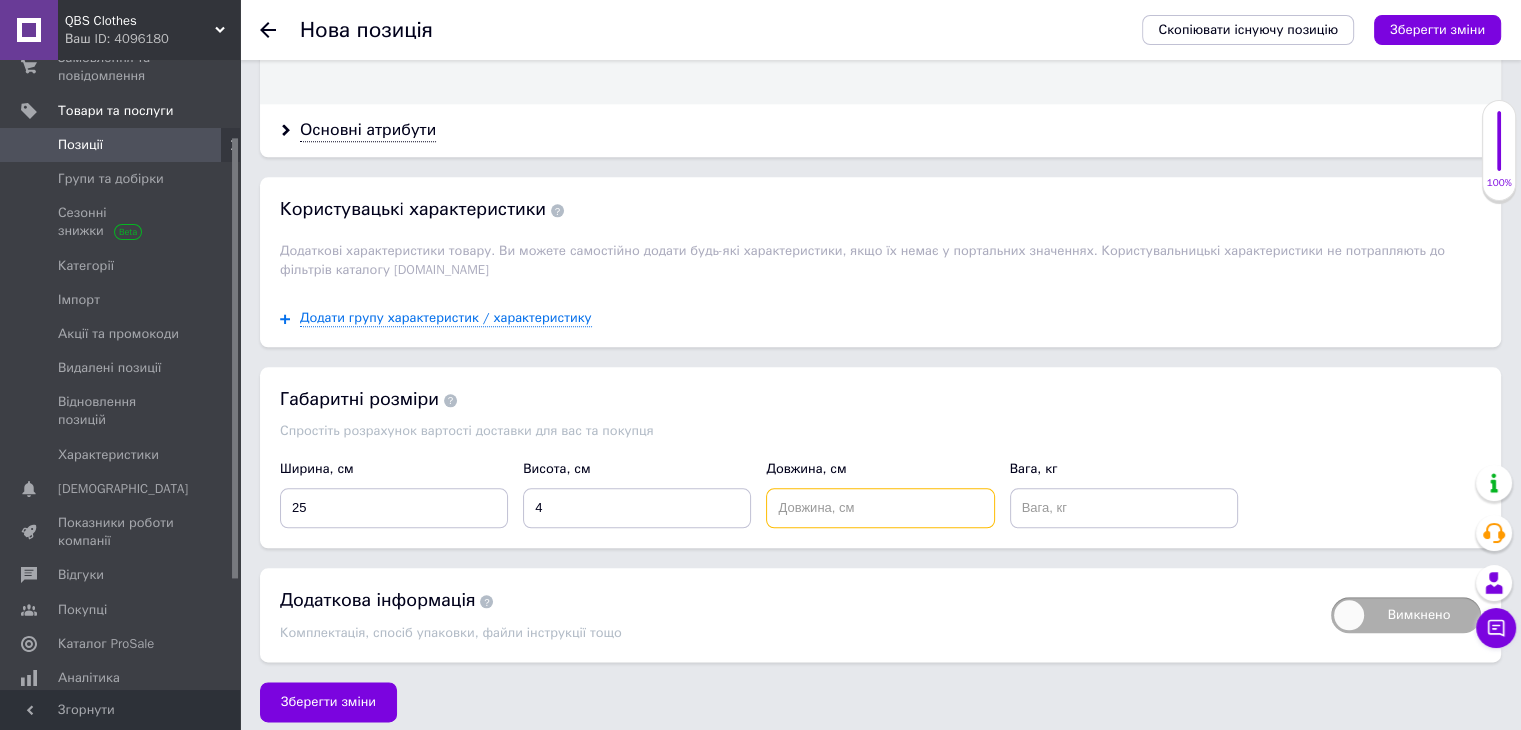 click at bounding box center [880, 508] 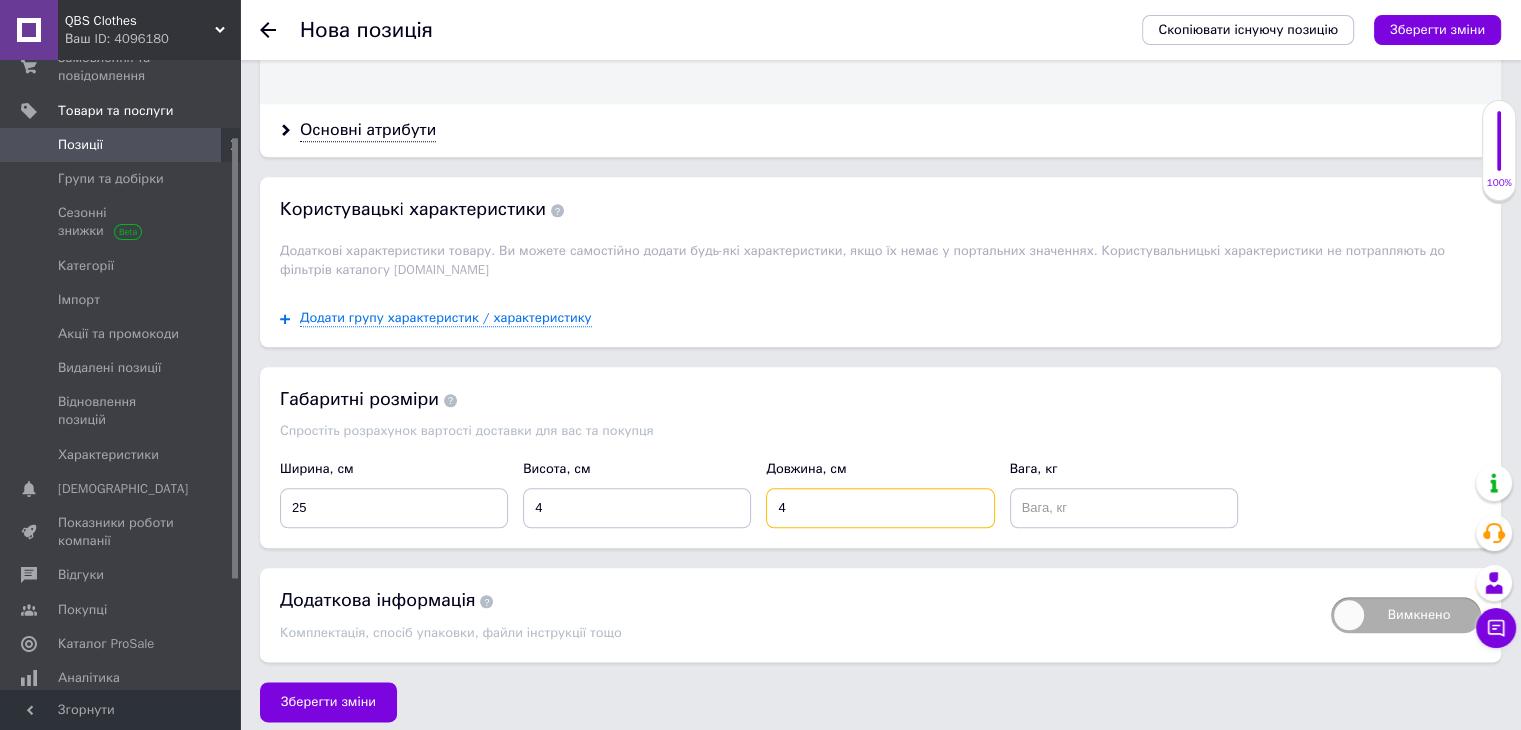 click on "Ширина, см 25 Висота, см 4 Довжина, см 4 Вага, кг" at bounding box center [881, 494] 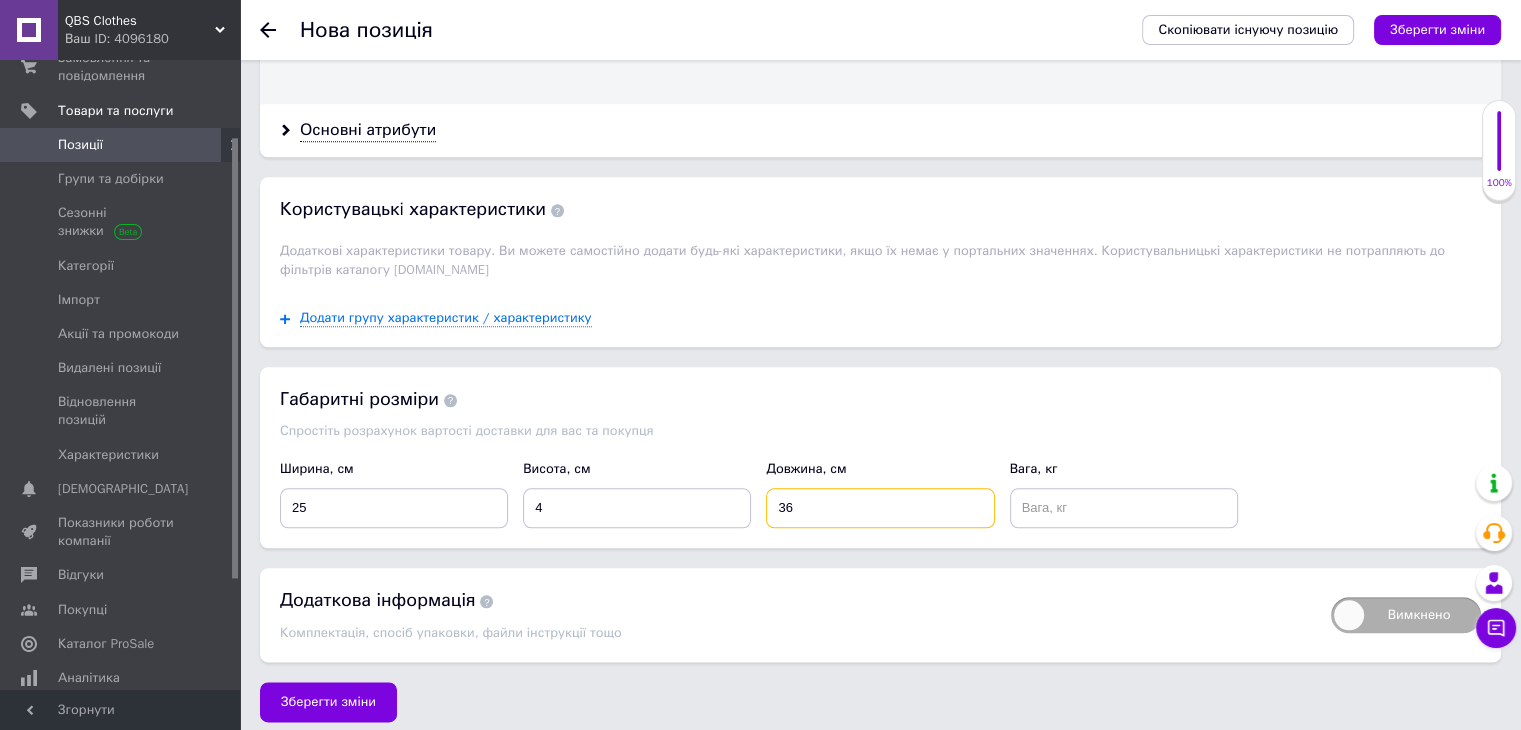 type on "36" 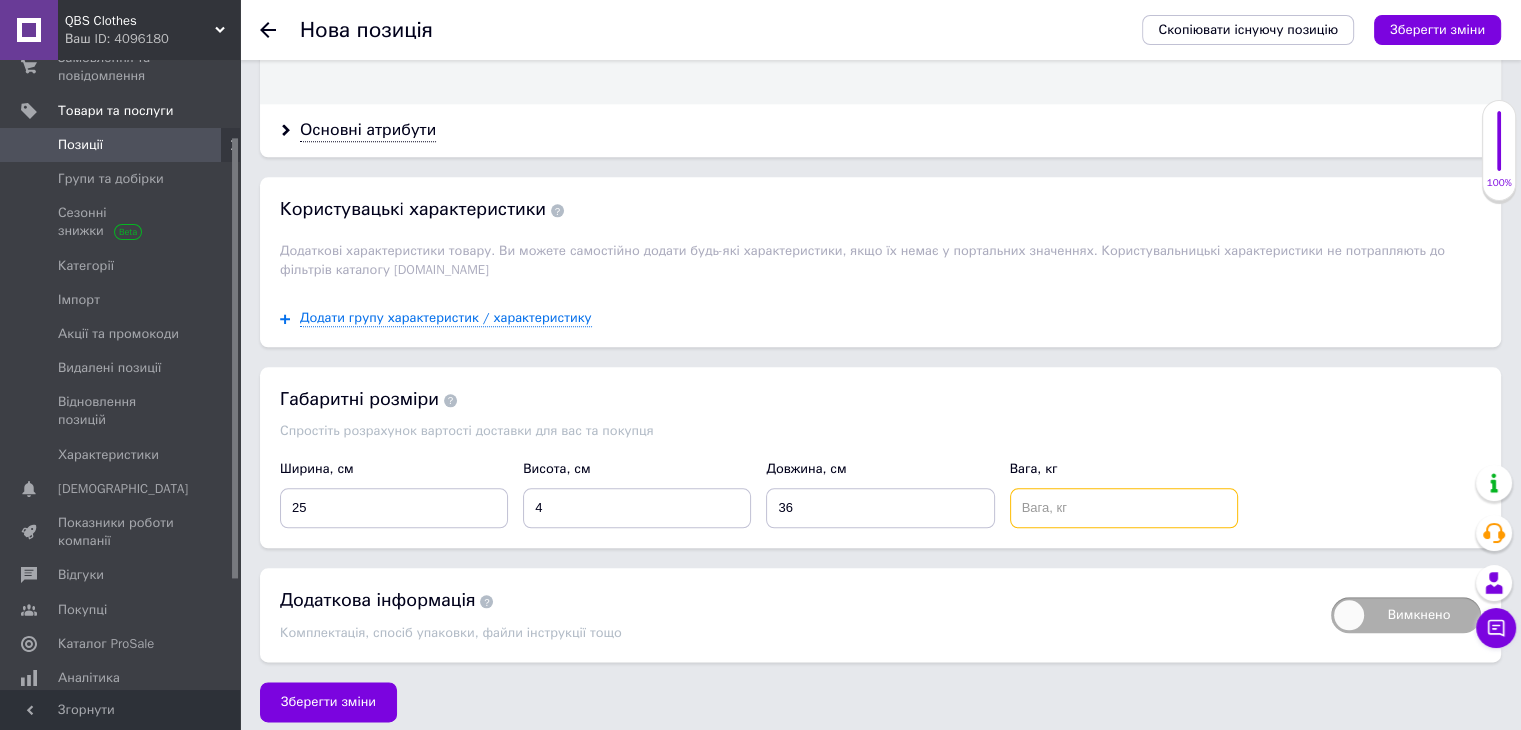 click at bounding box center (1124, 508) 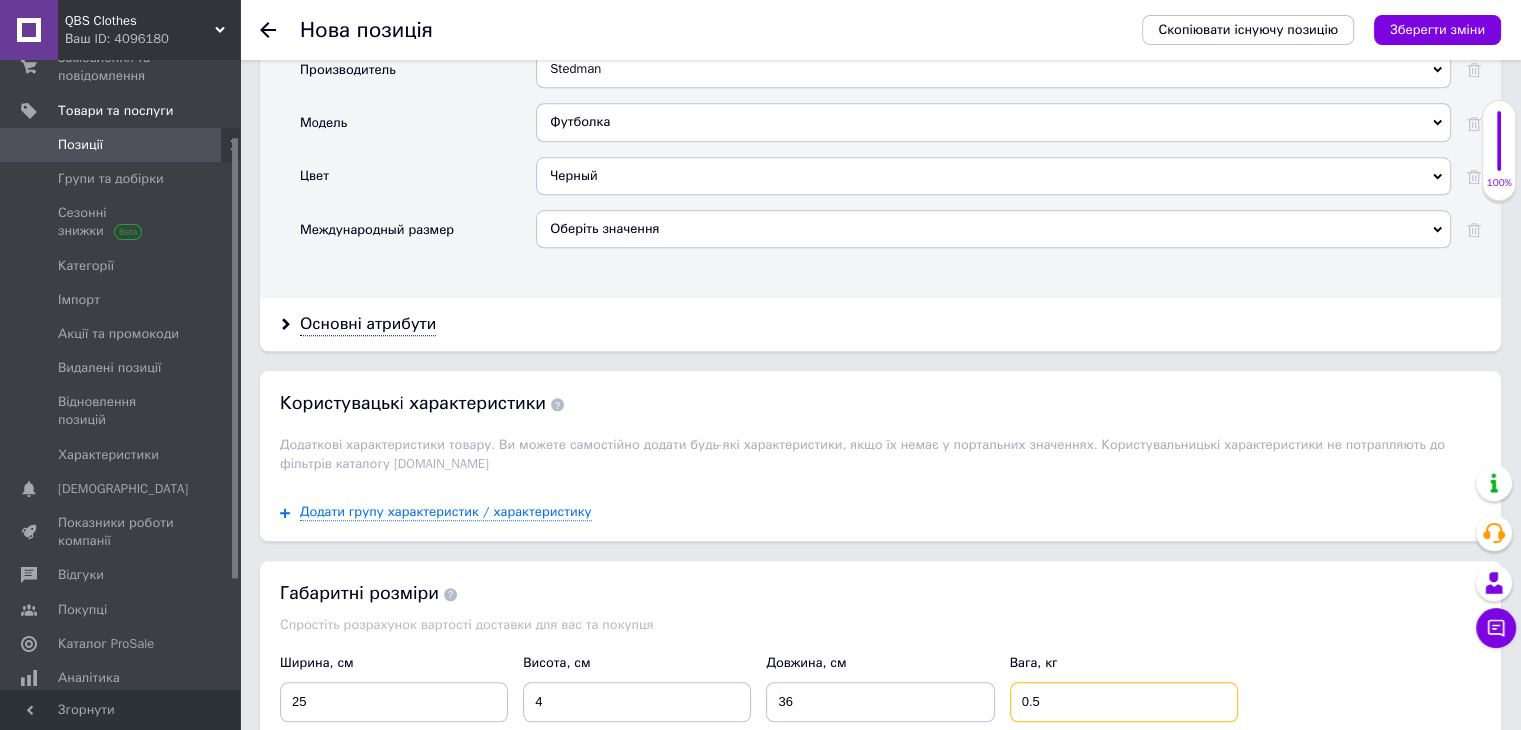 scroll, scrollTop: 2120, scrollLeft: 0, axis: vertical 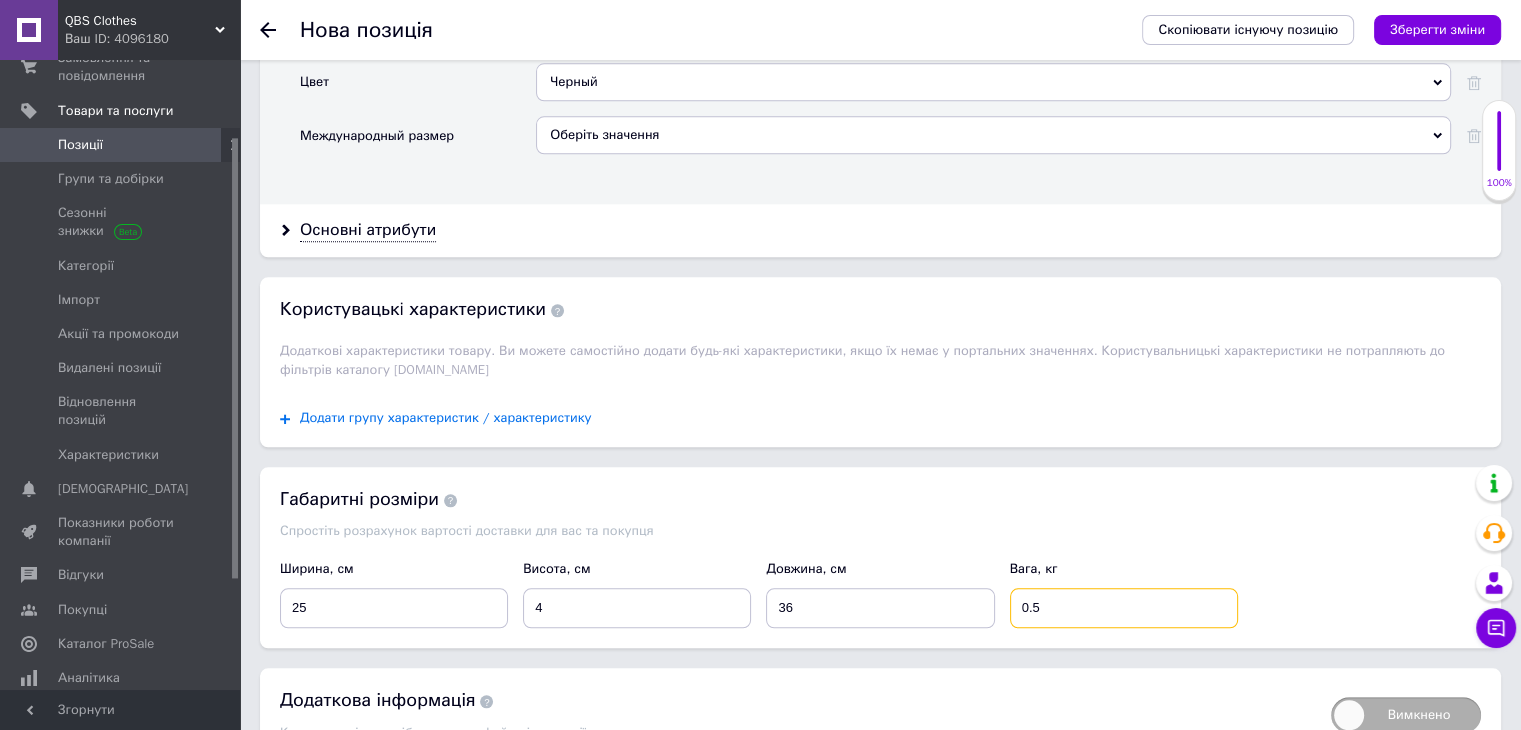 type on "0.5" 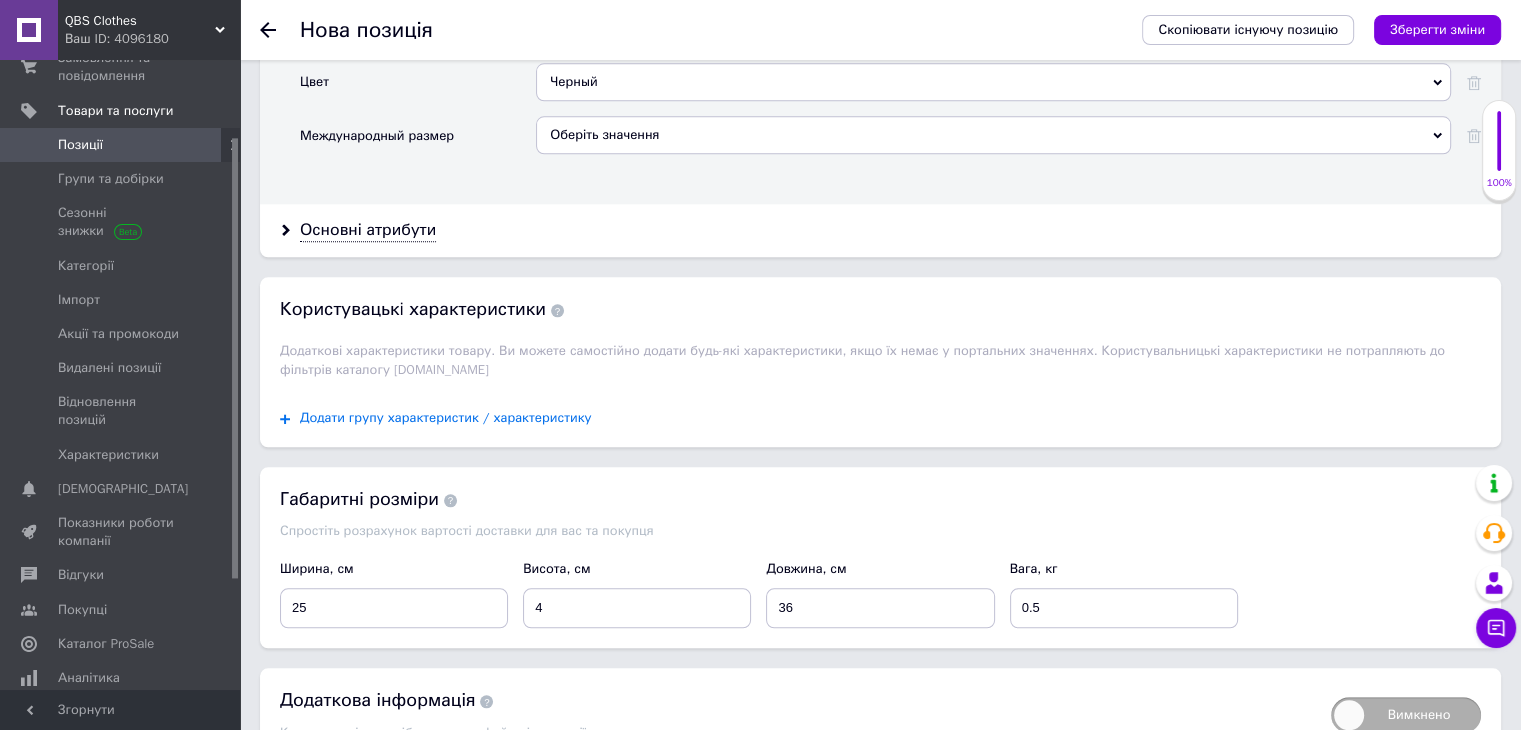 click on "Додати групу характеристик / характеристику" at bounding box center (446, 418) 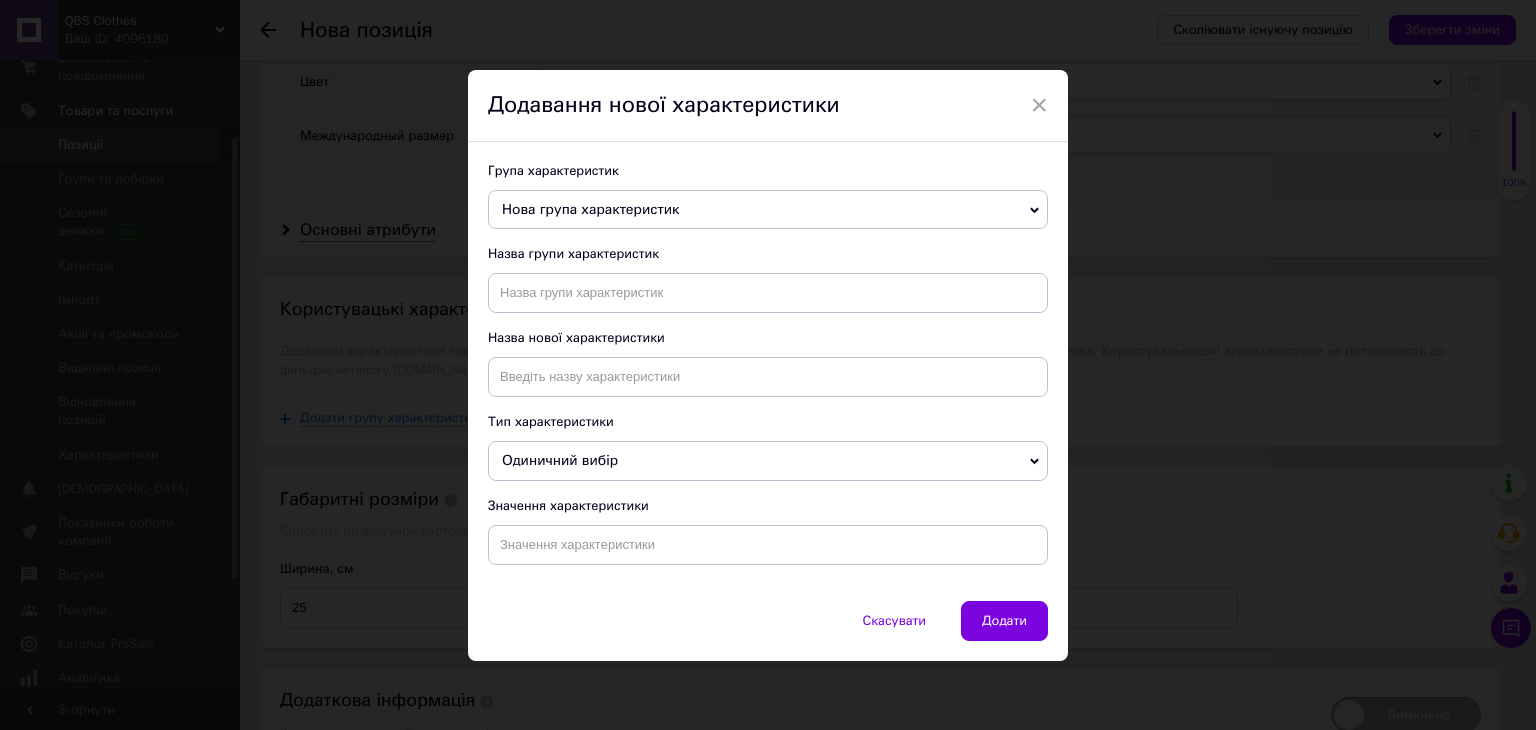 click on "Нова група характеристик" at bounding box center (590, 209) 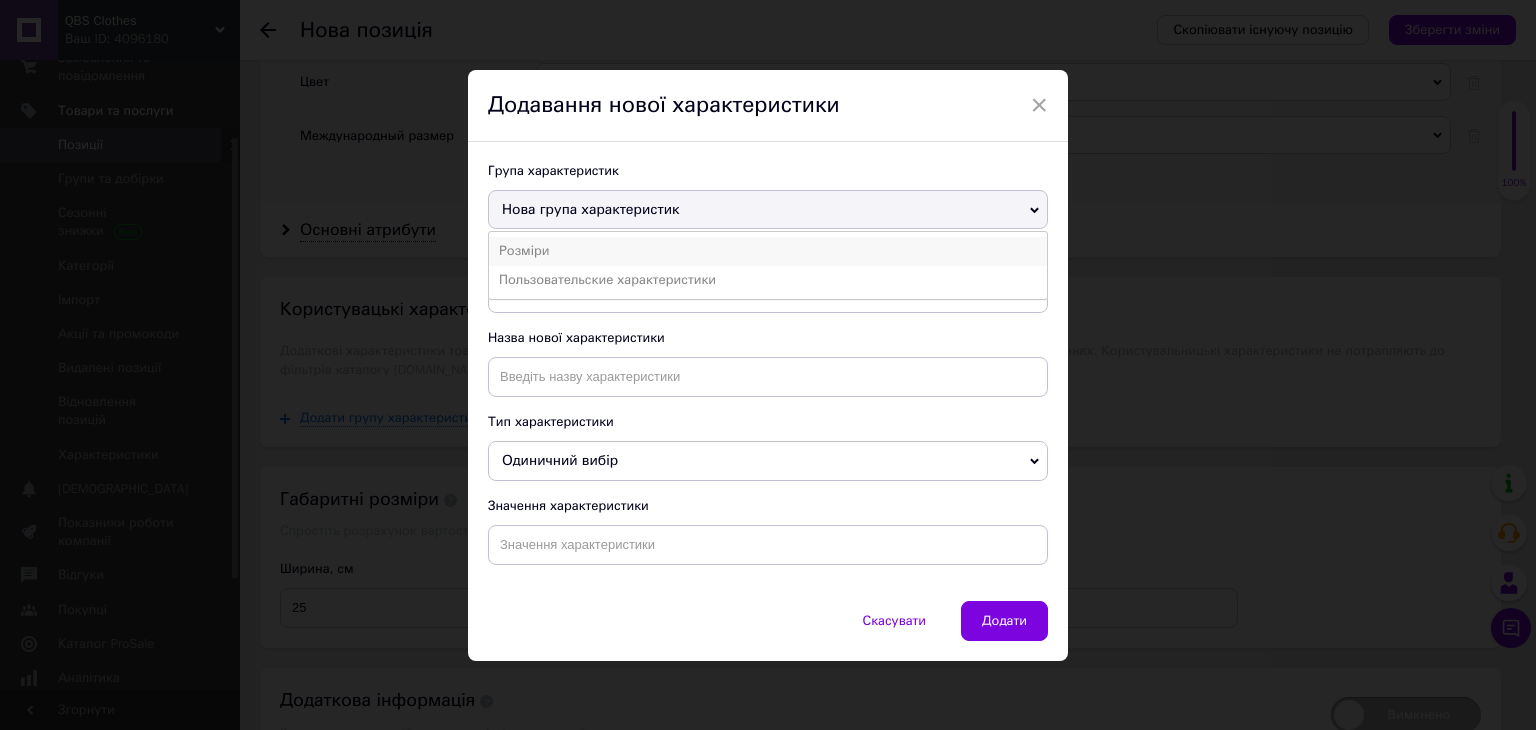click on "Розміри" at bounding box center [768, 251] 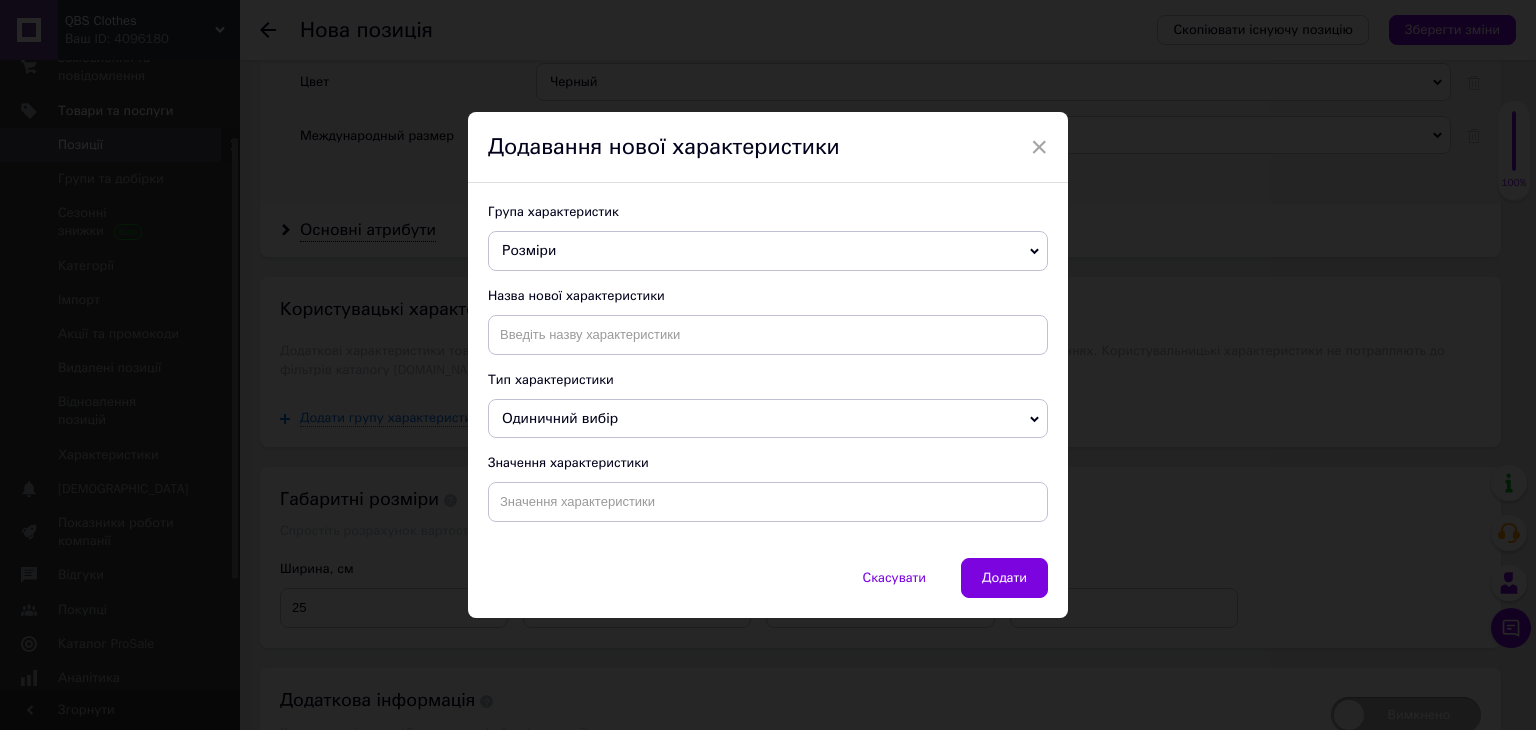 click on "Назва нової характеристики" at bounding box center [768, 296] 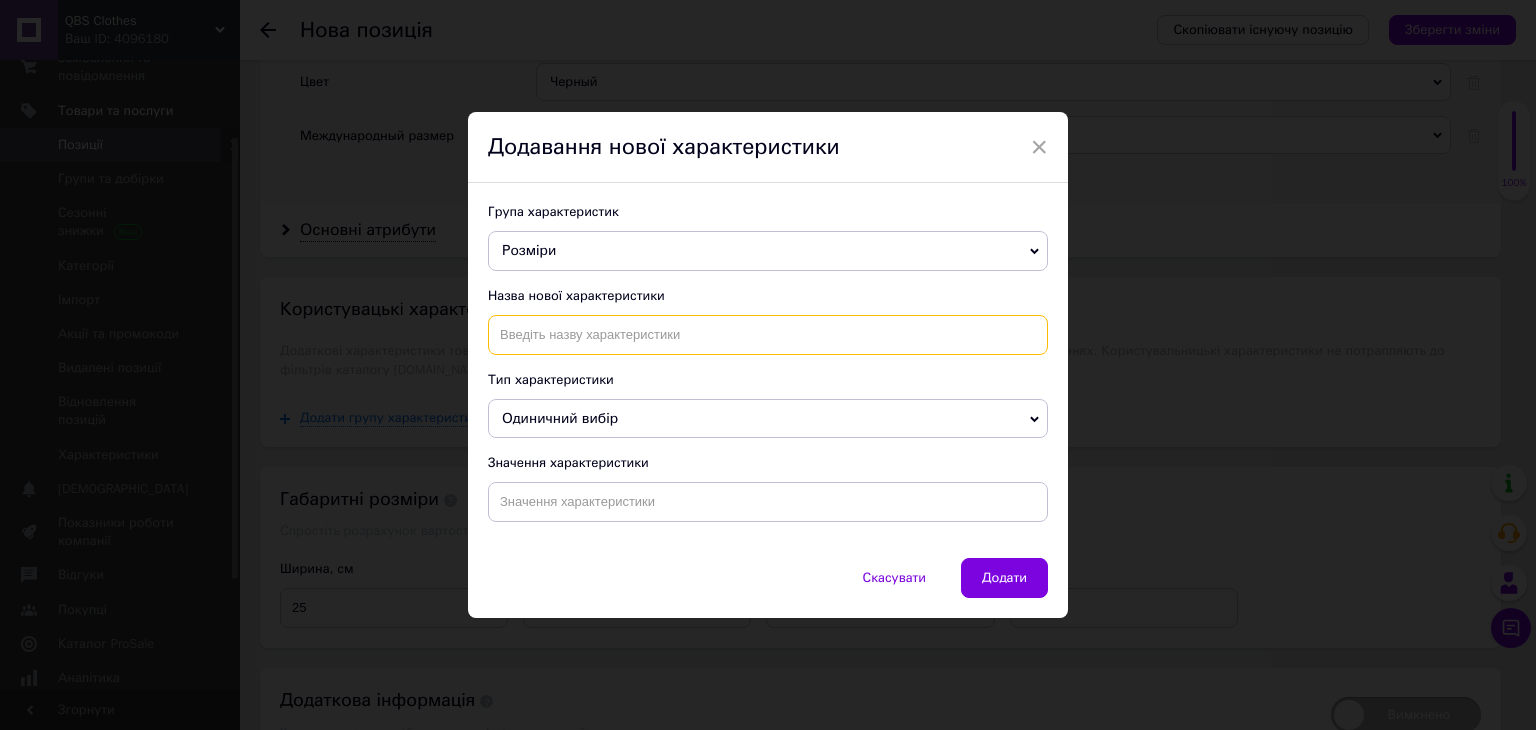 click at bounding box center [768, 335] 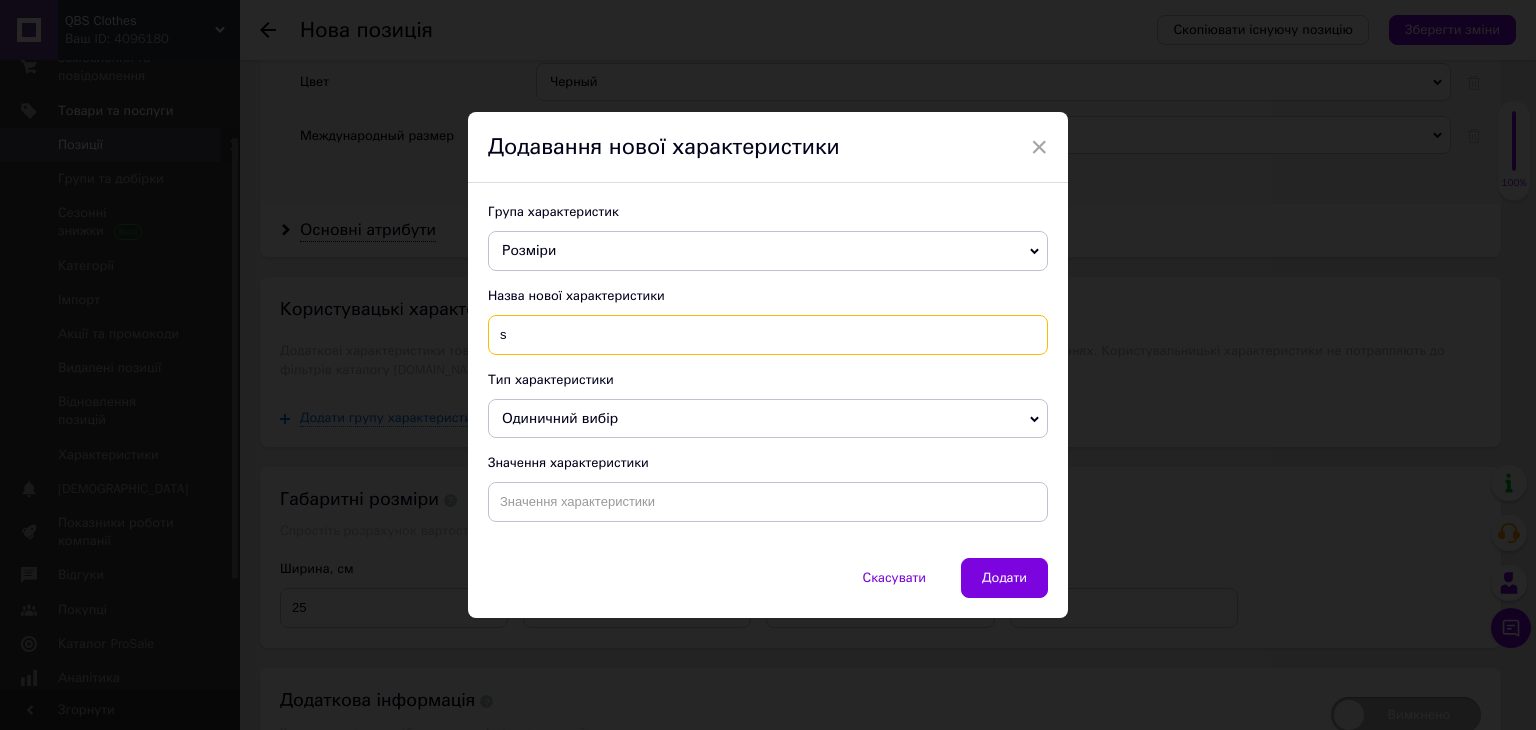 drag, startPoint x: 505, startPoint y: 330, endPoint x: 488, endPoint y: 328, distance: 17.117243 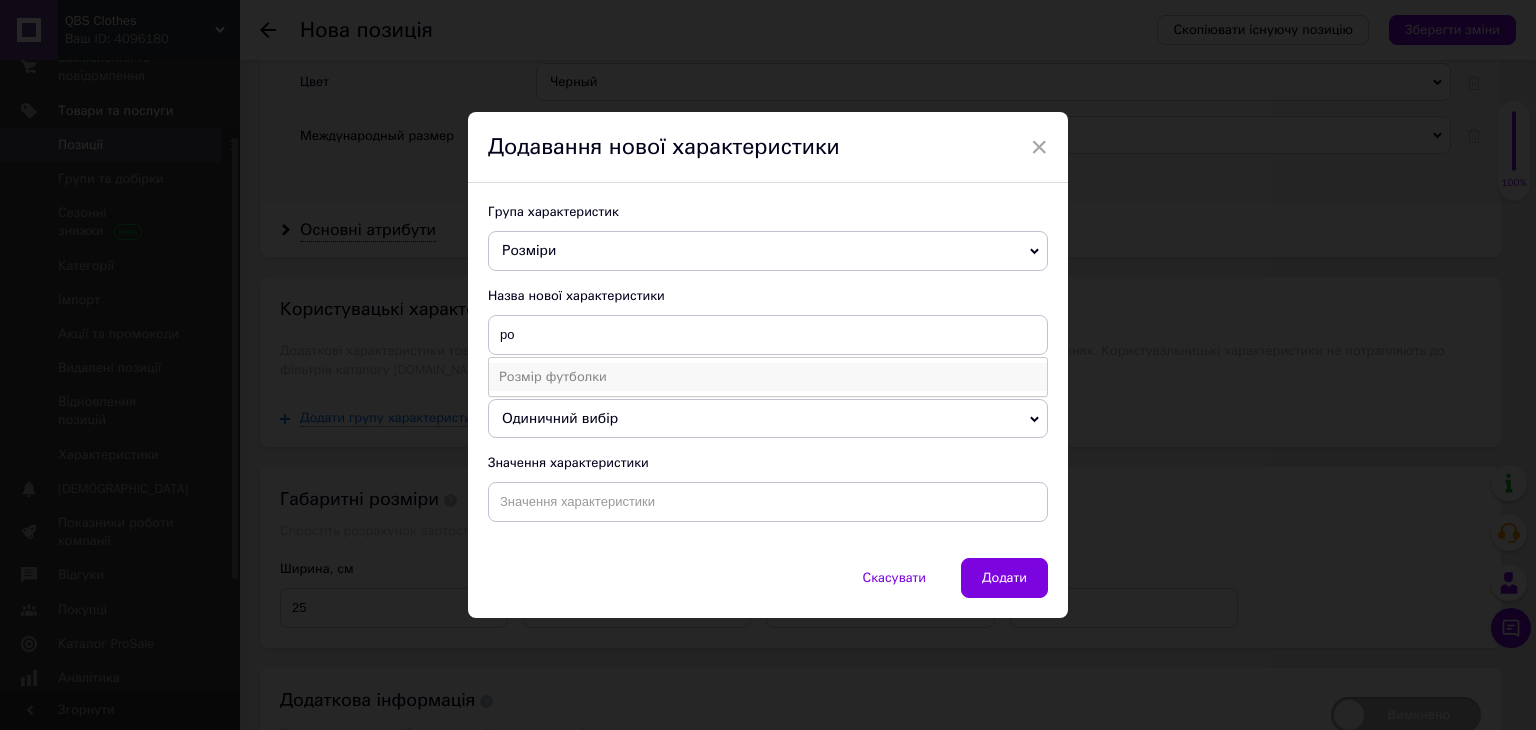 click on "Розмір футболки" at bounding box center (768, 377) 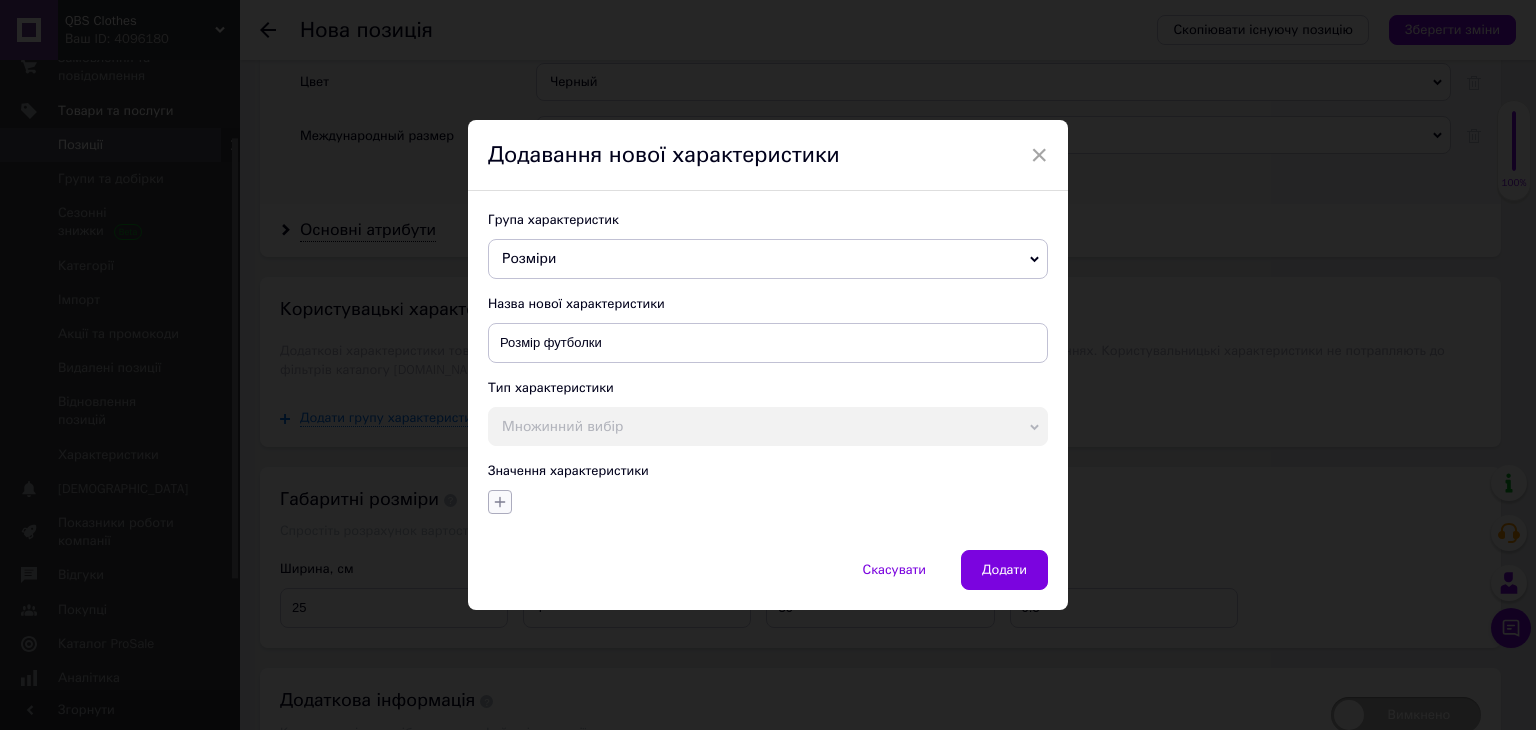 click 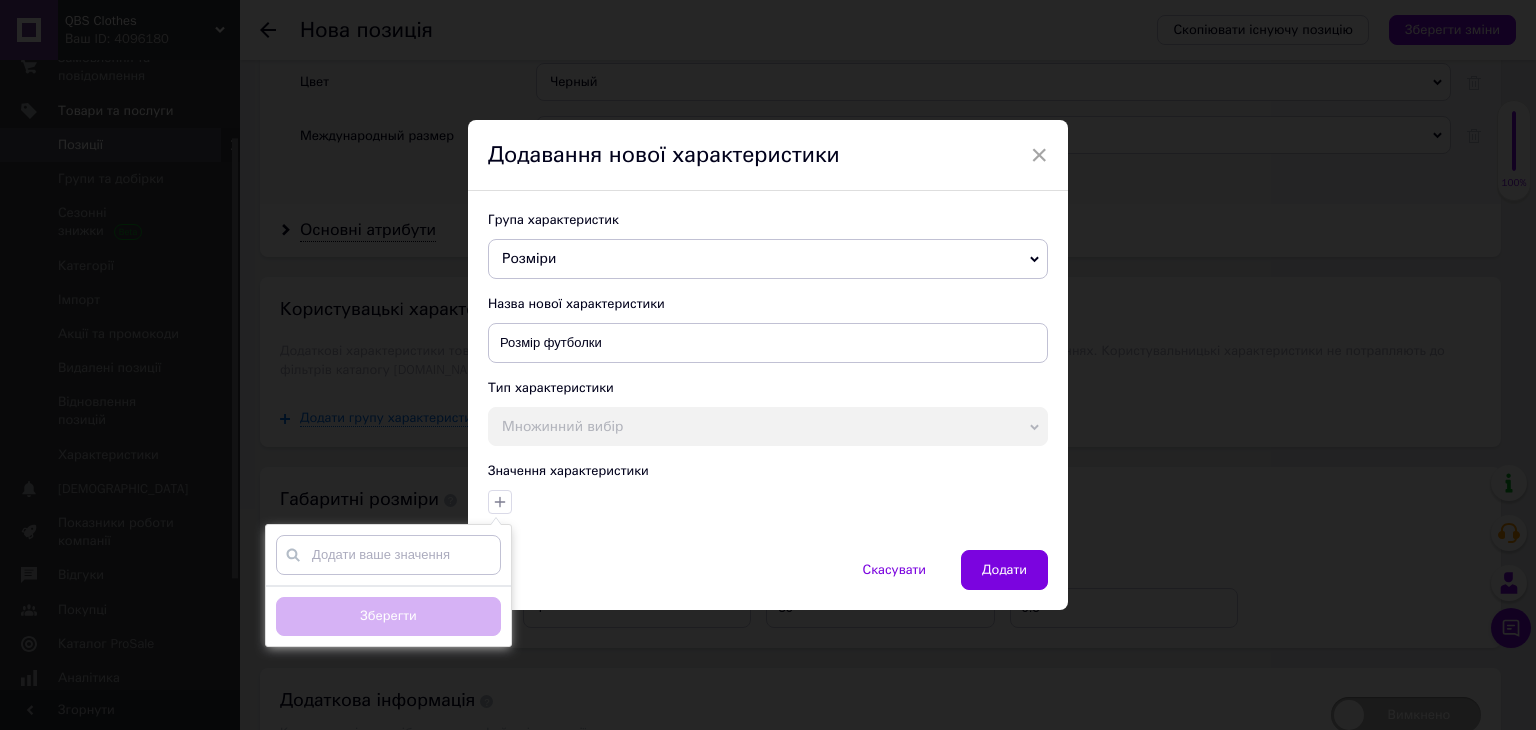 type on "Ч" 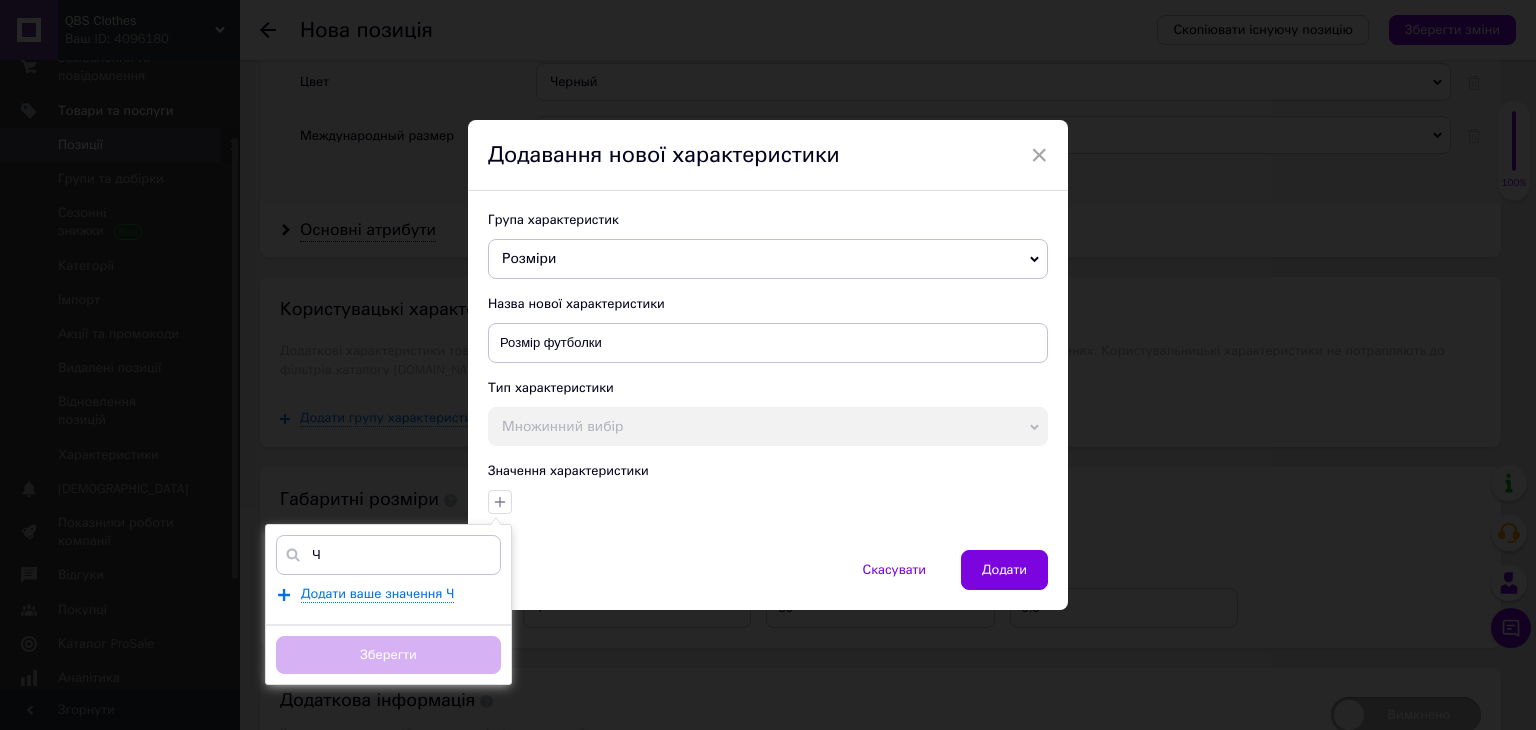 drag, startPoint x: 252, startPoint y: 541, endPoint x: 240, endPoint y: 541, distance: 12 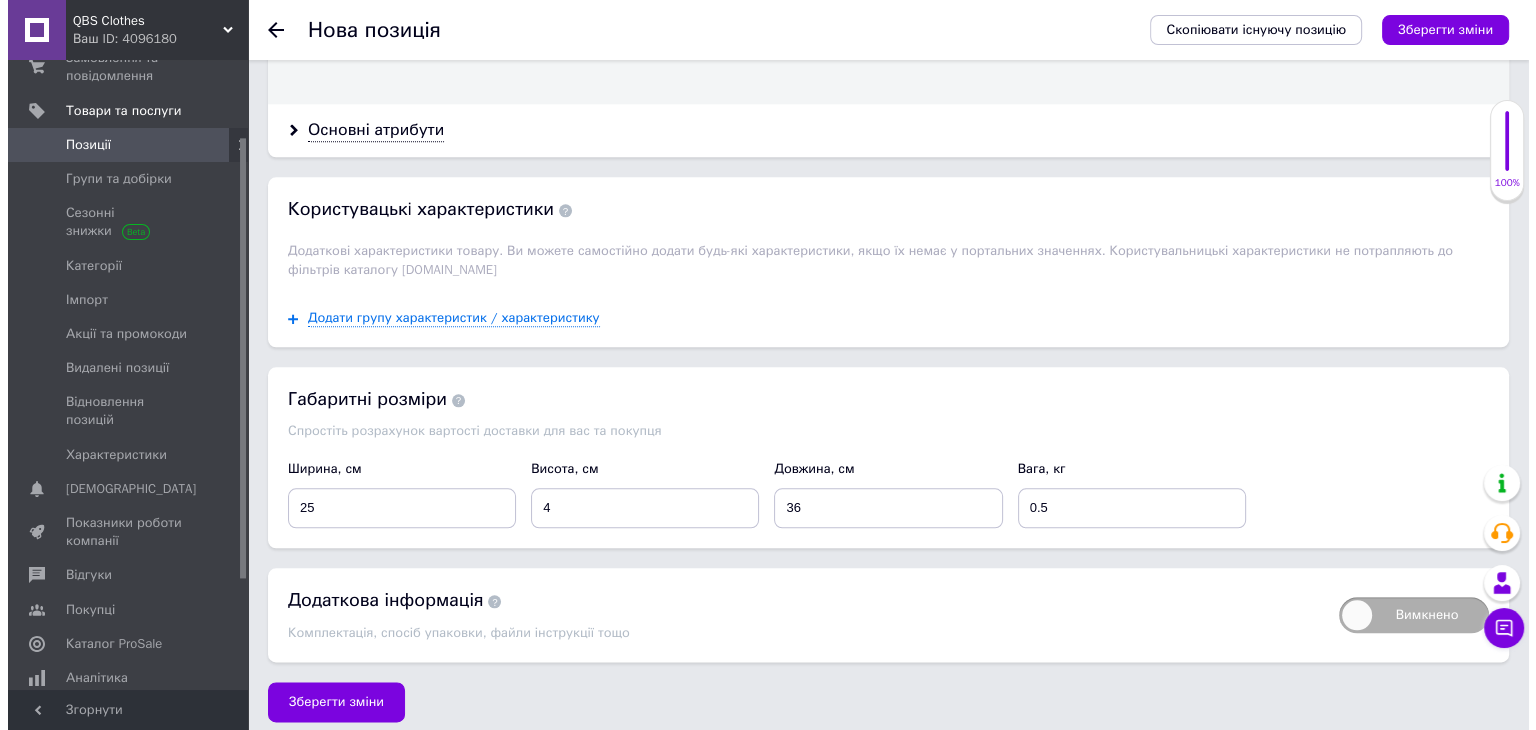 scroll, scrollTop: 2220, scrollLeft: 0, axis: vertical 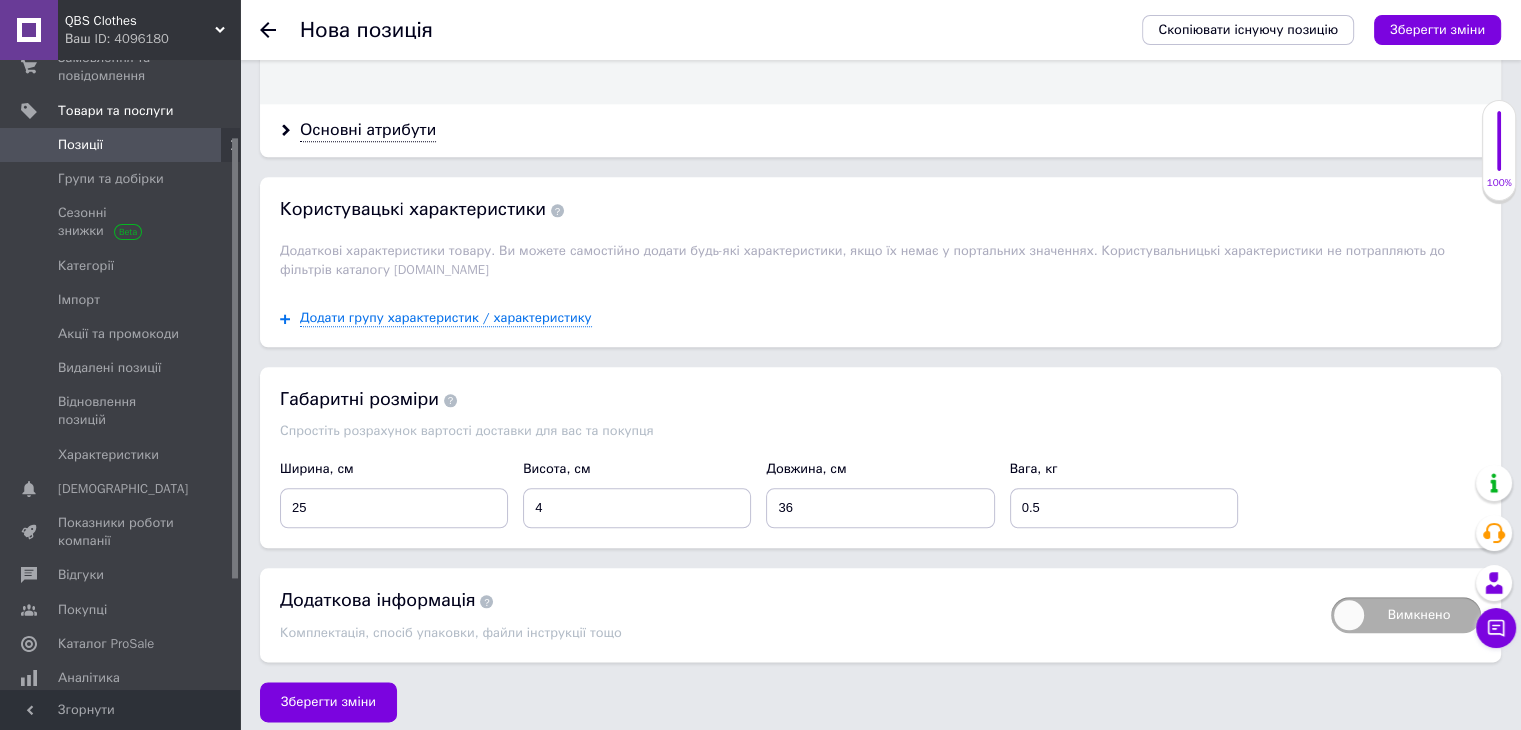 click on "Додати групу характеристик / характеристику" at bounding box center (880, 318) 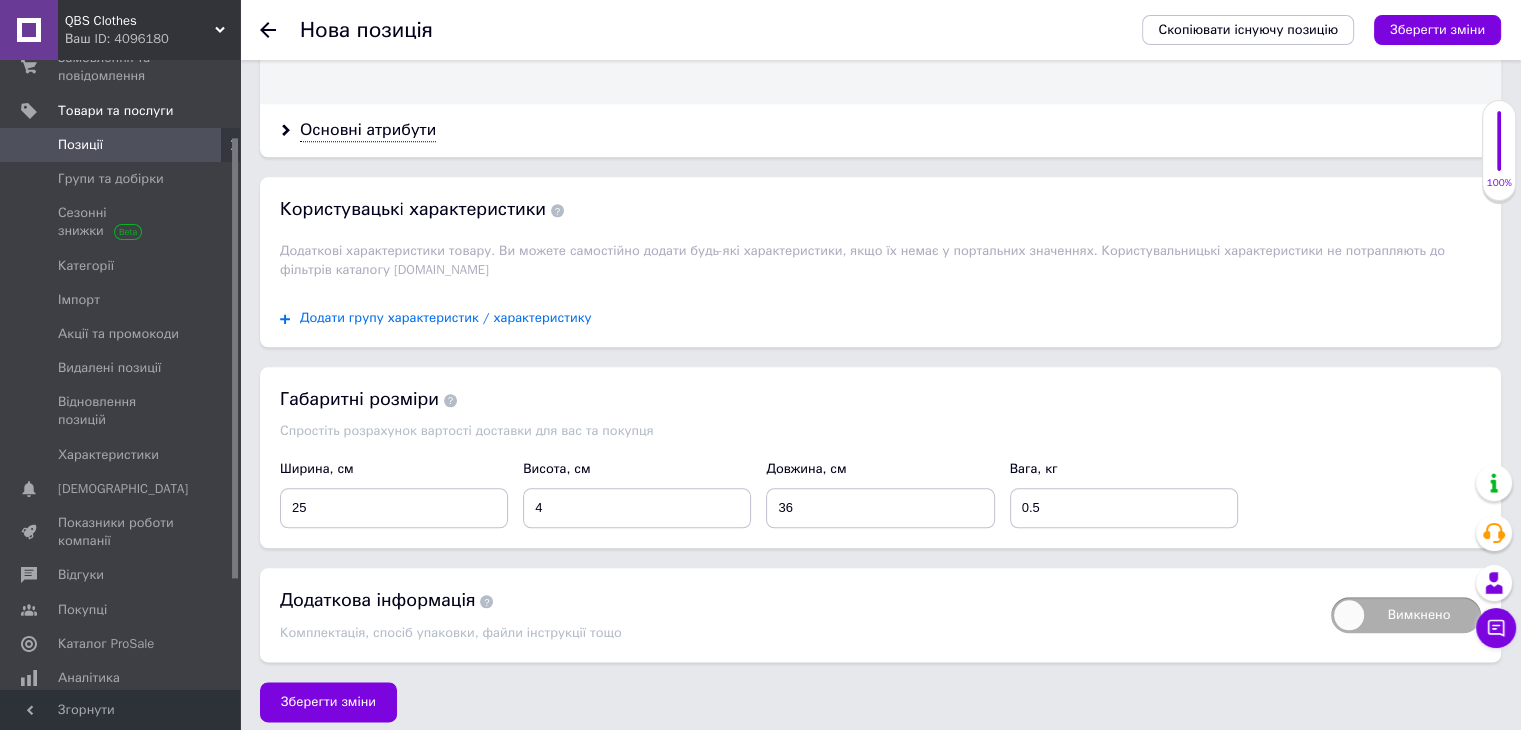 click on "Додати групу характеристик / характеристику" at bounding box center (446, 318) 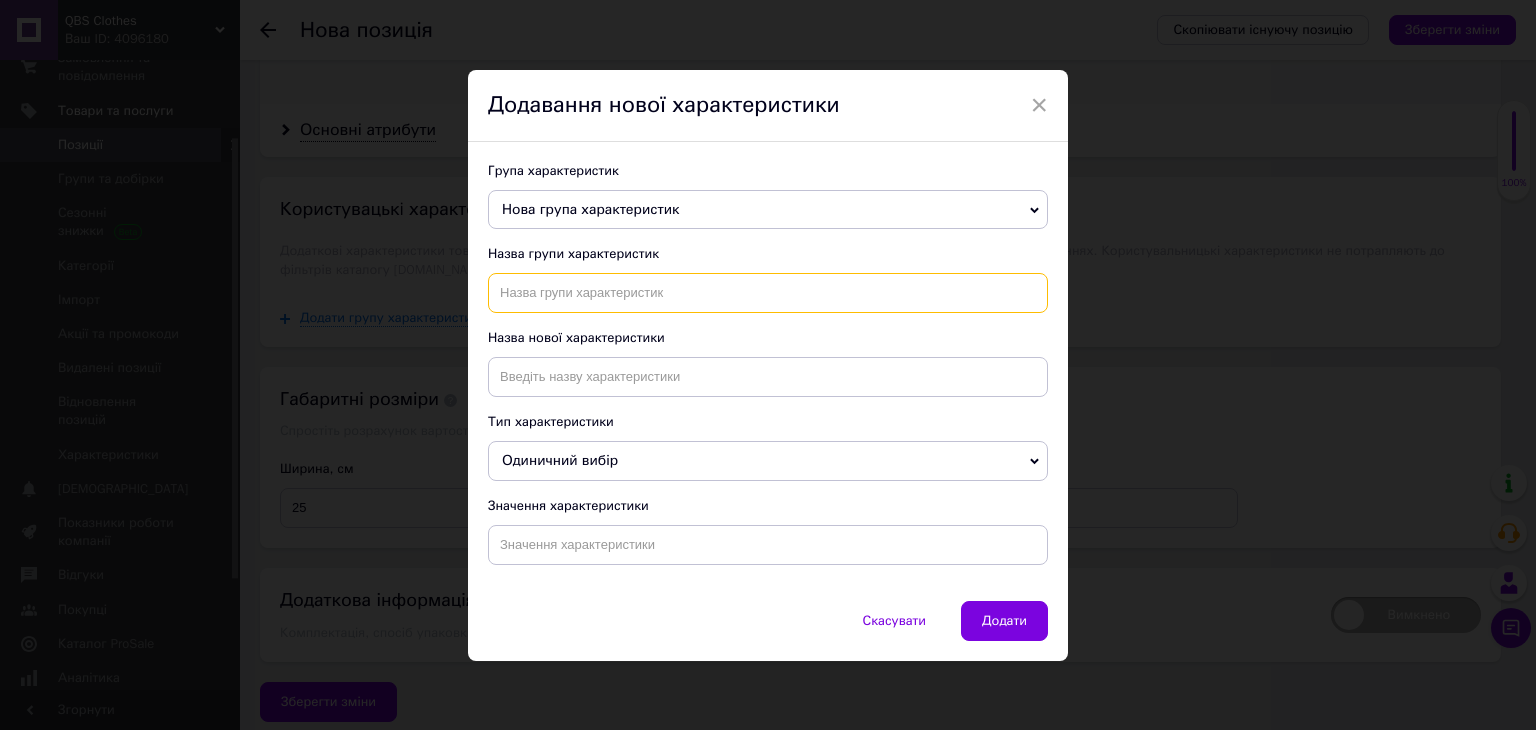 click at bounding box center [768, 293] 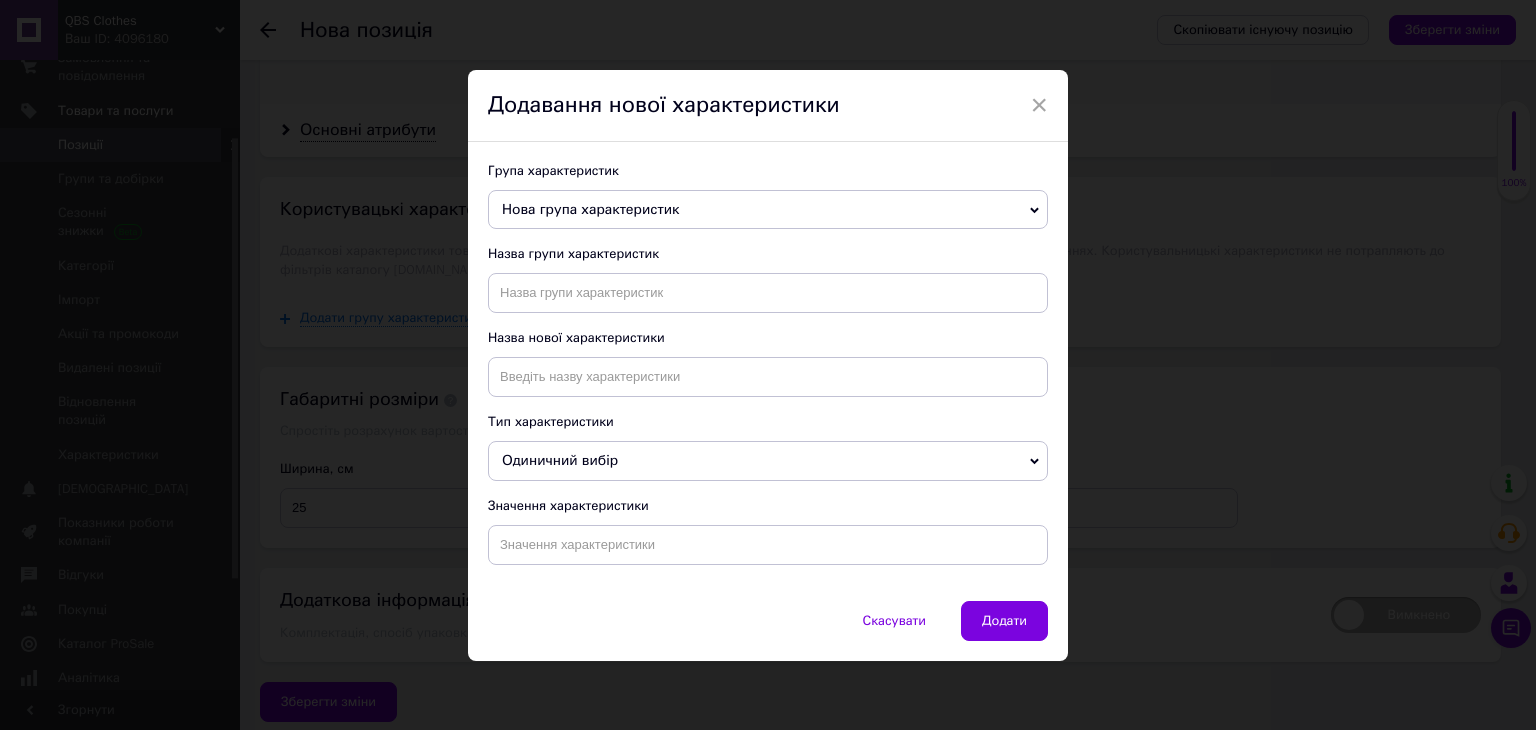 click on "Нова група характеристик" at bounding box center [590, 209] 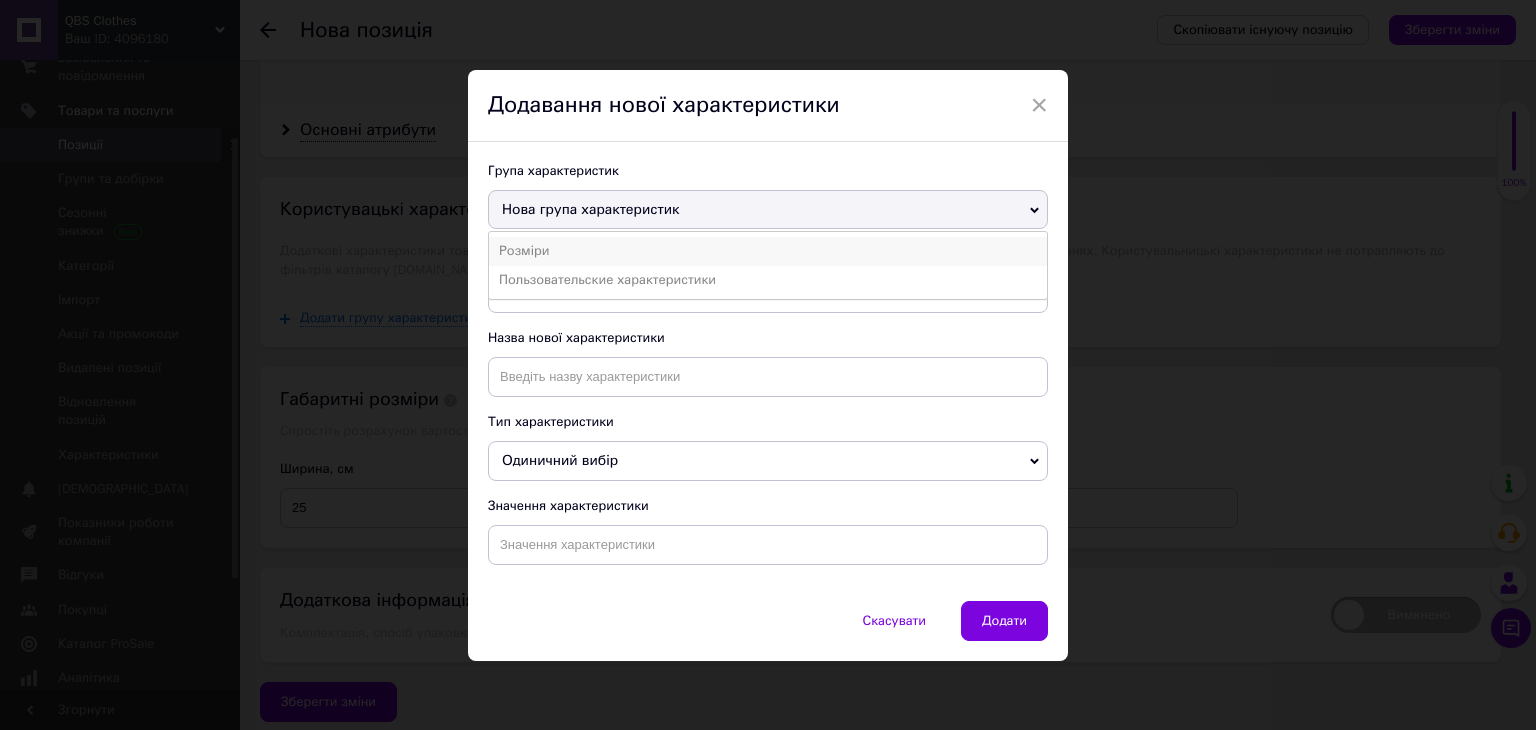 click on "Розміри" at bounding box center [768, 251] 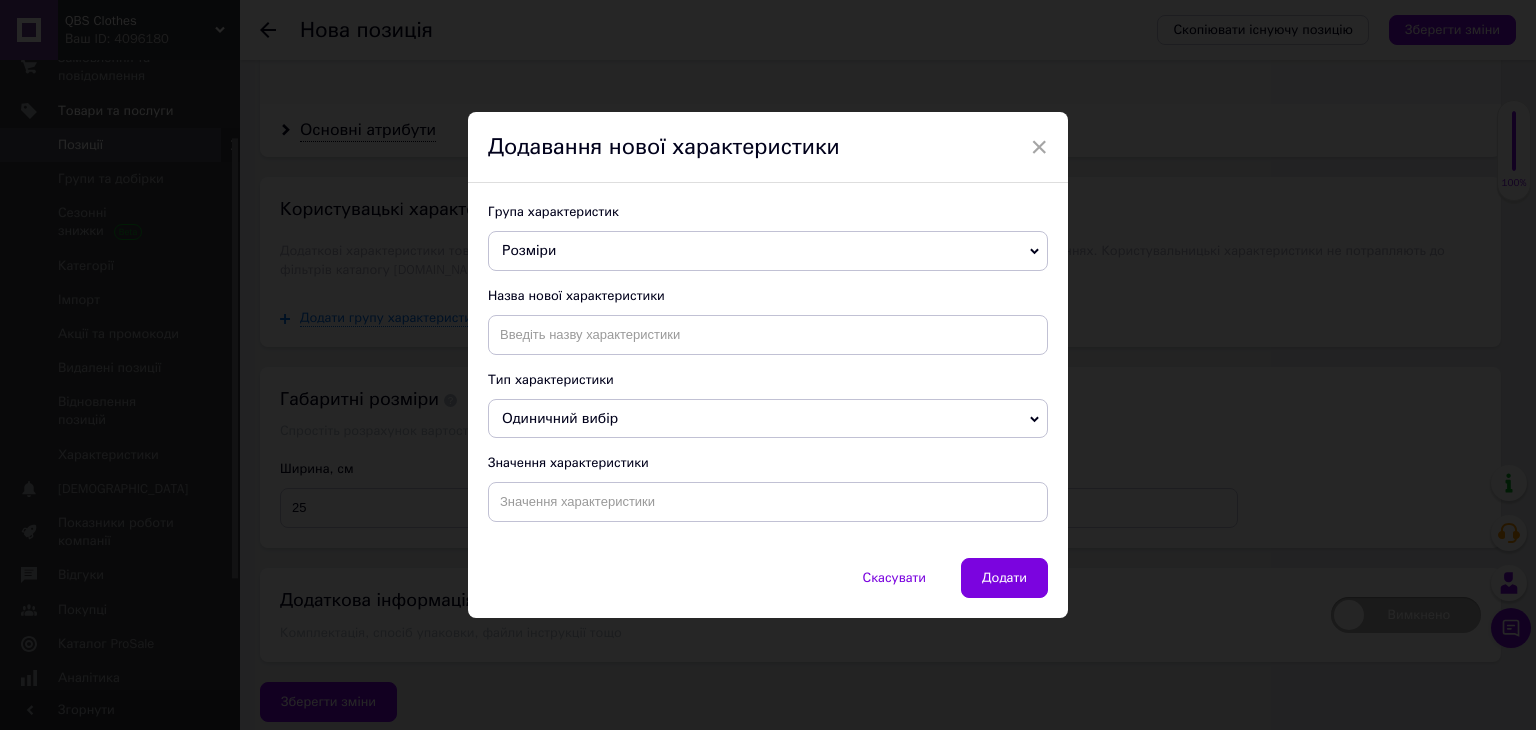 click on "Назва нової характеристики" at bounding box center (768, 321) 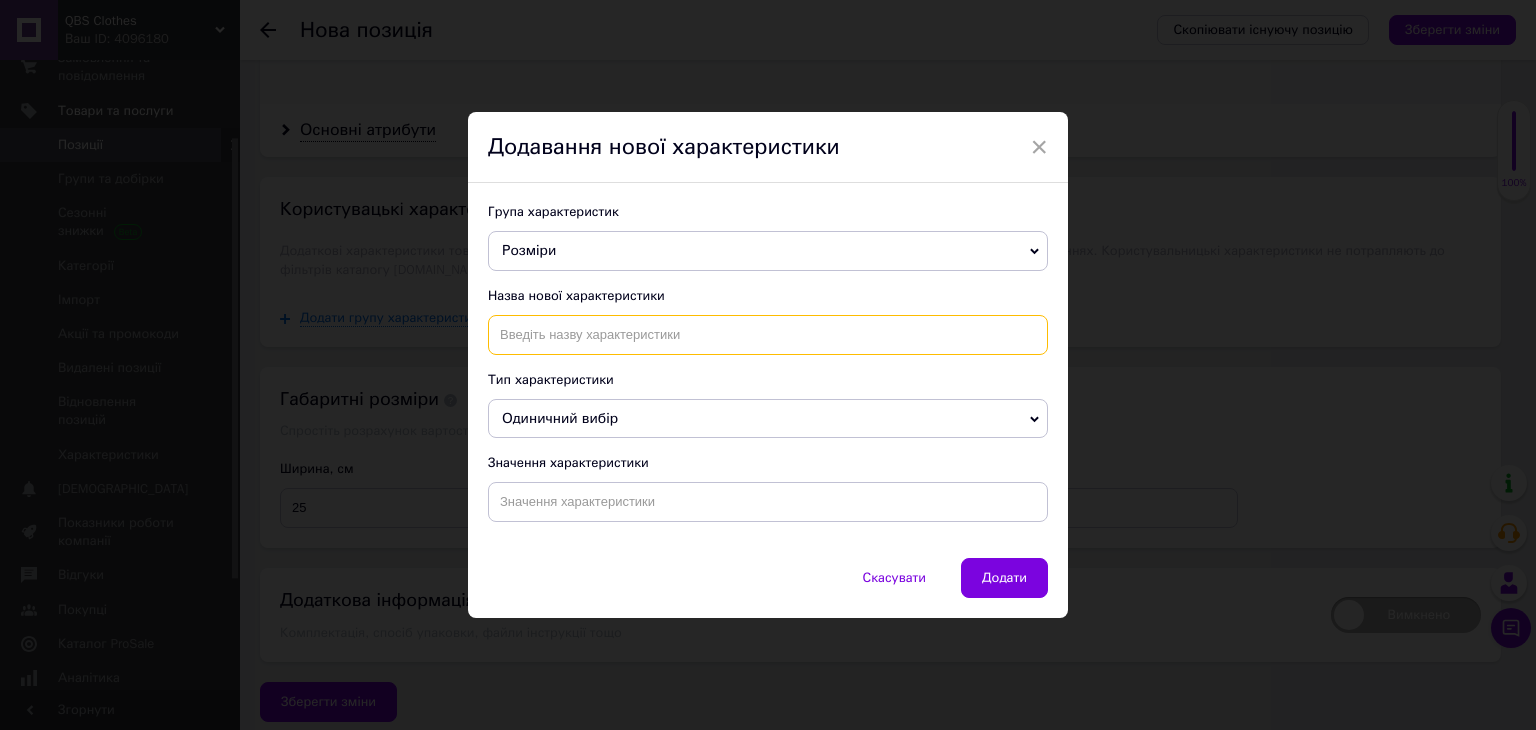 click at bounding box center (768, 335) 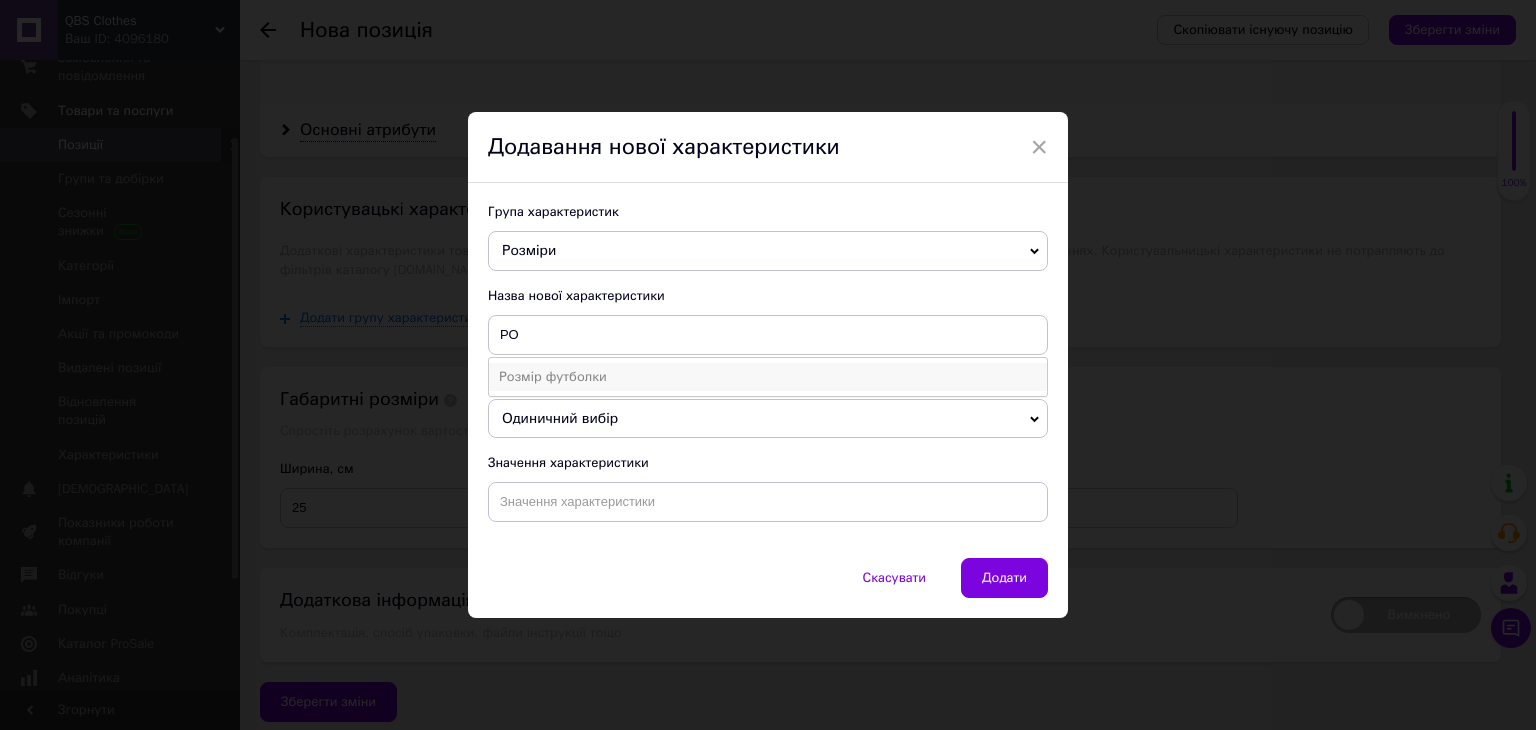 click on "Розмір футболки" at bounding box center (768, 377) 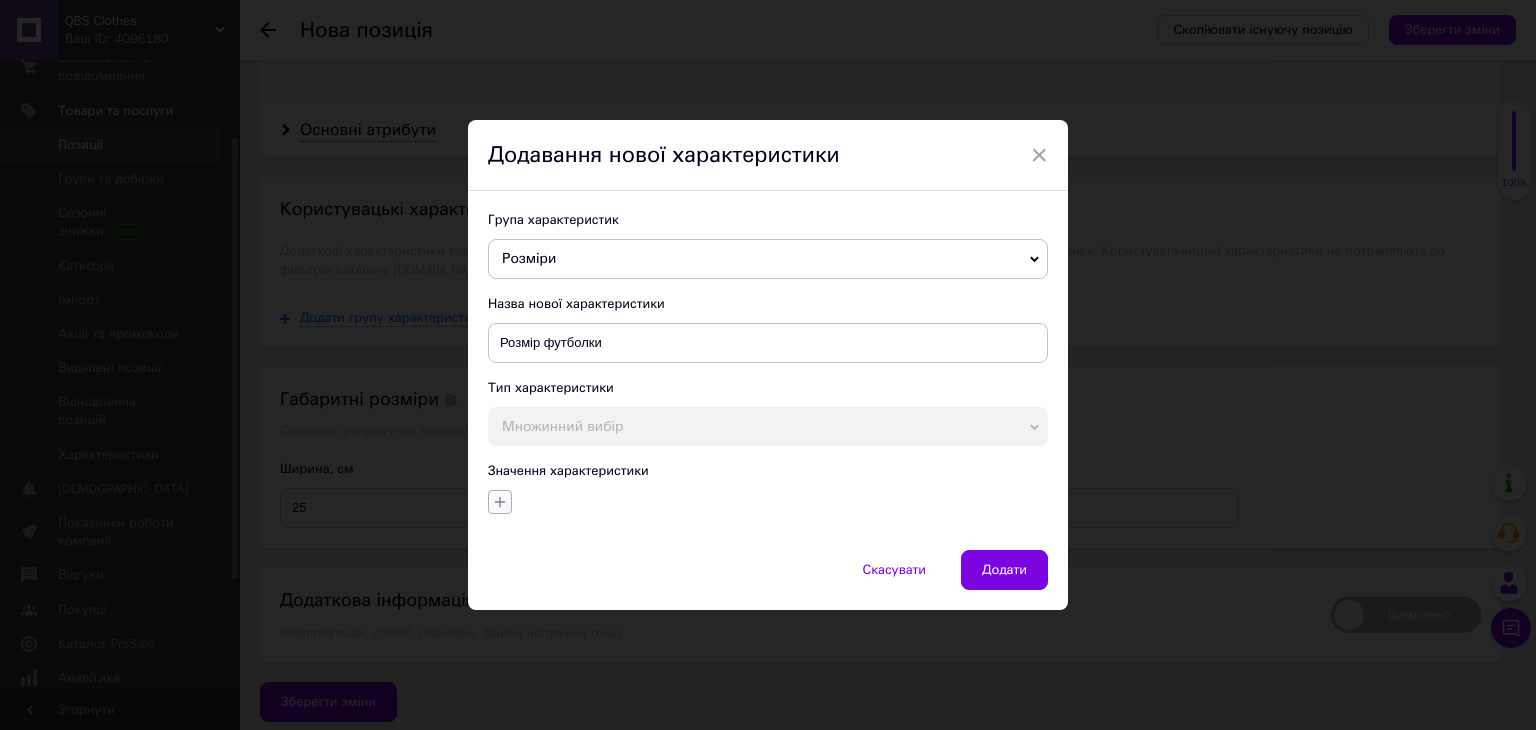 click at bounding box center (500, 502) 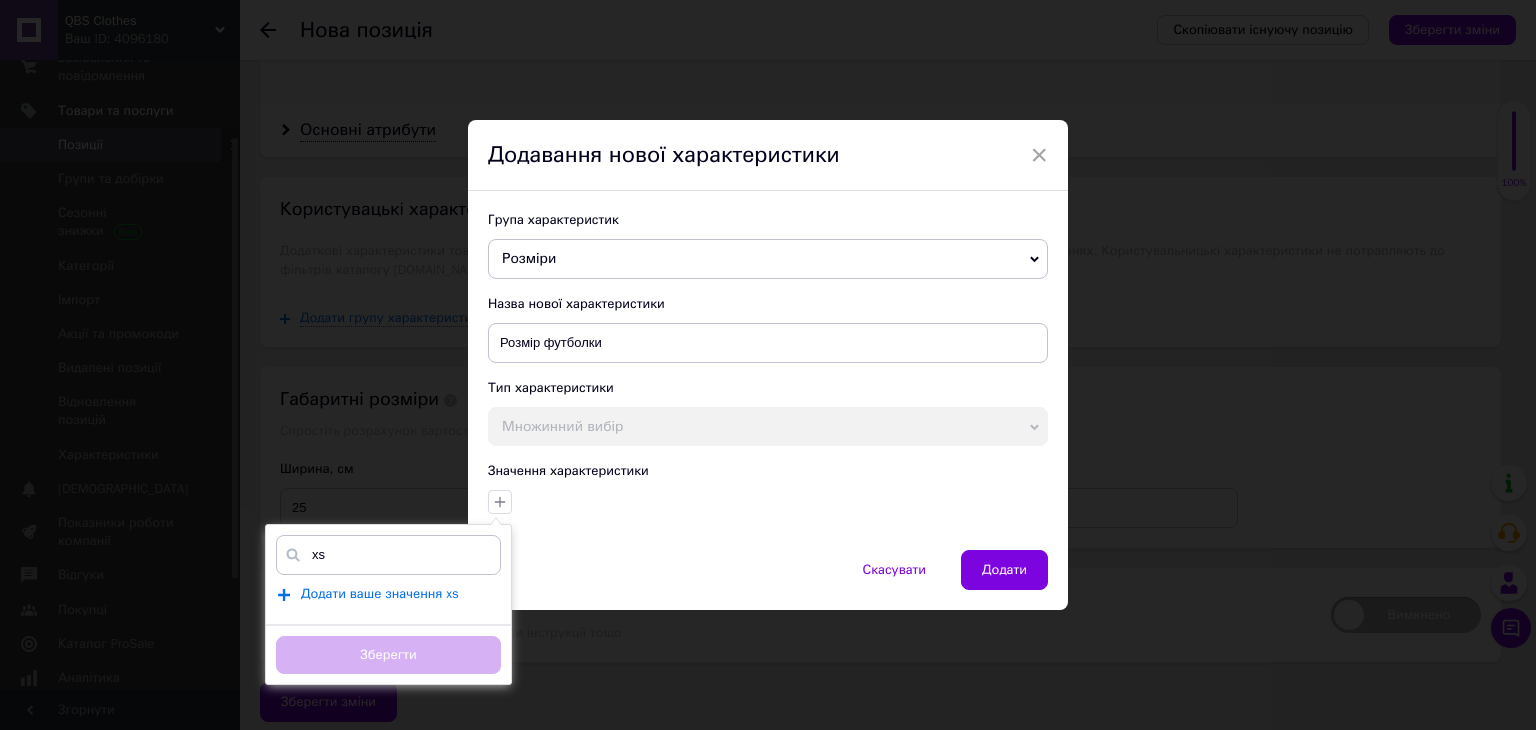 type on "xs" 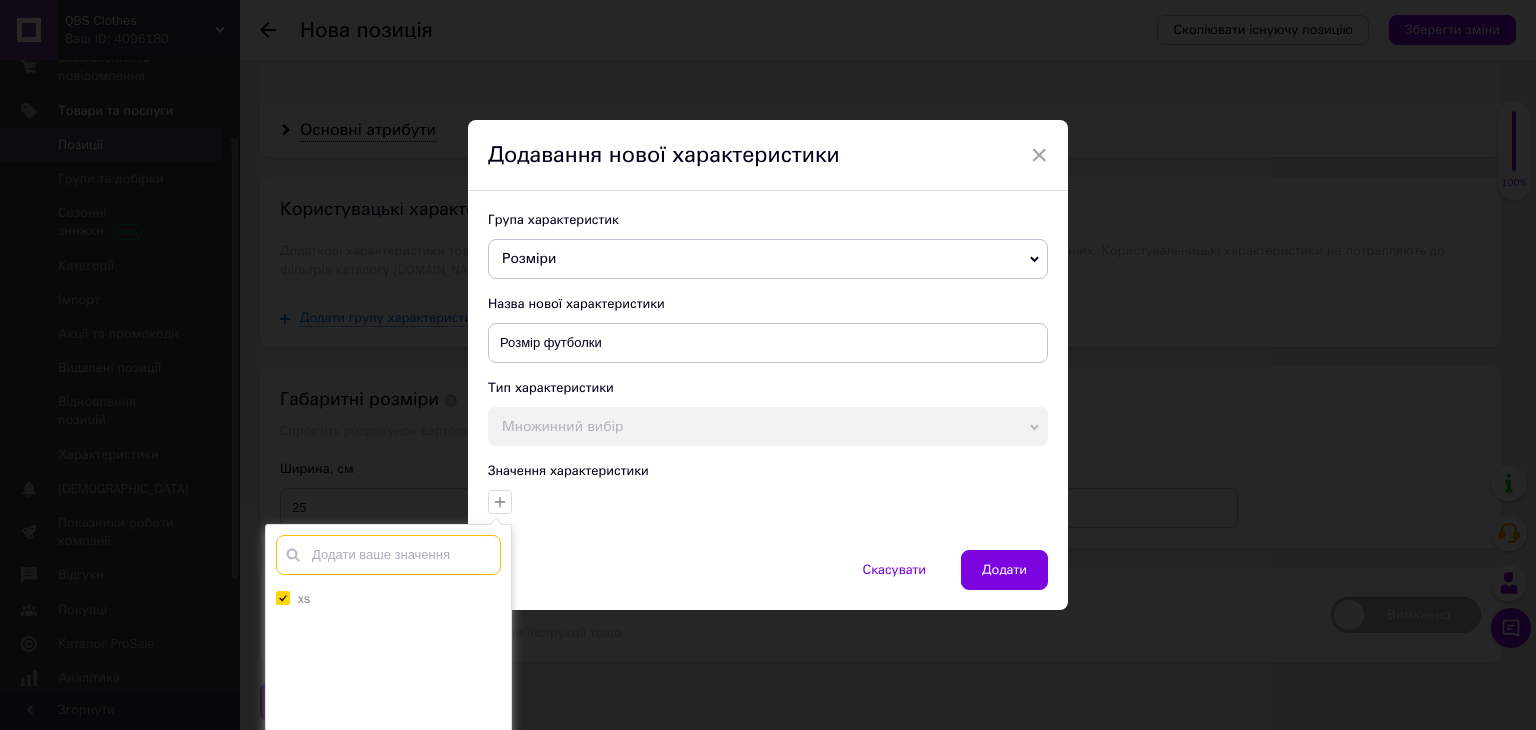 click at bounding box center [388, 555] 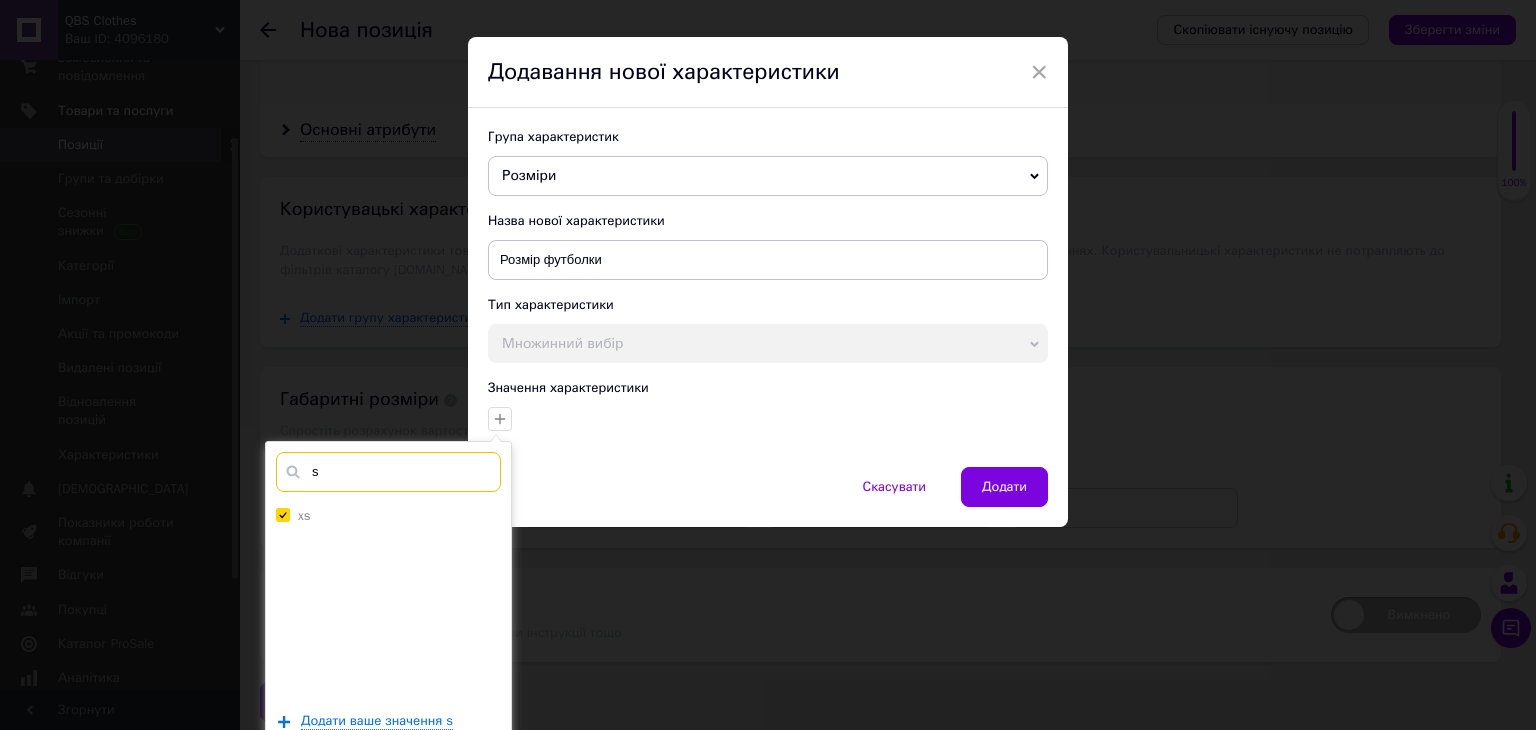 scroll, scrollTop: 162, scrollLeft: 0, axis: vertical 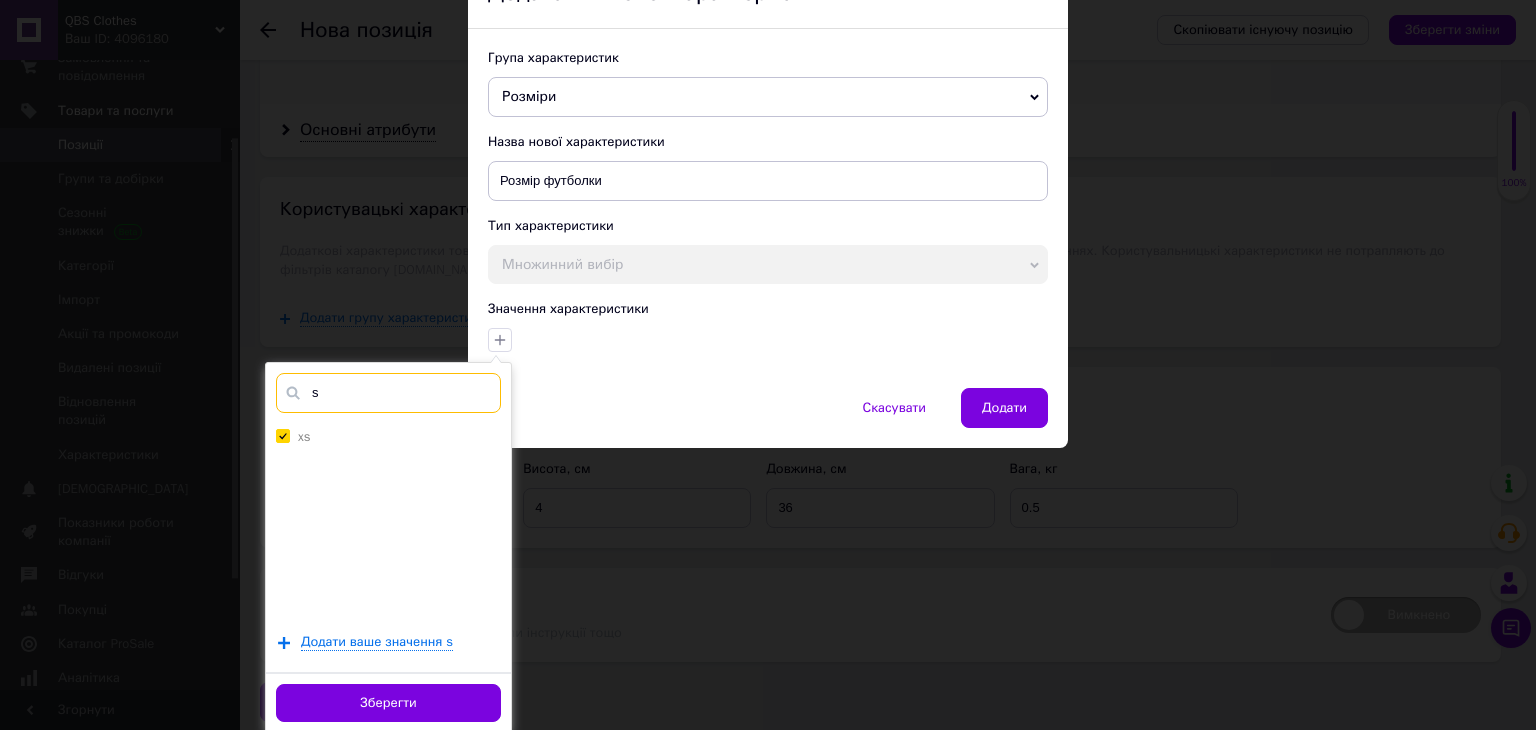 type on "s" 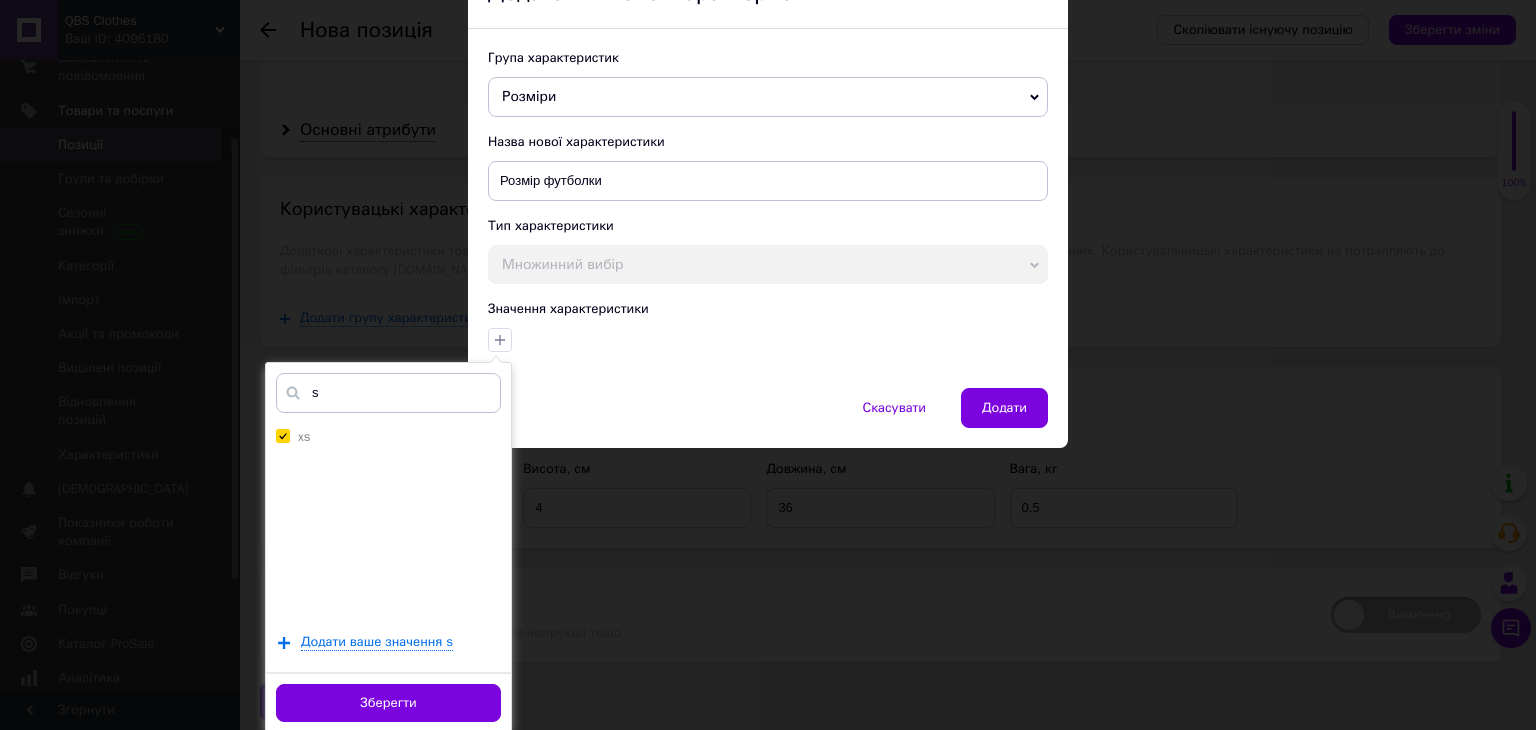click on "s xs Додати ваше значення   s Зберегти" at bounding box center (388, 547) 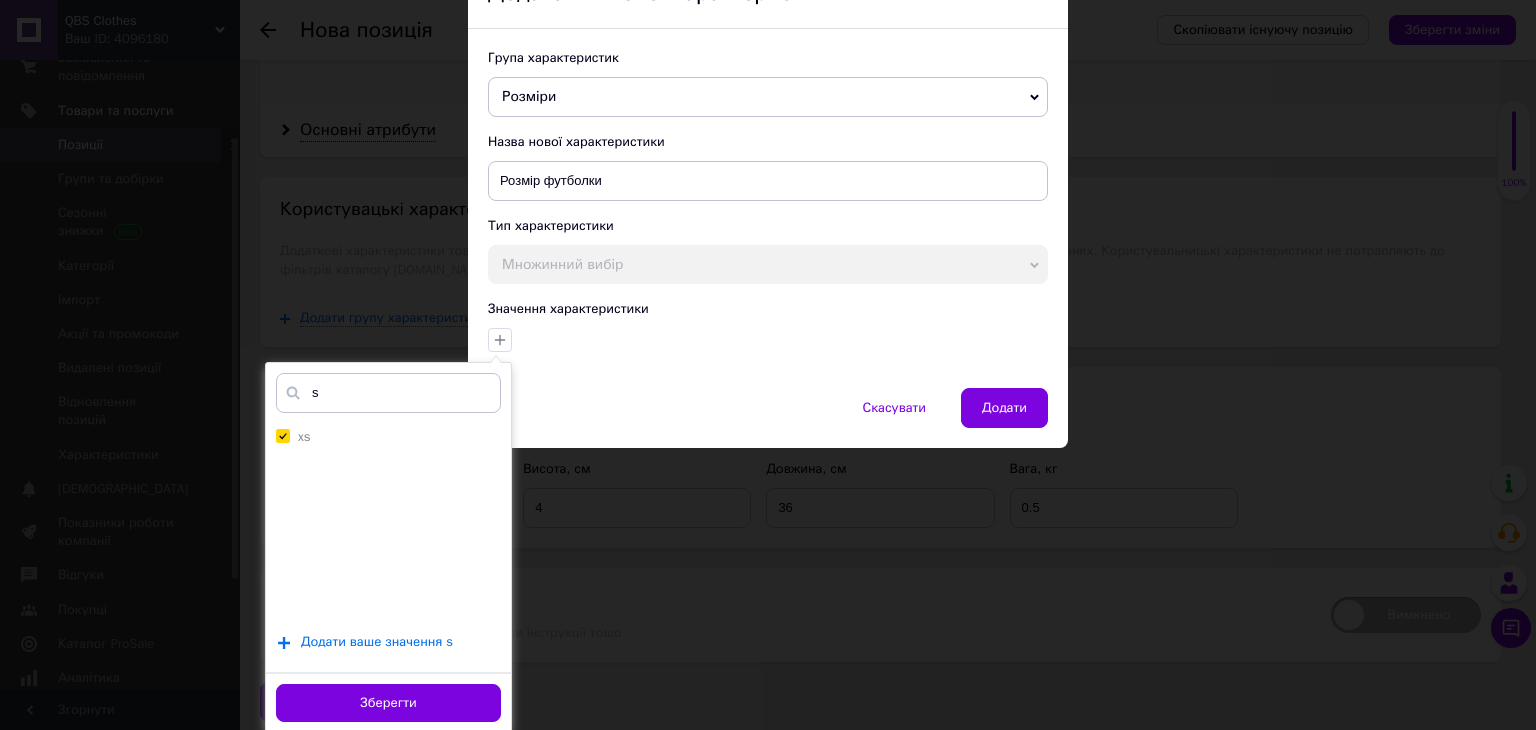 click on "Додати ваше значення   s" at bounding box center [377, 642] 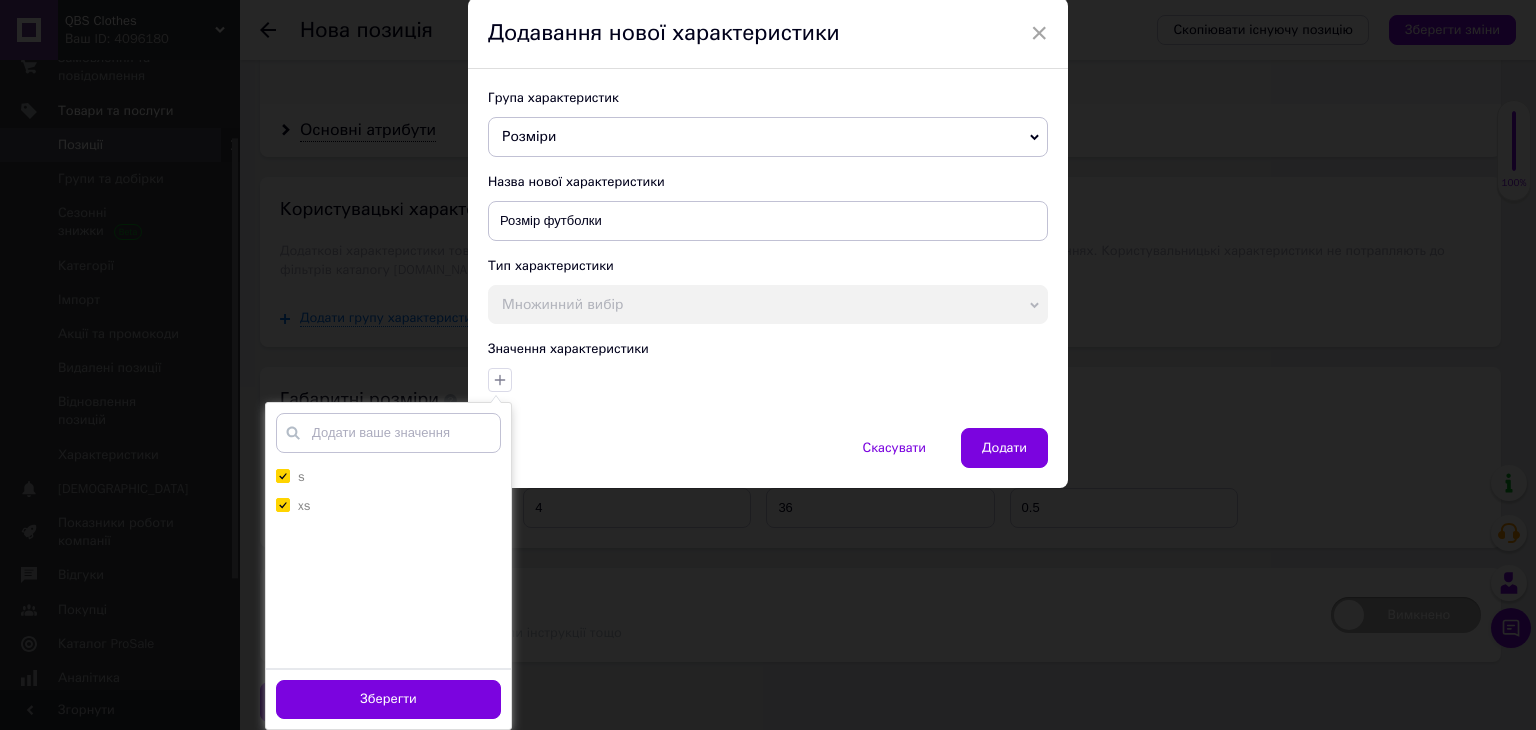 scroll, scrollTop: 119, scrollLeft: 0, axis: vertical 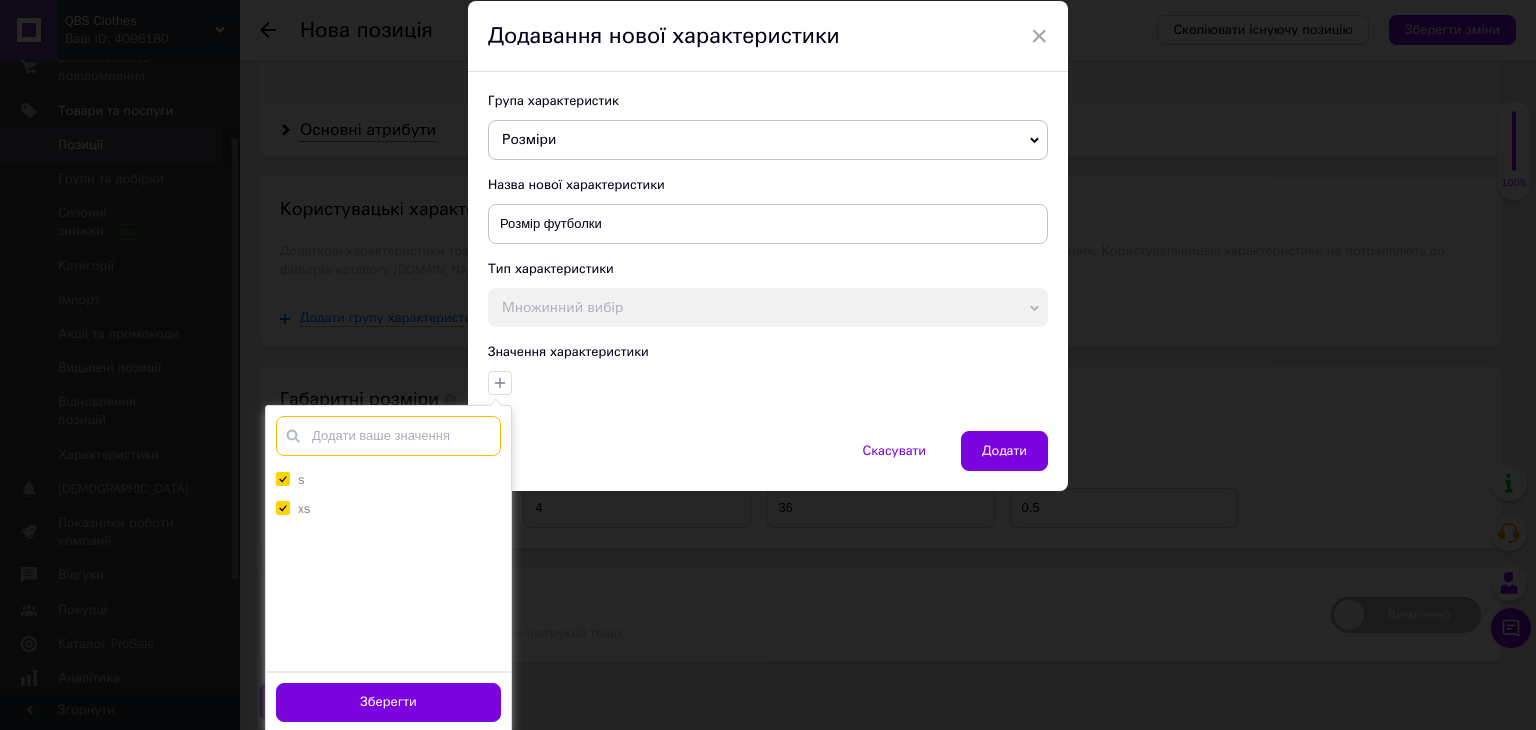 click at bounding box center [388, 436] 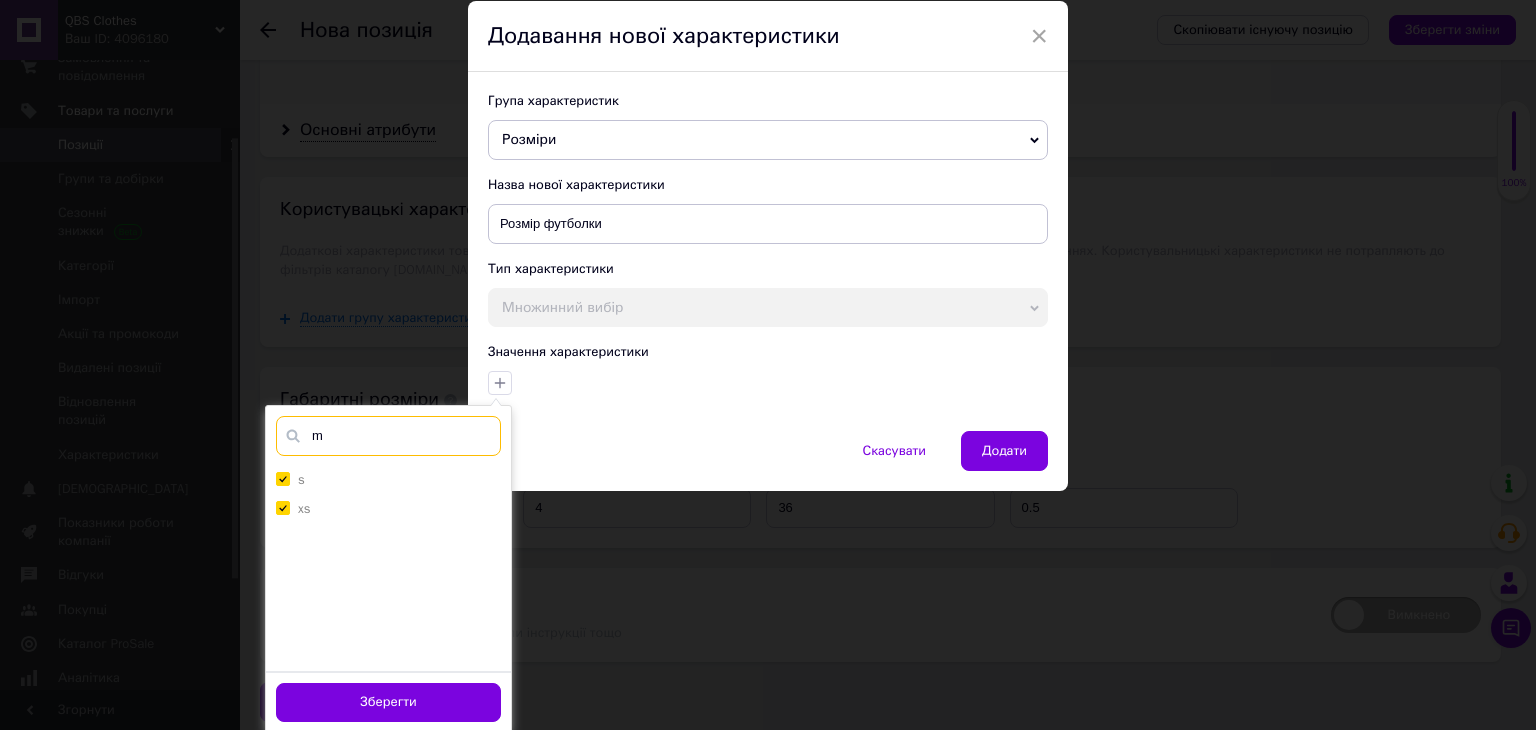 scroll, scrollTop: 0, scrollLeft: 0, axis: both 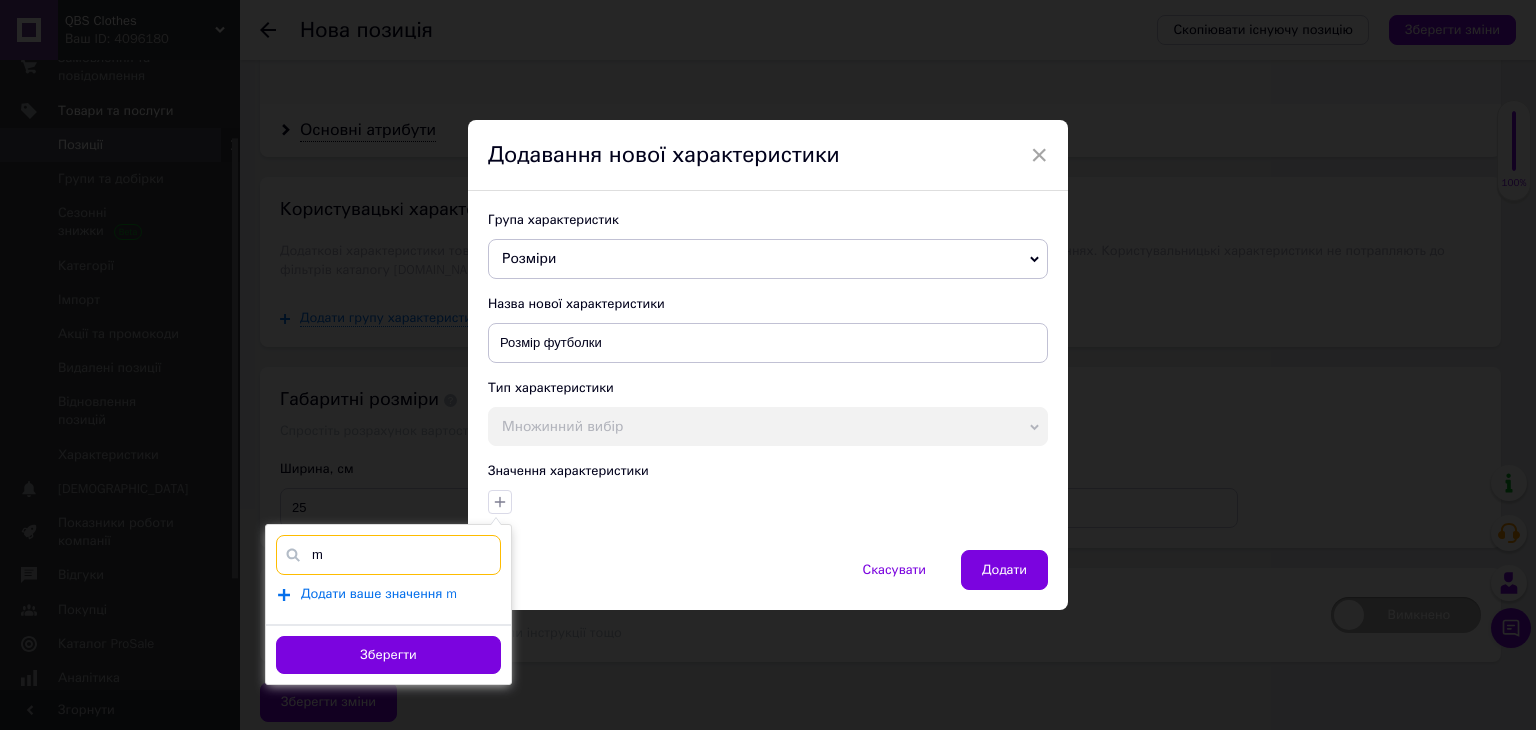 type on "m" 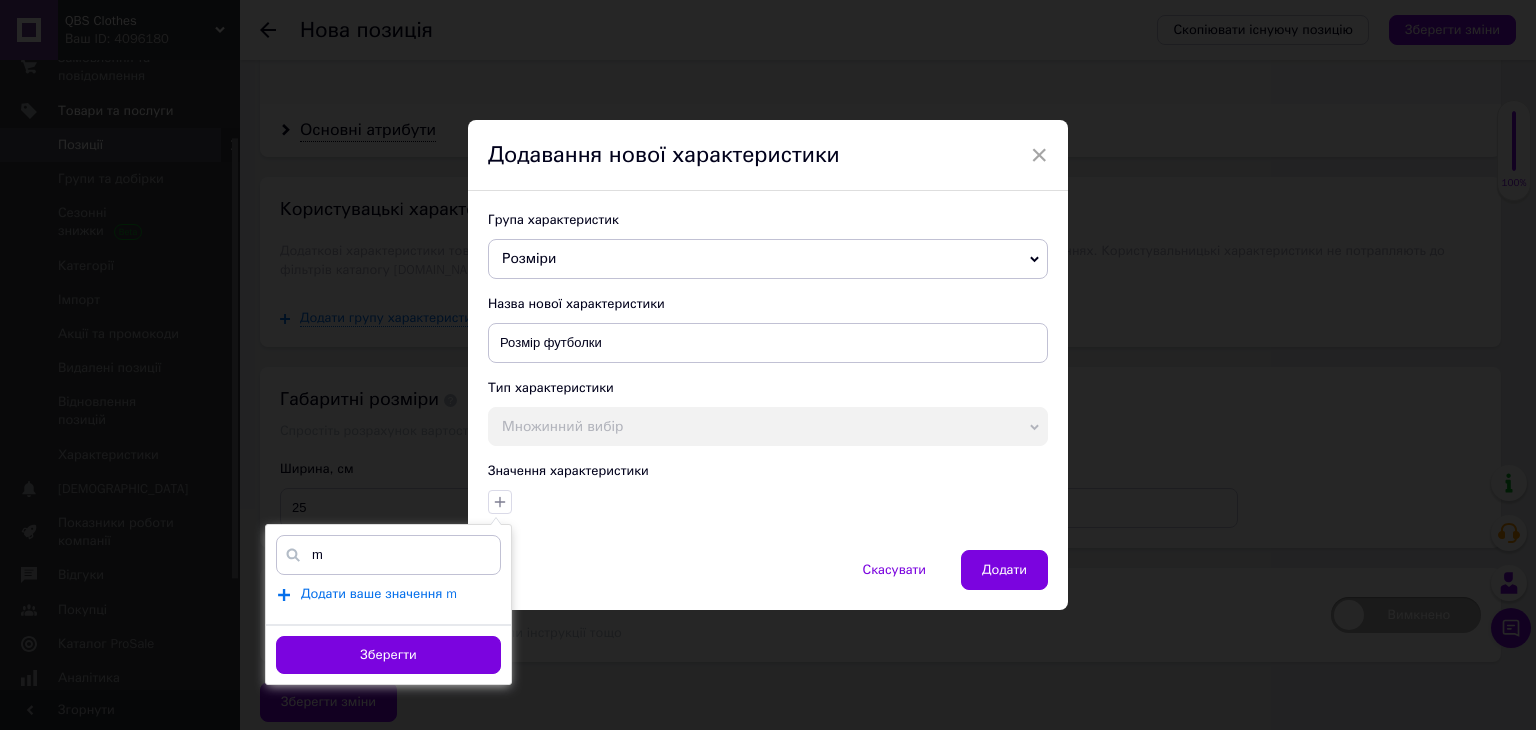 click on "Додати ваше значення   m" at bounding box center [379, 594] 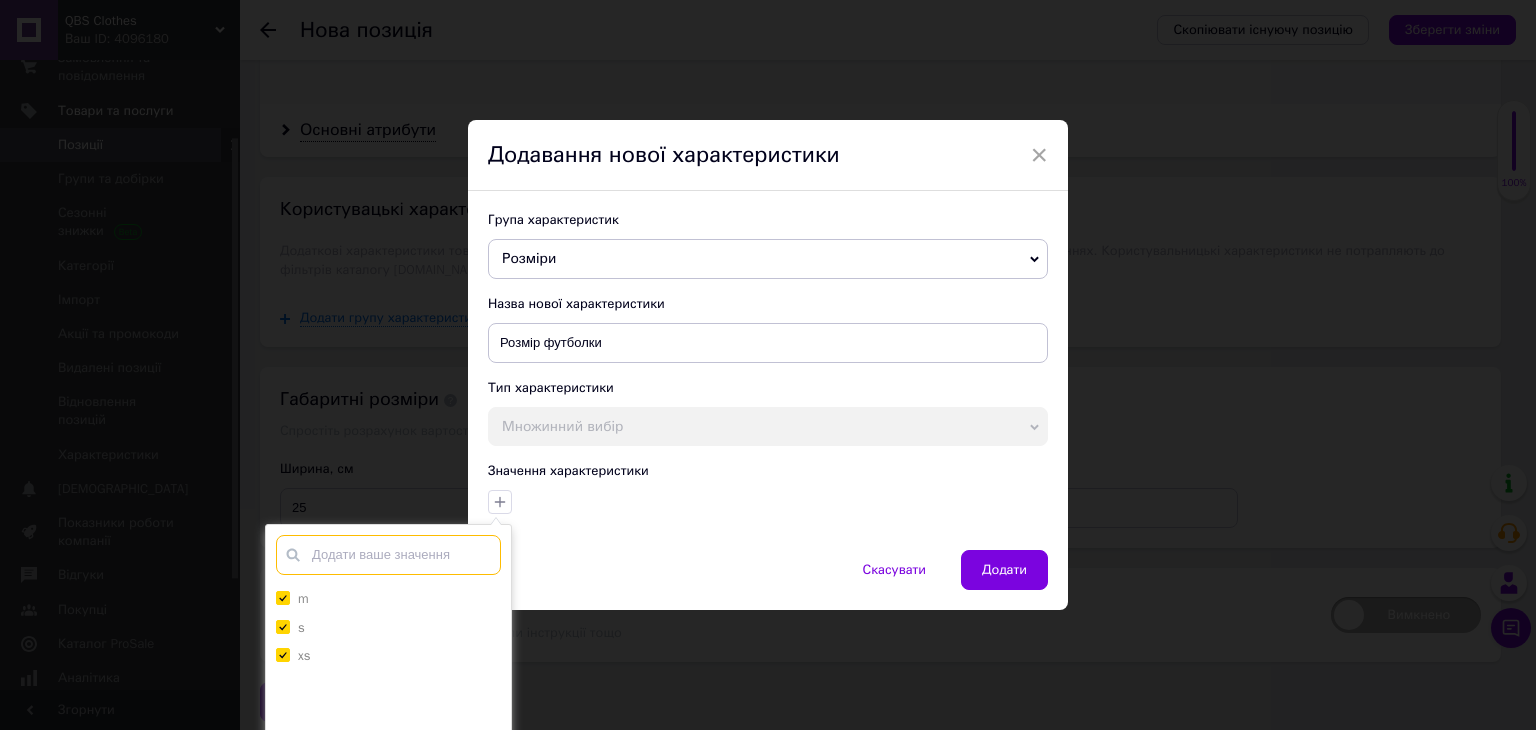 click at bounding box center [388, 555] 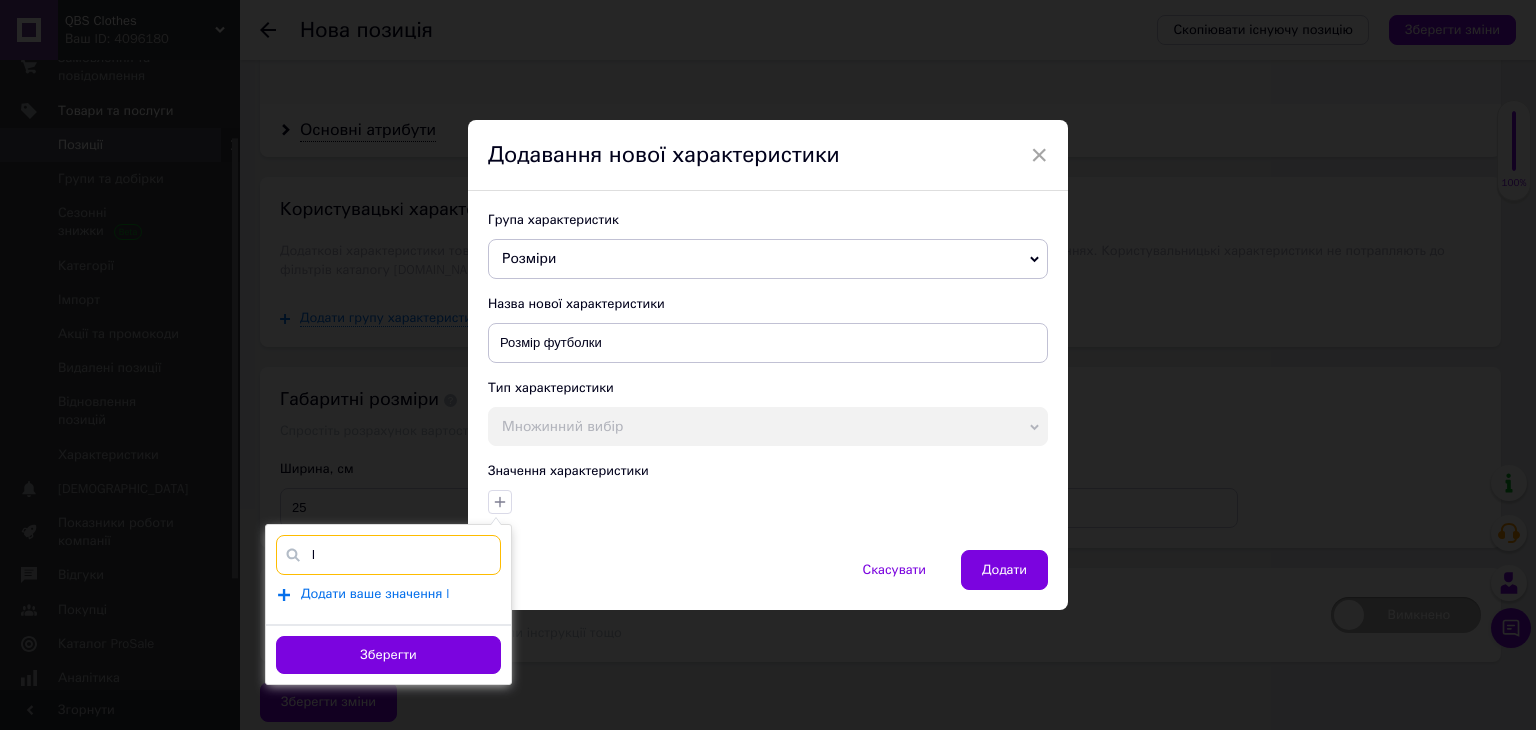type on "l" 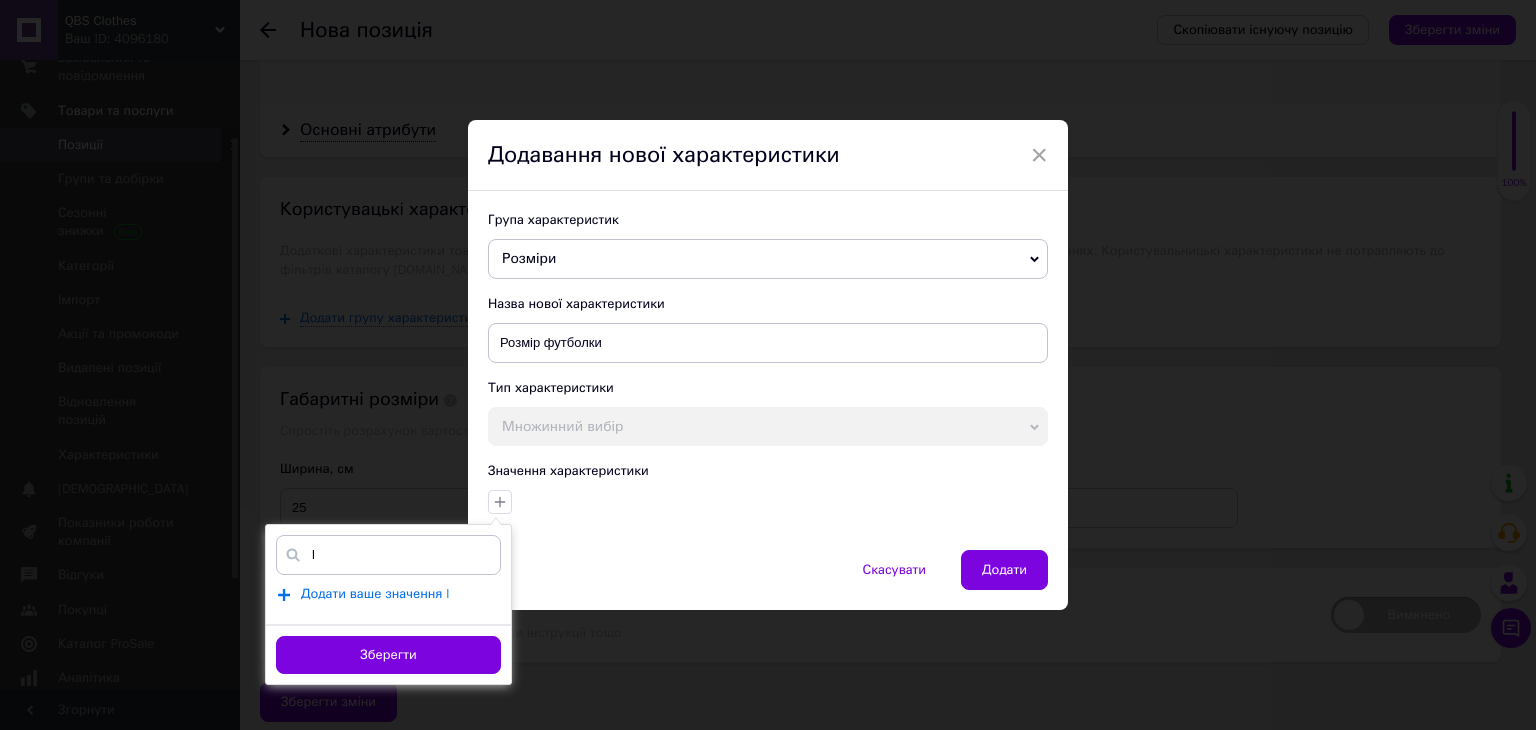click on "Додати ваше значення   l" at bounding box center [375, 594] 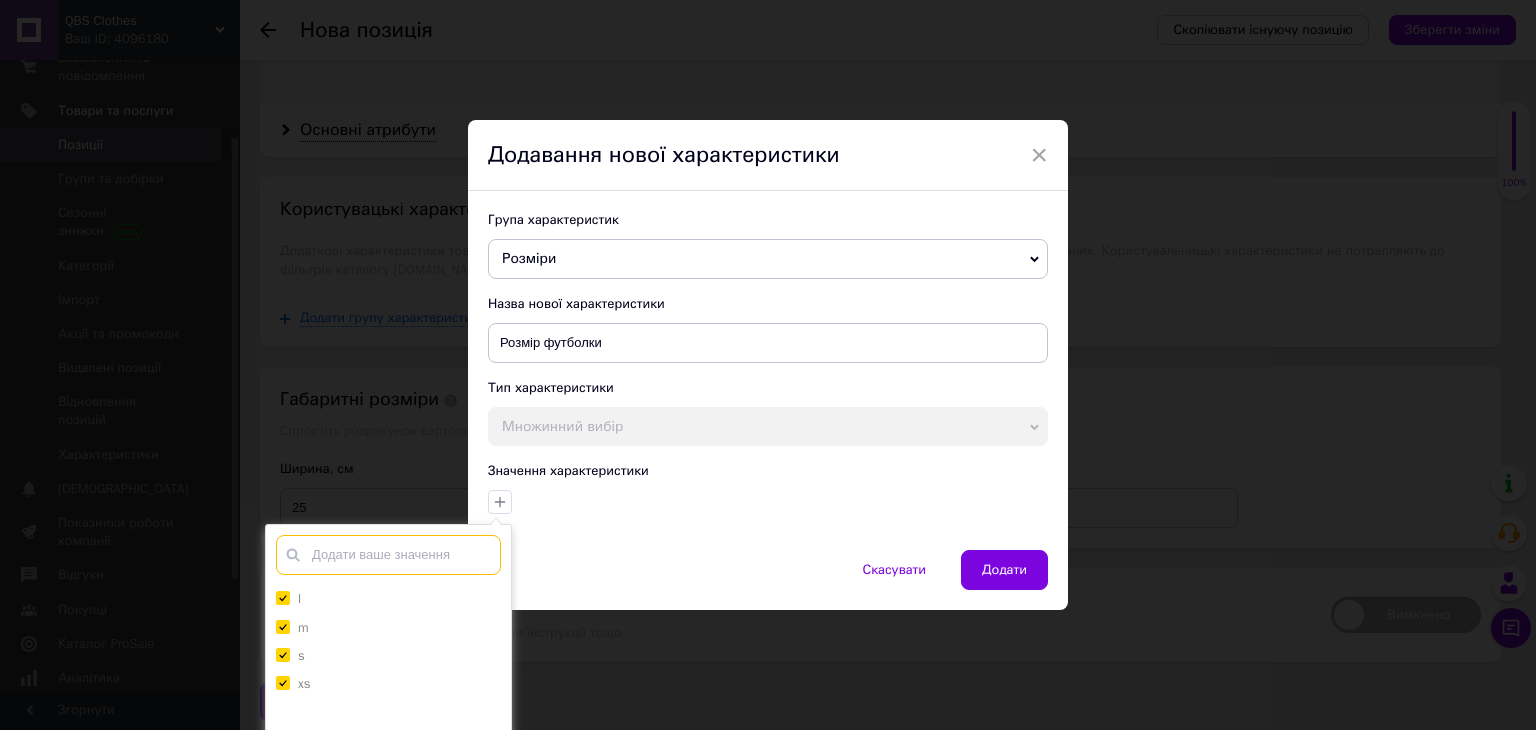 click at bounding box center (388, 555) 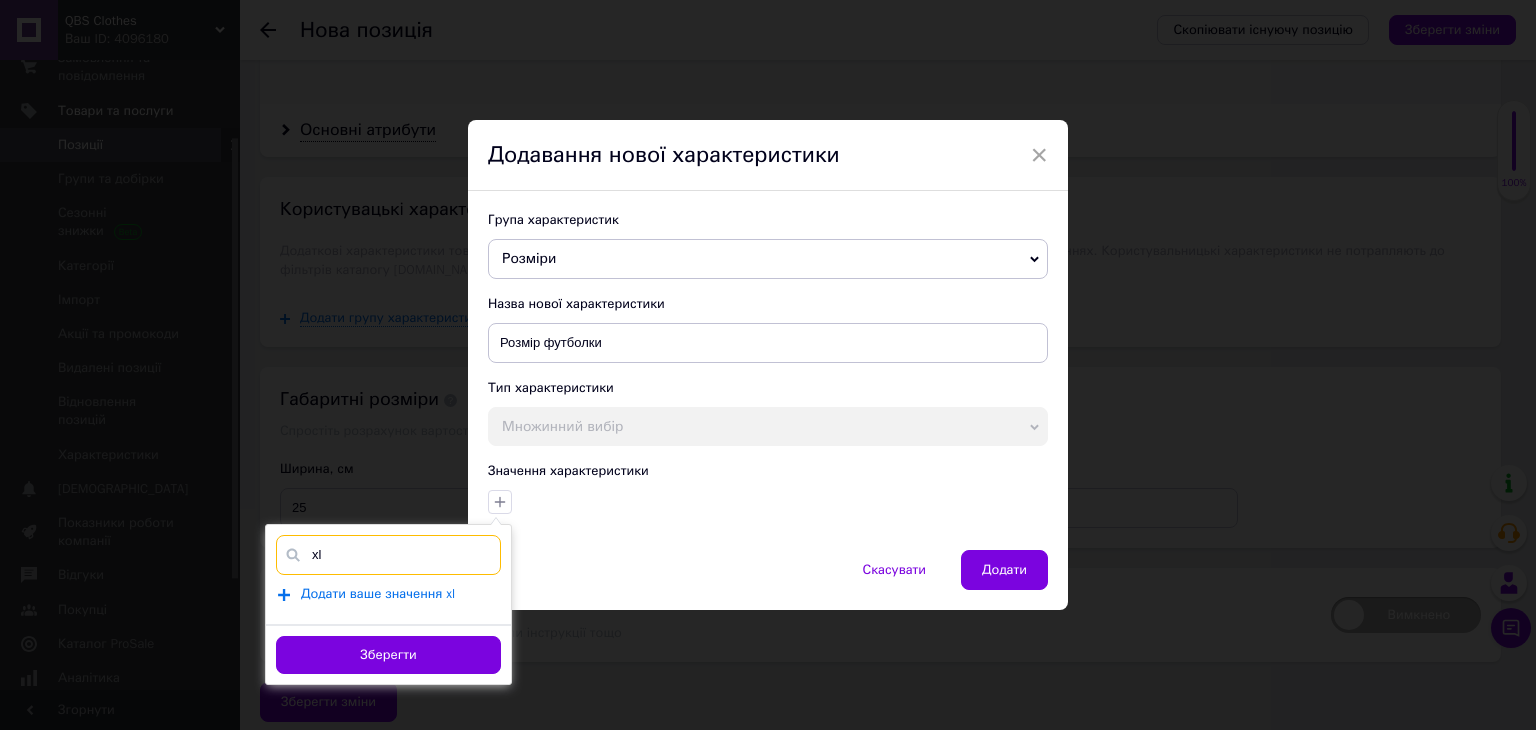 type on "xl" 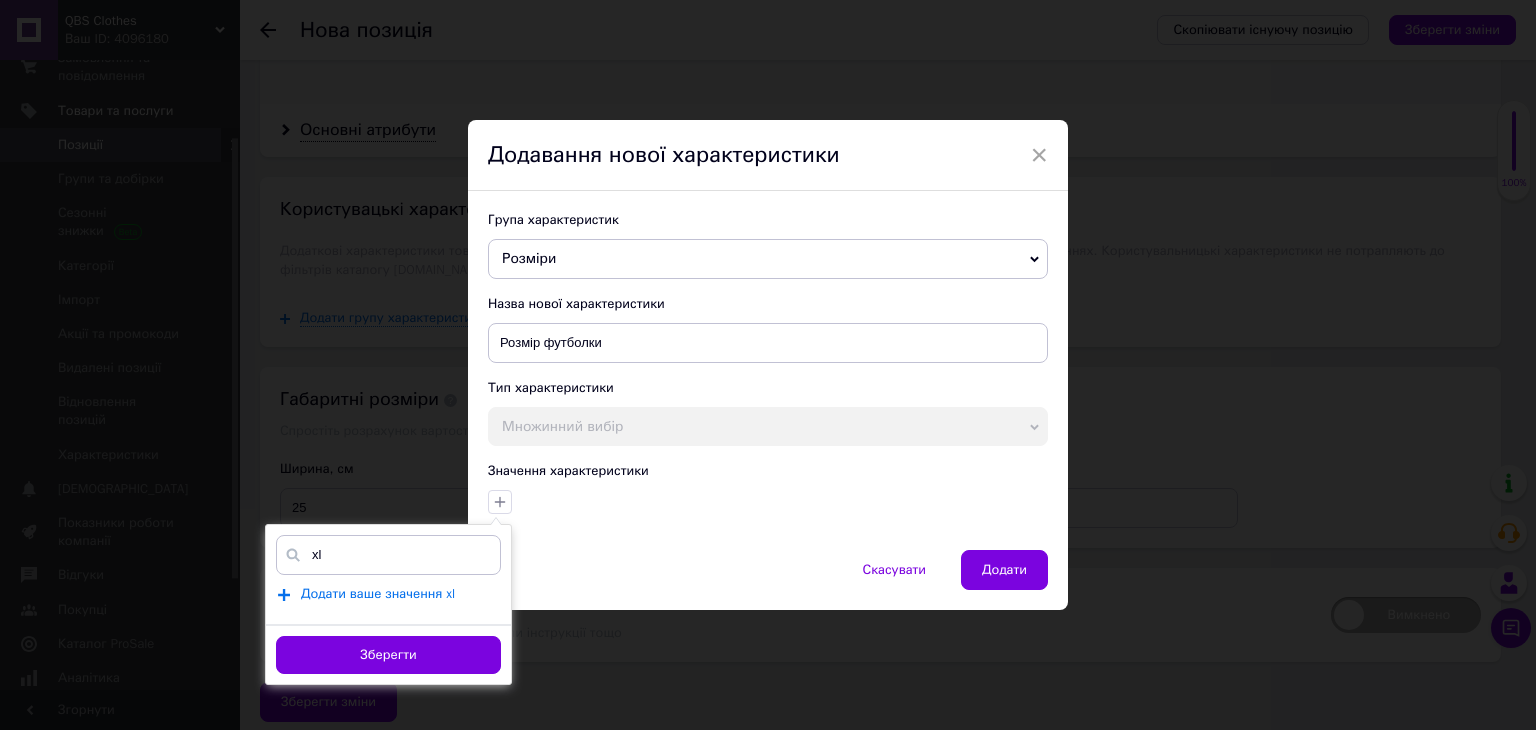 click on "Додати ваше значення   xl" at bounding box center (378, 594) 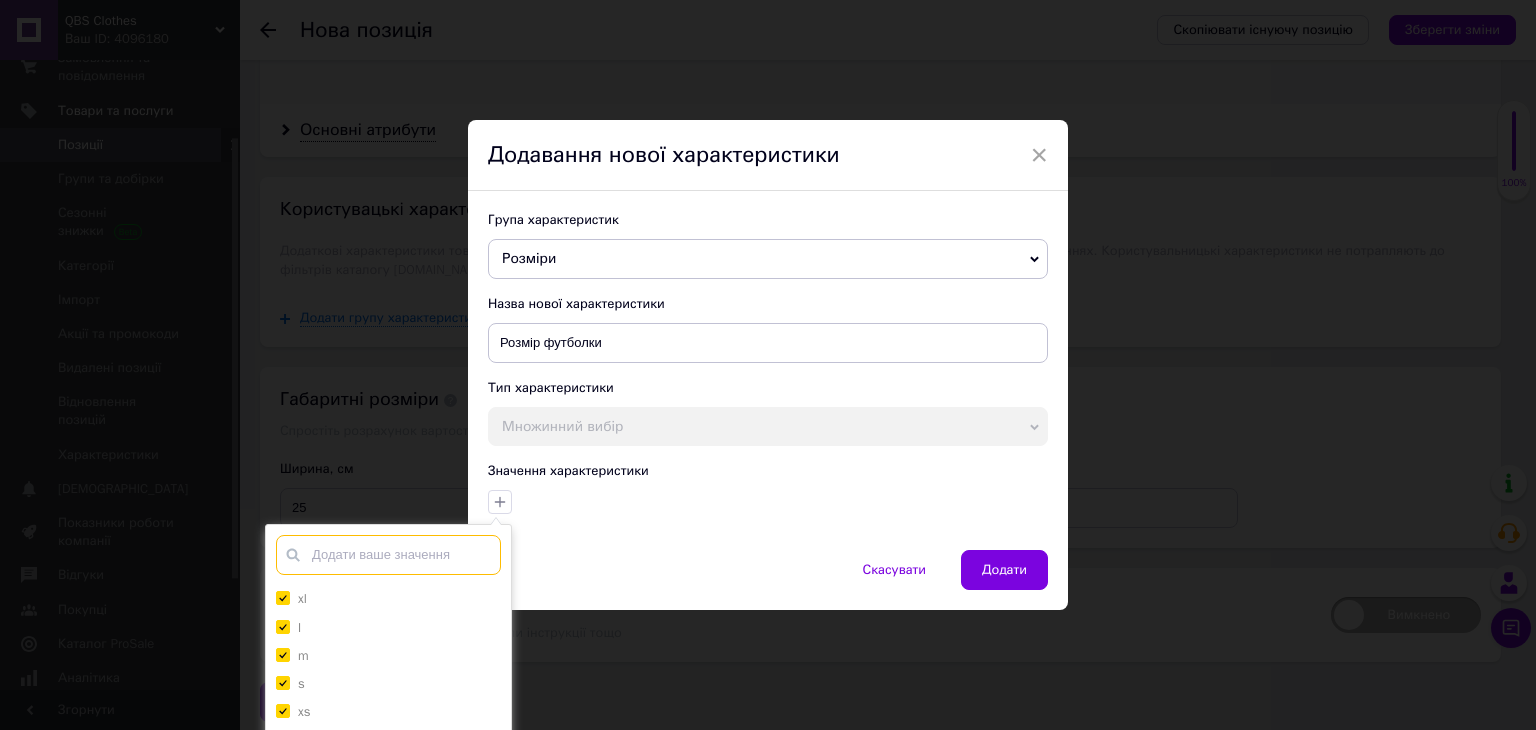 click at bounding box center (388, 555) 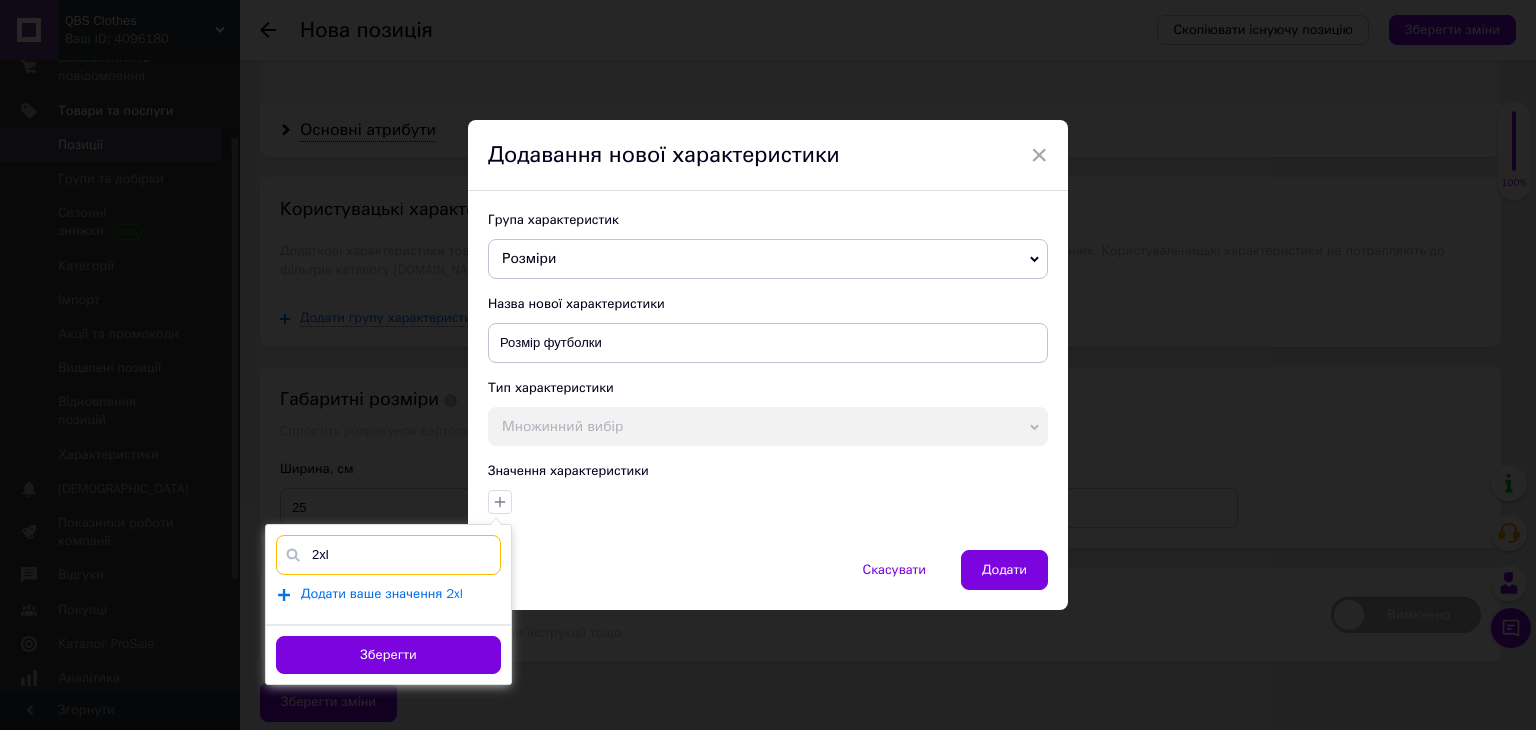 type on "2xl" 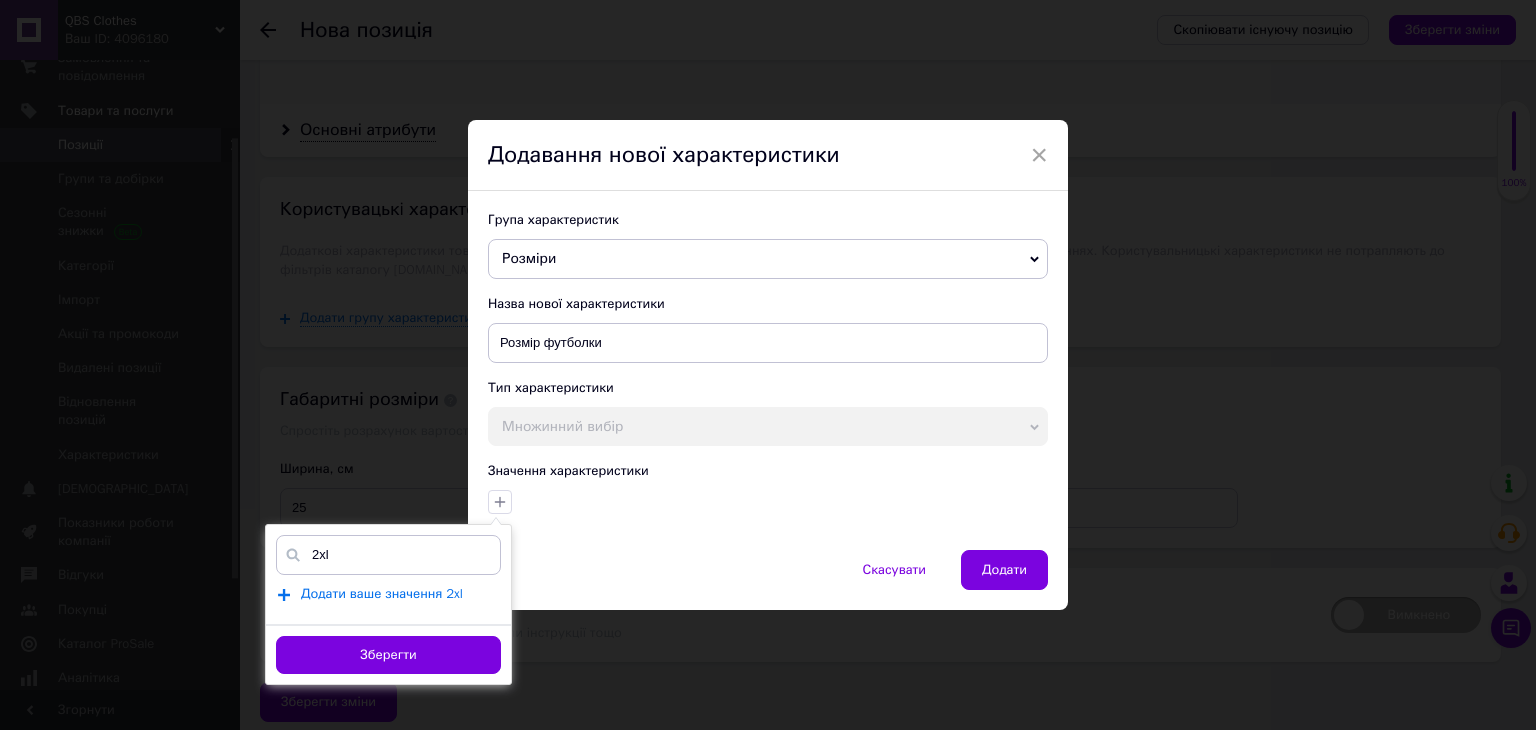 click on "Додати ваше значення   2xl" at bounding box center [382, 594] 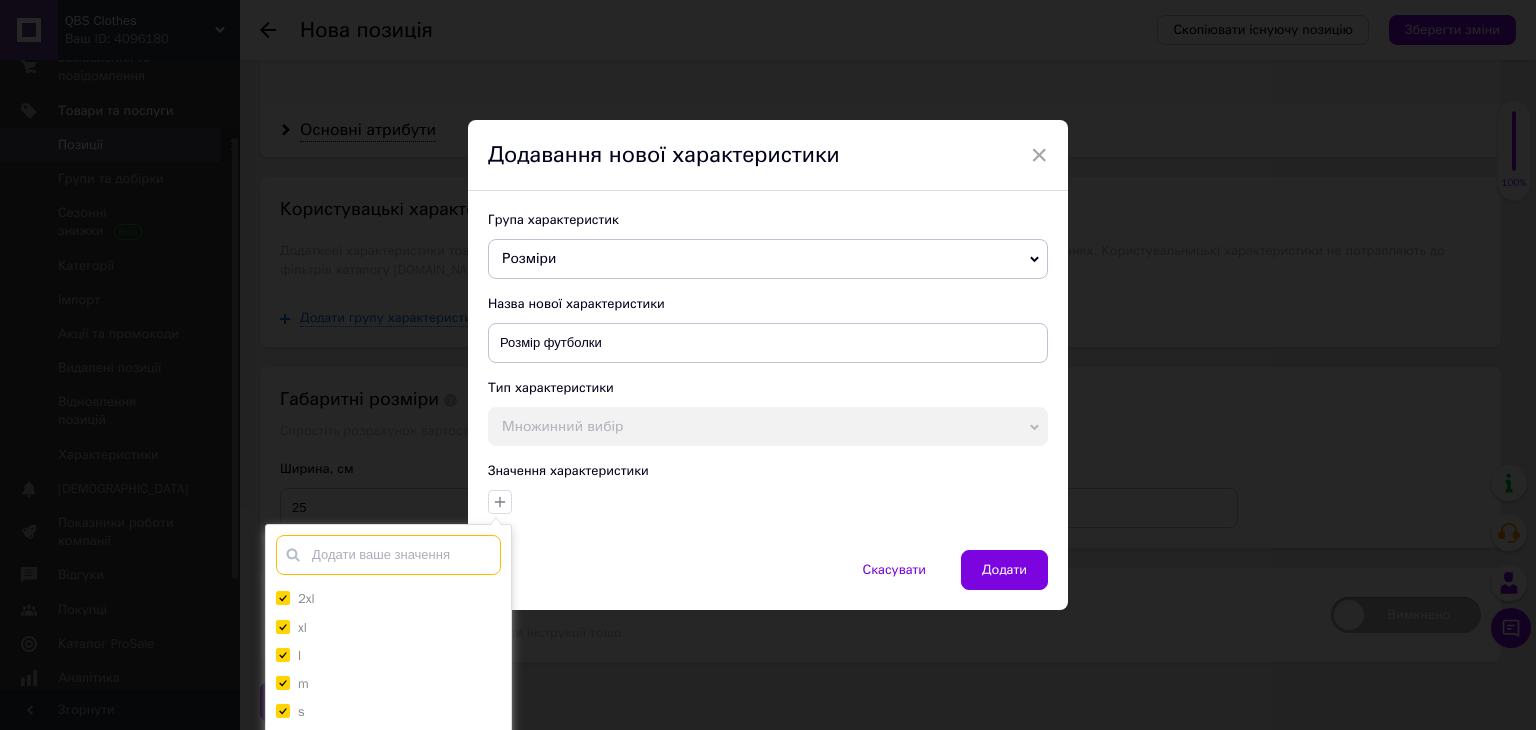 click at bounding box center [388, 555] 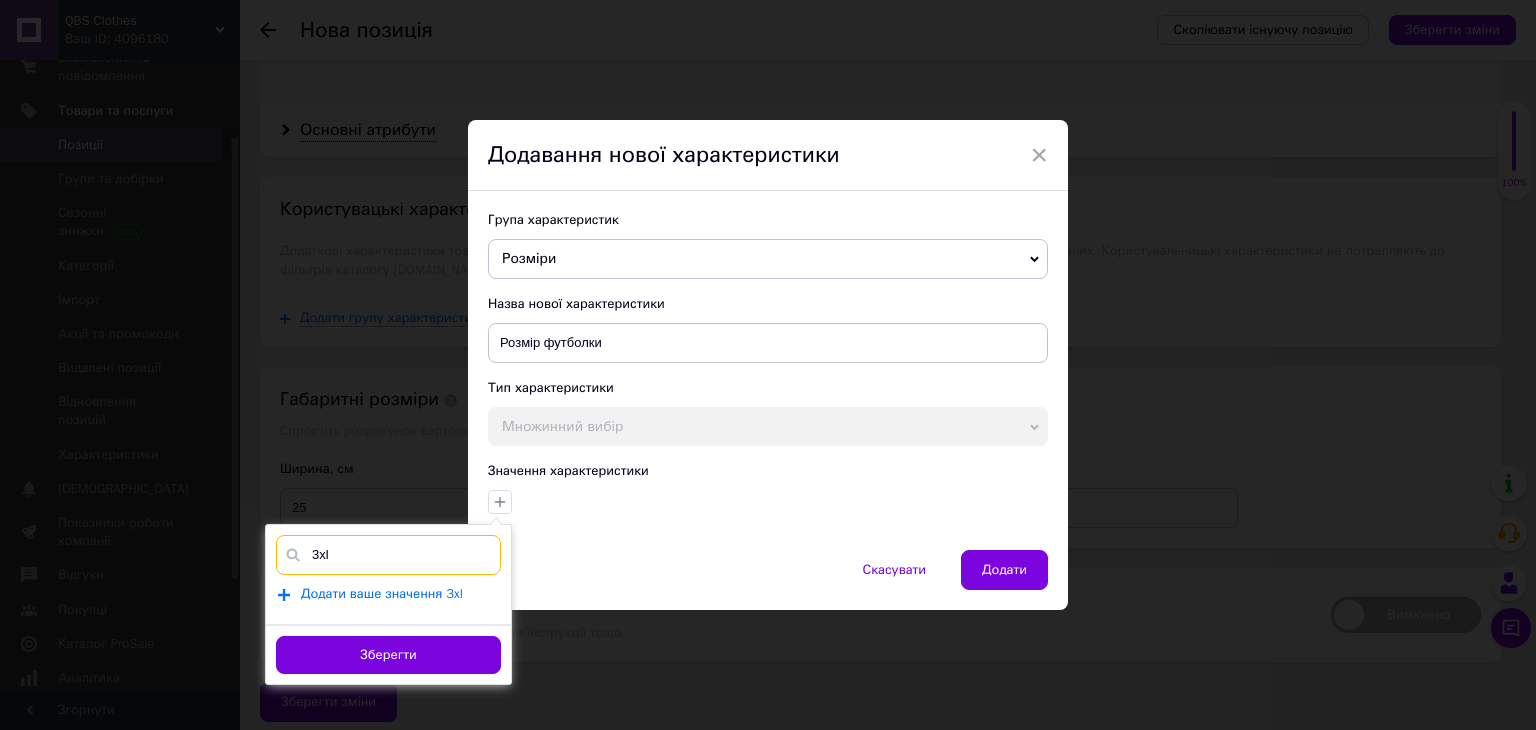 type on "3xl" 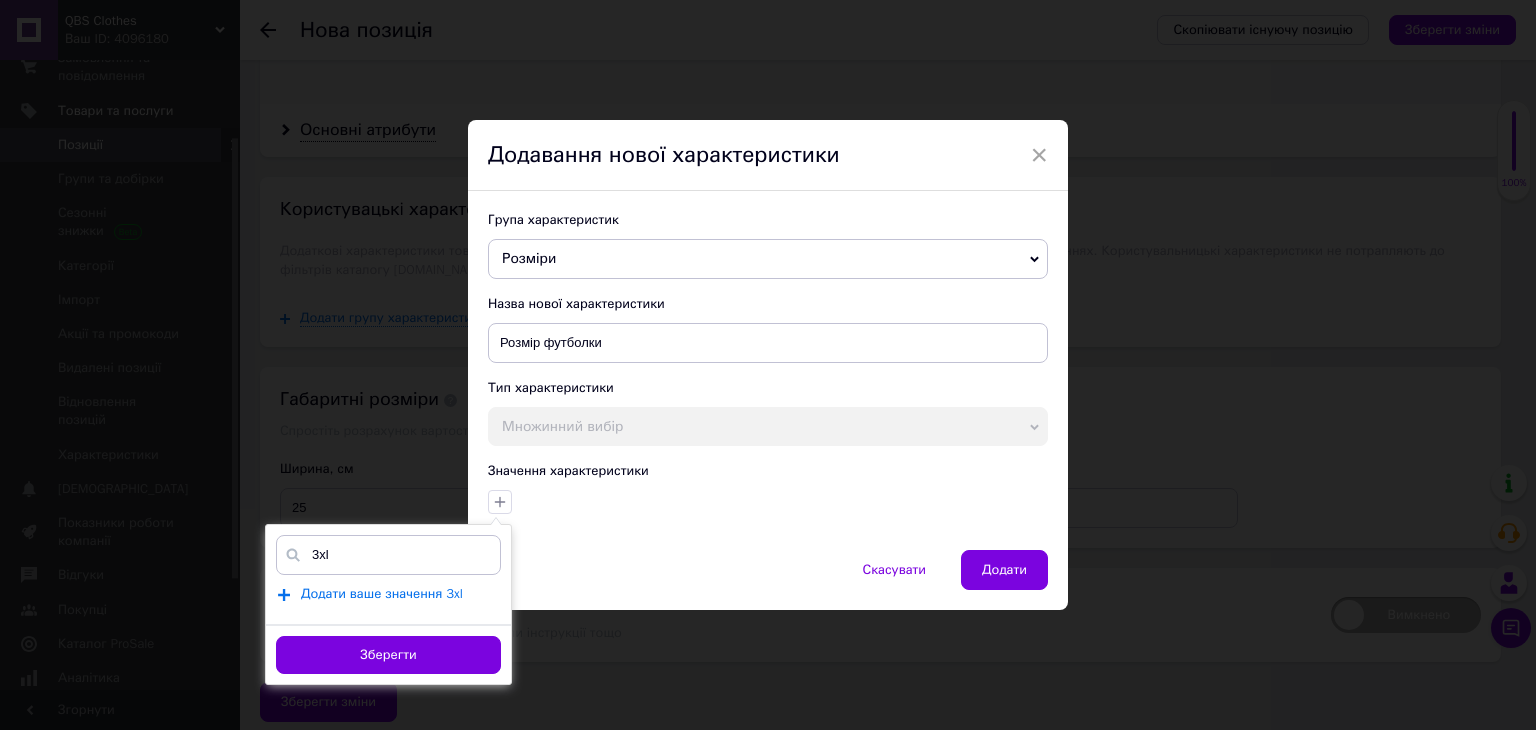 click on "Додати ваше значення   3xl" at bounding box center [382, 594] 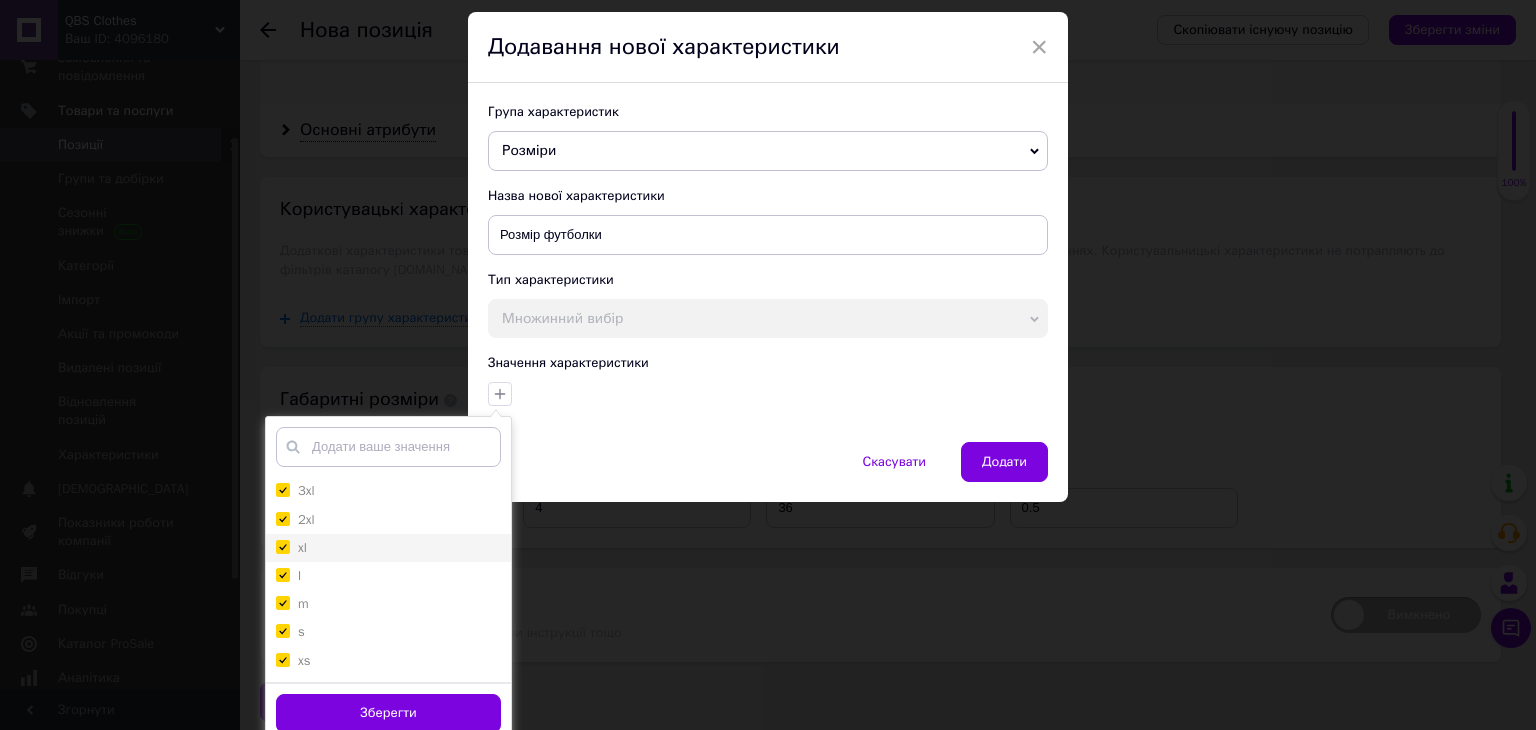 scroll, scrollTop: 119, scrollLeft: 0, axis: vertical 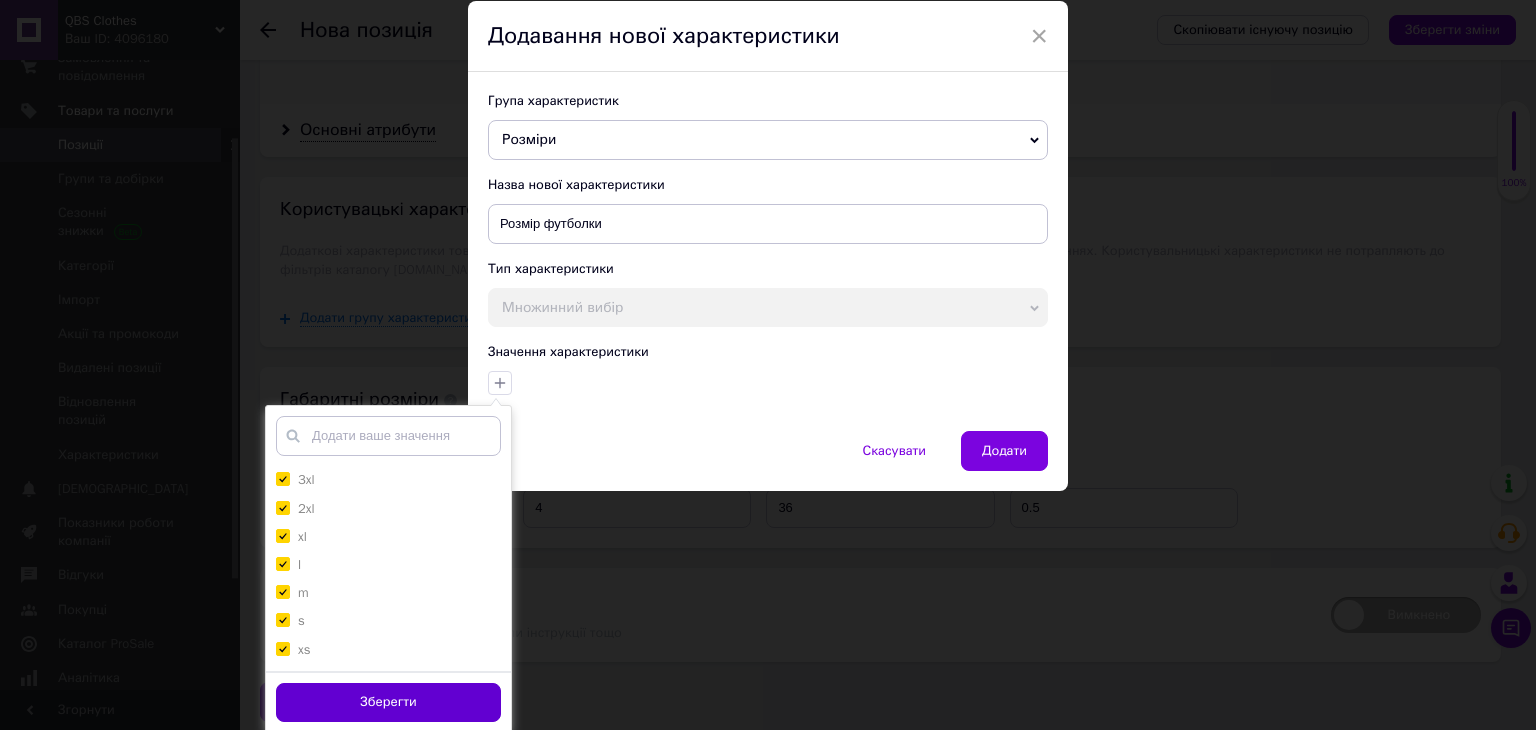 click on "Зберегти" at bounding box center (388, 702) 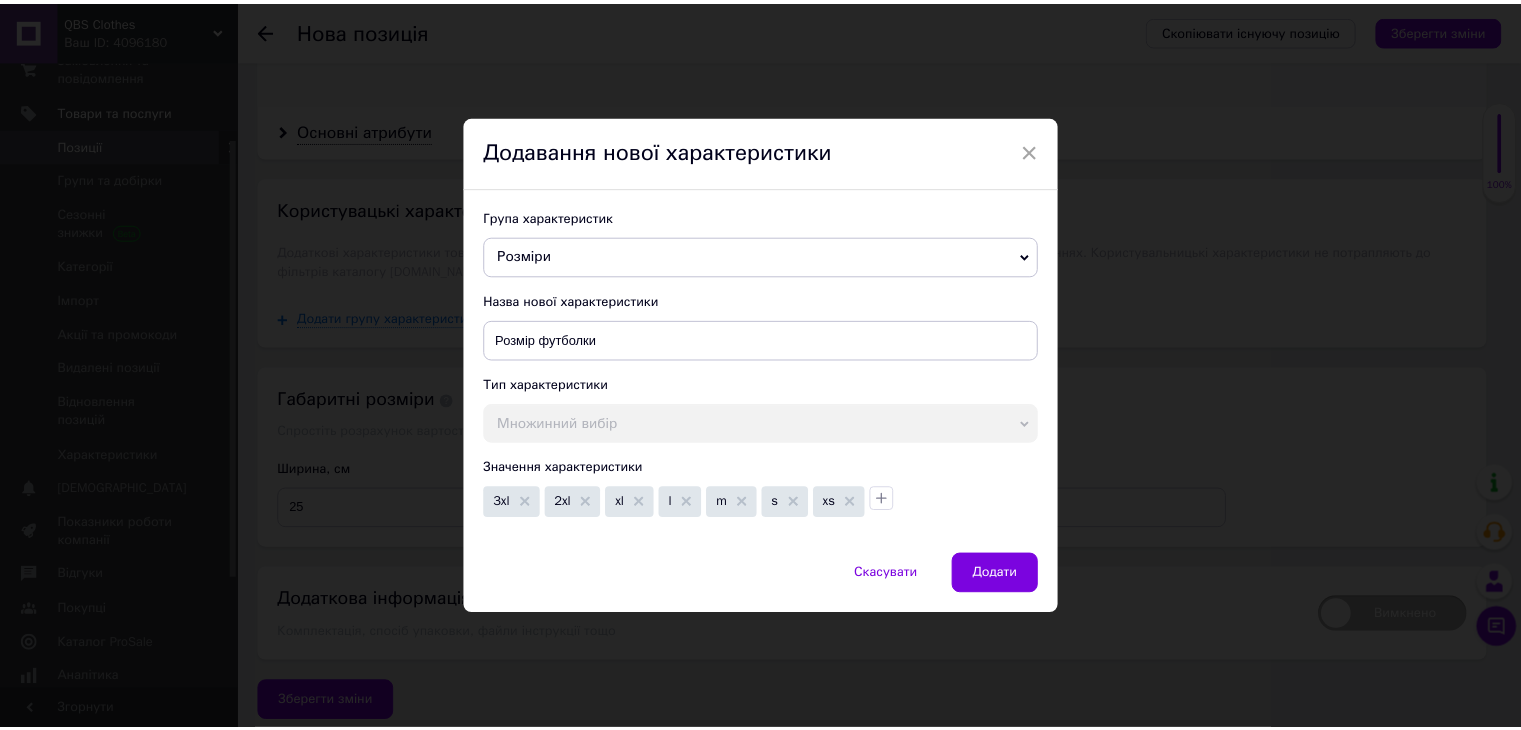 scroll, scrollTop: 0, scrollLeft: 0, axis: both 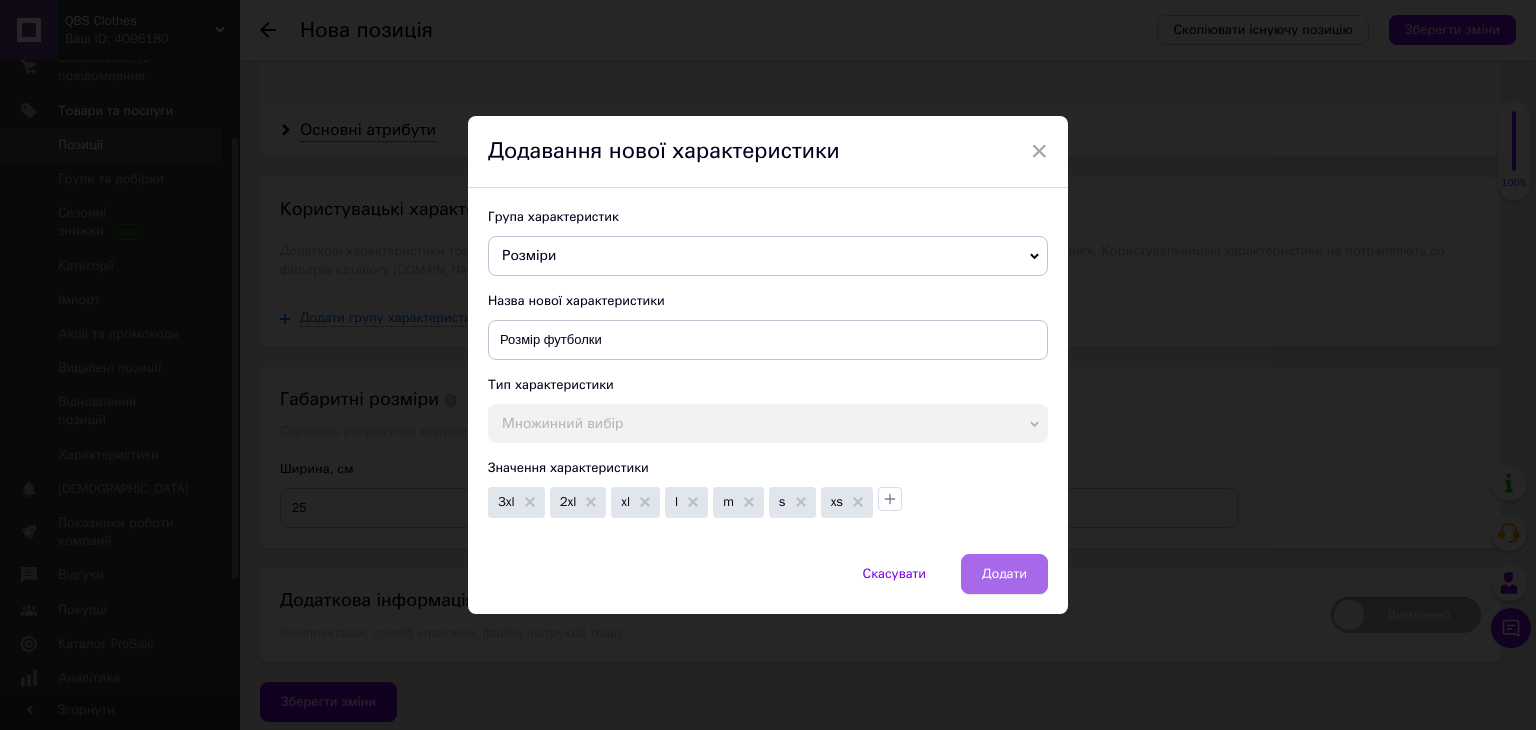 click on "Додати" at bounding box center (1004, 574) 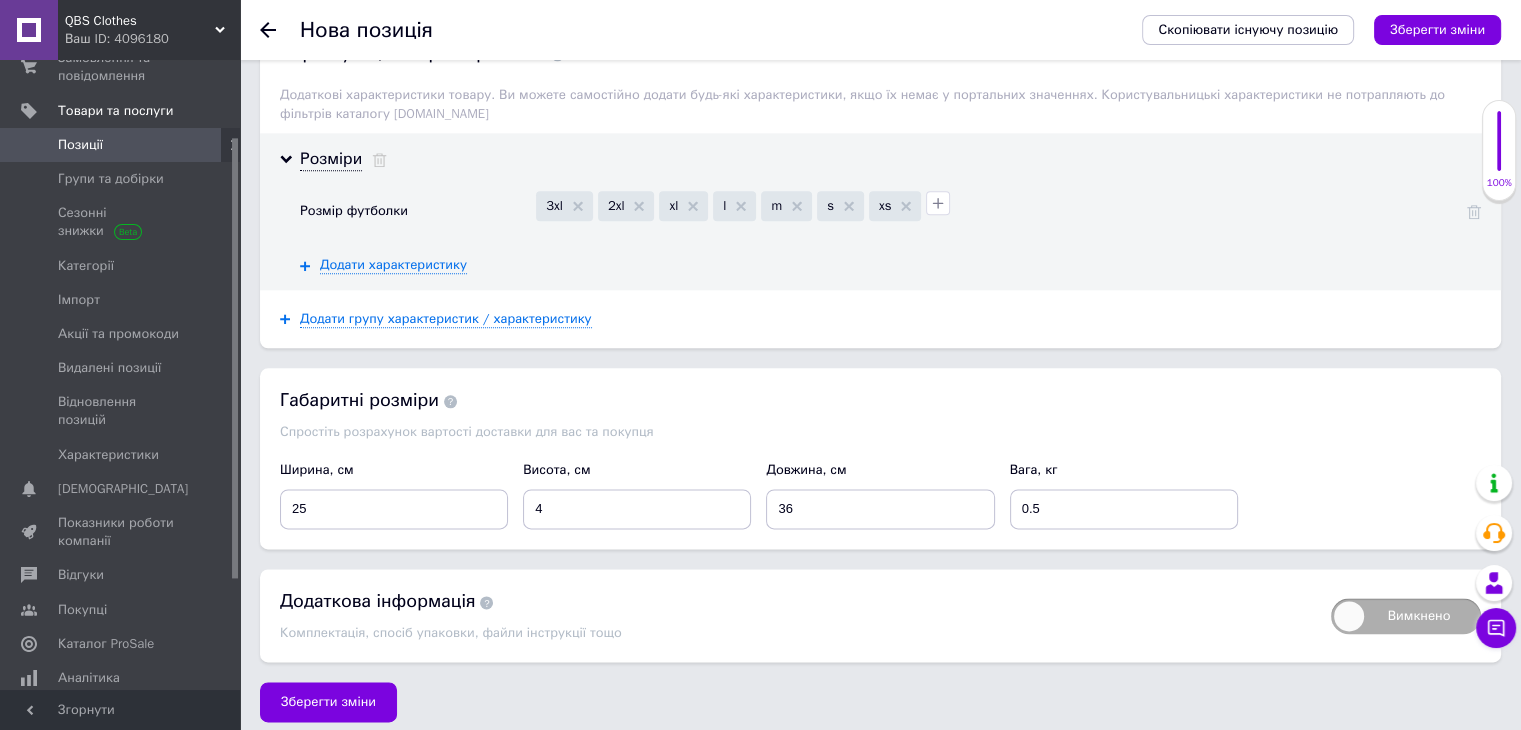 scroll, scrollTop: 2376, scrollLeft: 0, axis: vertical 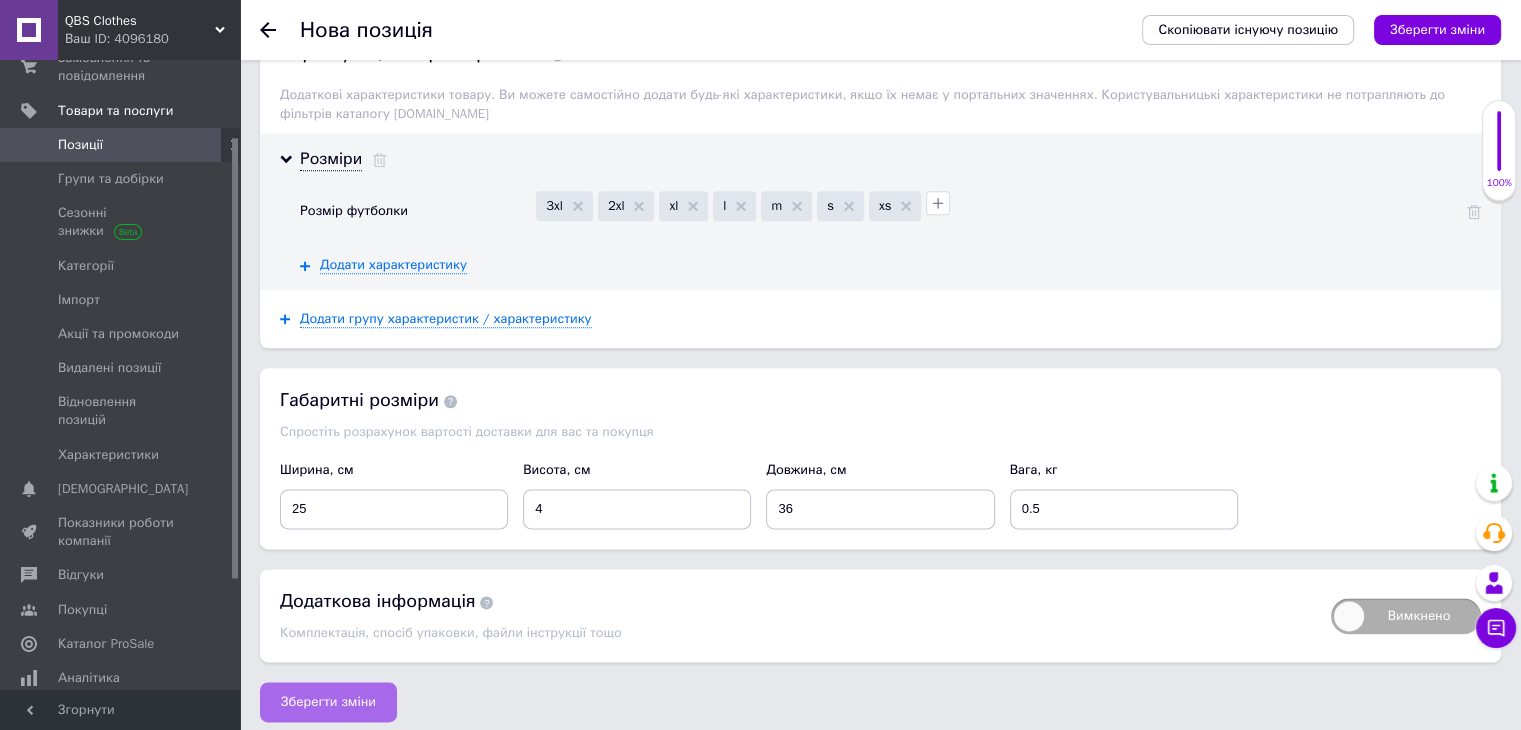 click on "Зберегти зміни" at bounding box center (328, 702) 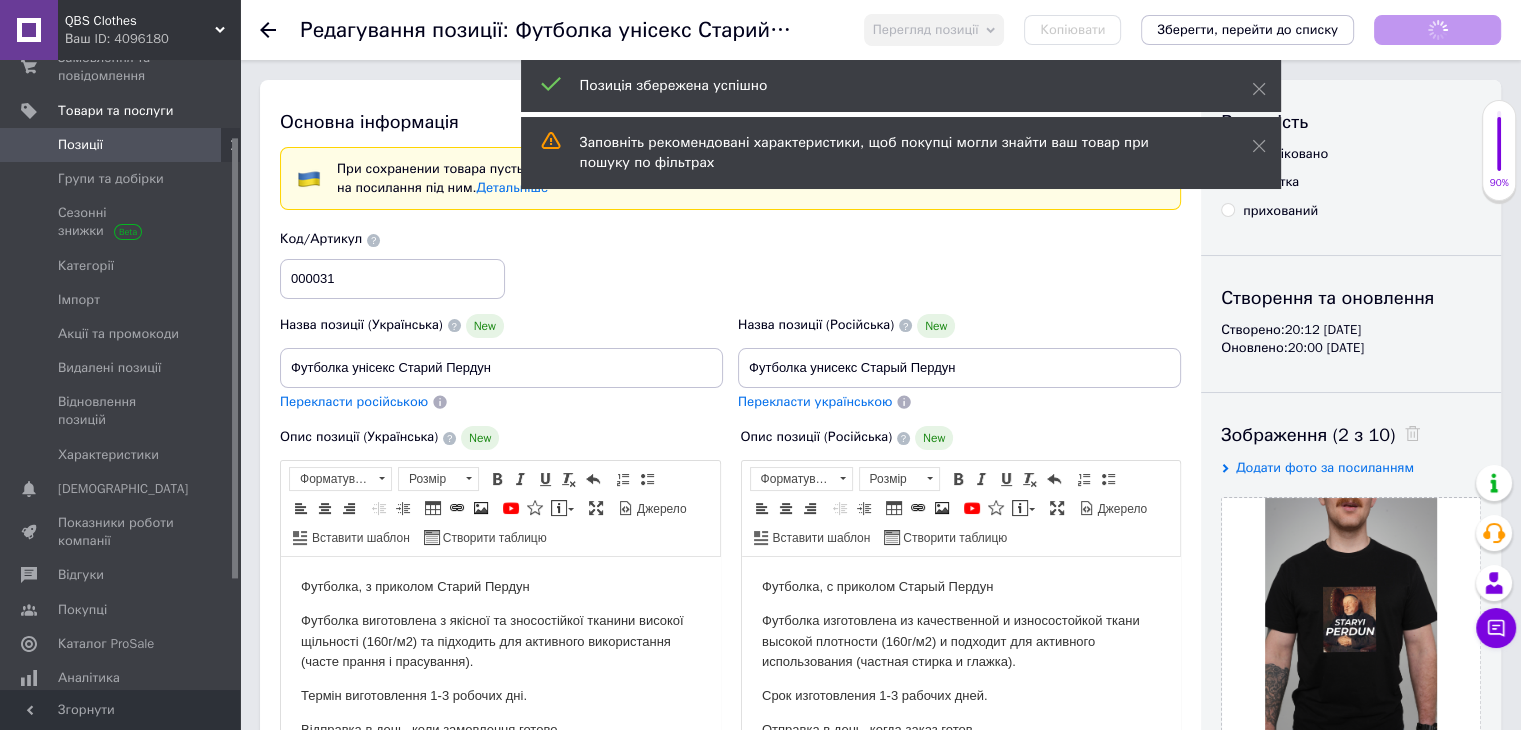 scroll, scrollTop: 0, scrollLeft: 0, axis: both 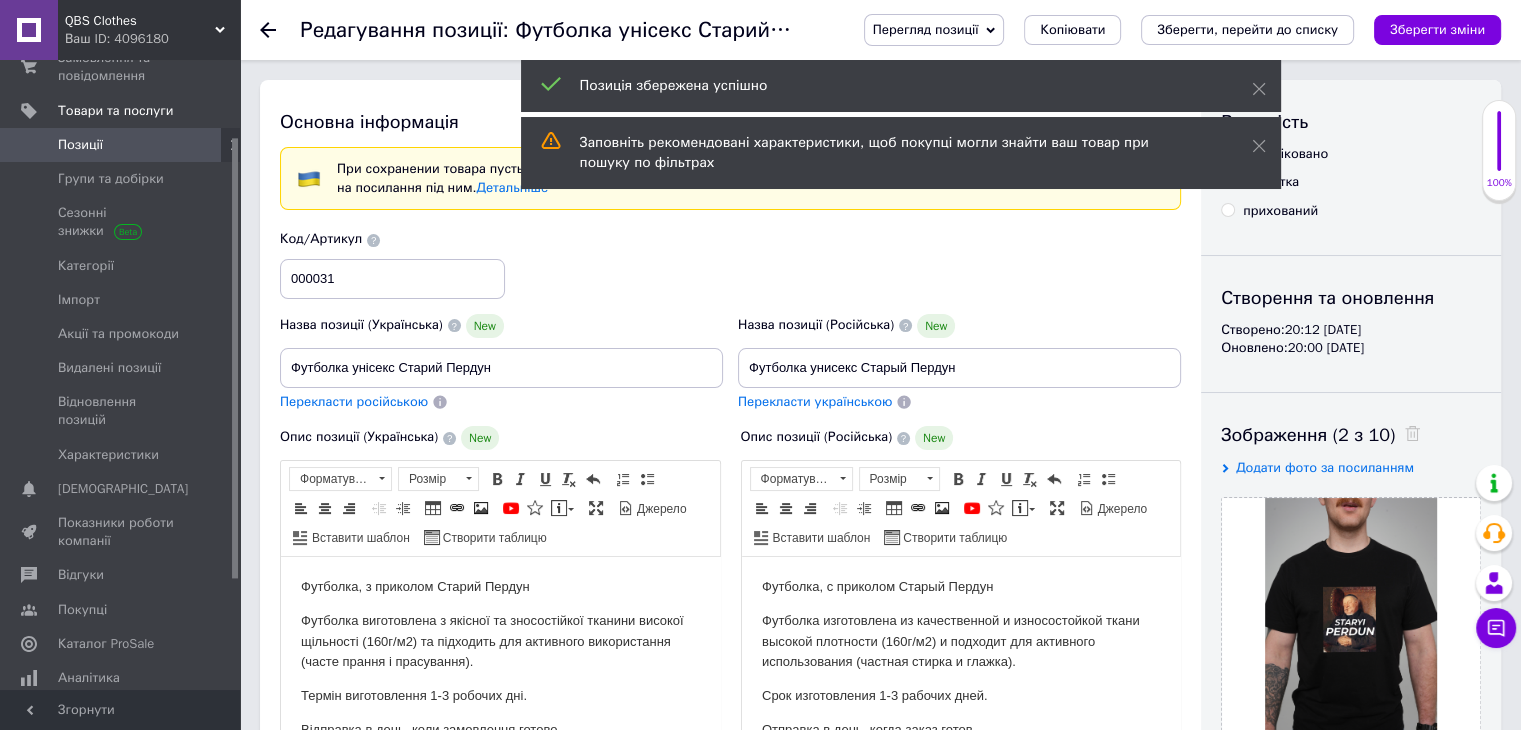 click on "Позиції" at bounding box center (80, 145) 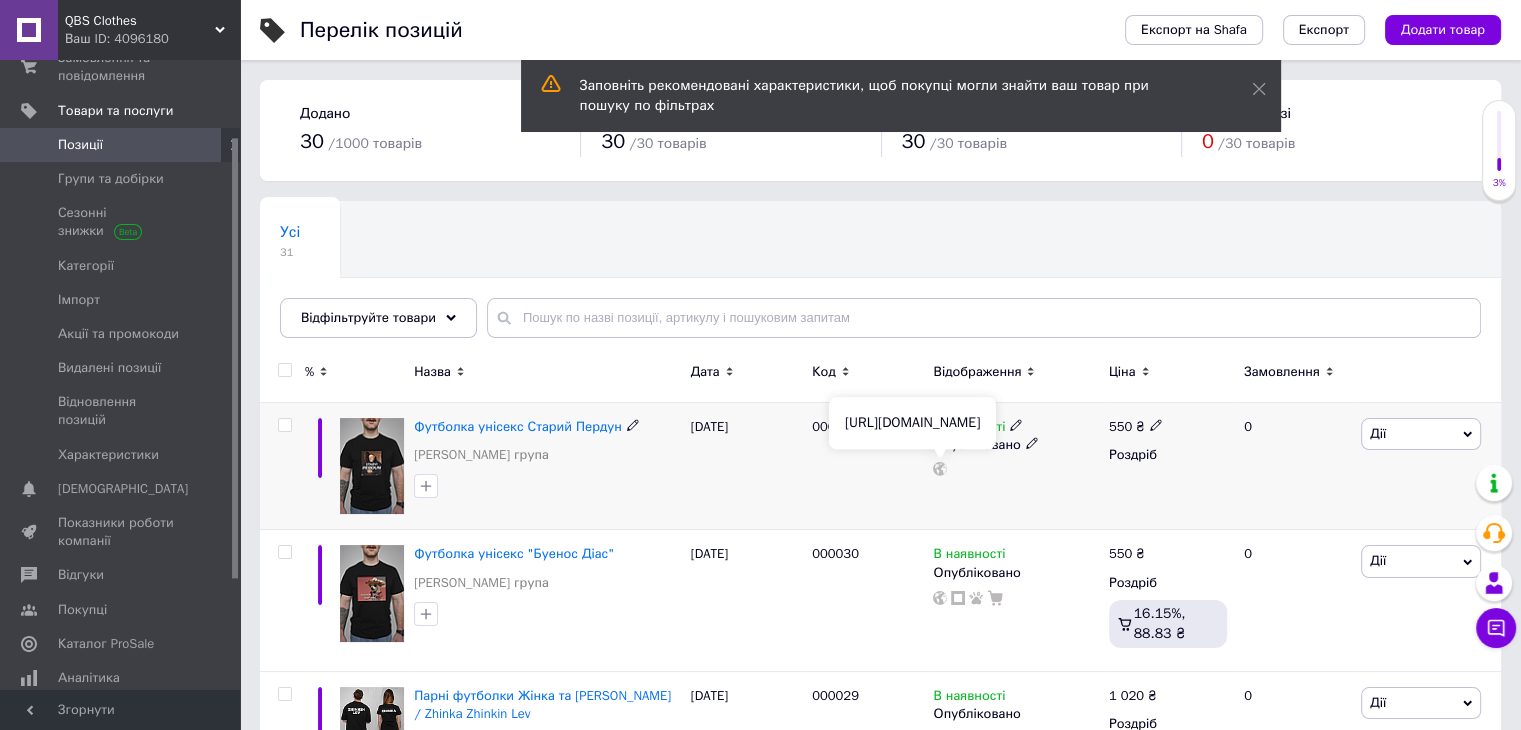 click 